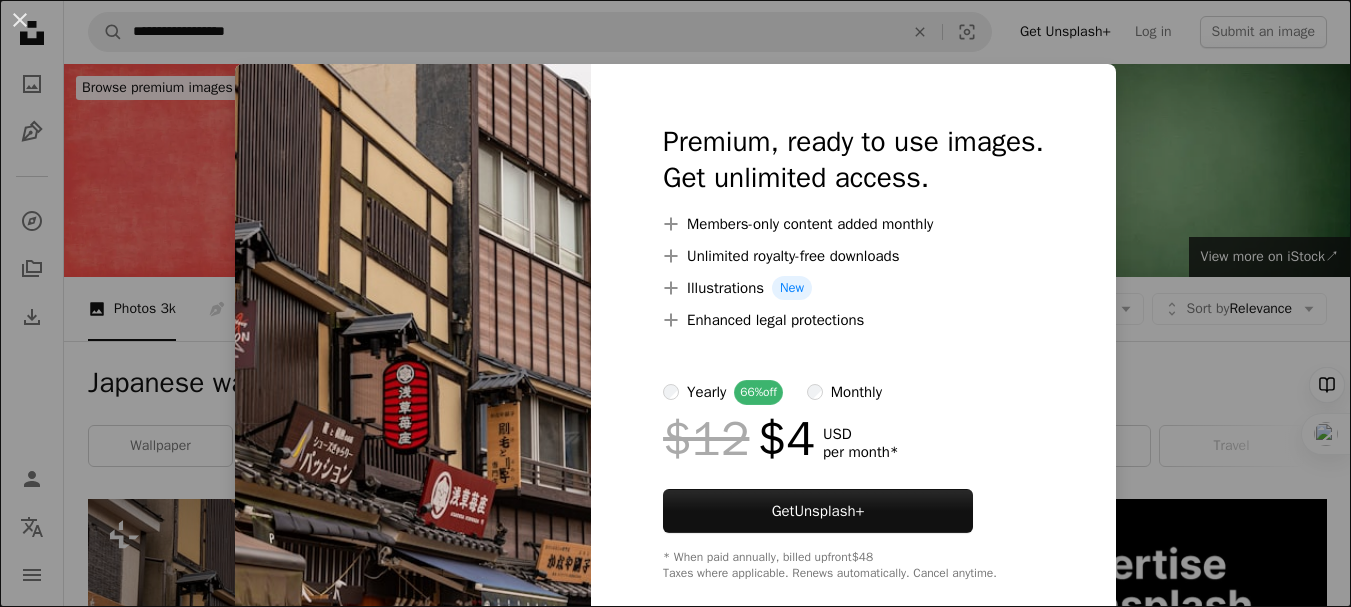 scroll, scrollTop: 500, scrollLeft: 0, axis: vertical 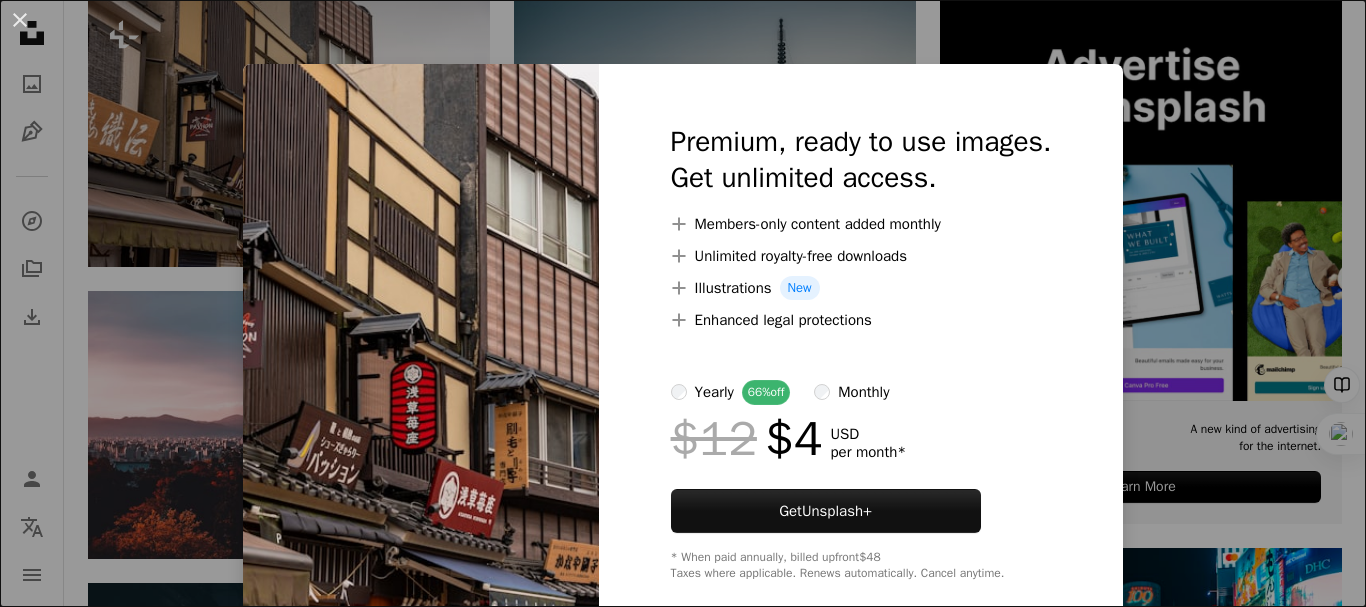 click on "An X shape Premium, ready to use images. Get unlimited access. A plus sign Members-only content added monthly A plus sign Unlimited royalty-free downloads A plus sign Illustrations  New A plus sign Enhanced legal protections yearly 66%  off monthly $12   $4 USD per month * Get  Unsplash+ * When paid annually, billed upfront  $48 Taxes where applicable. Renews automatically. Cancel anytime." at bounding box center [683, 303] 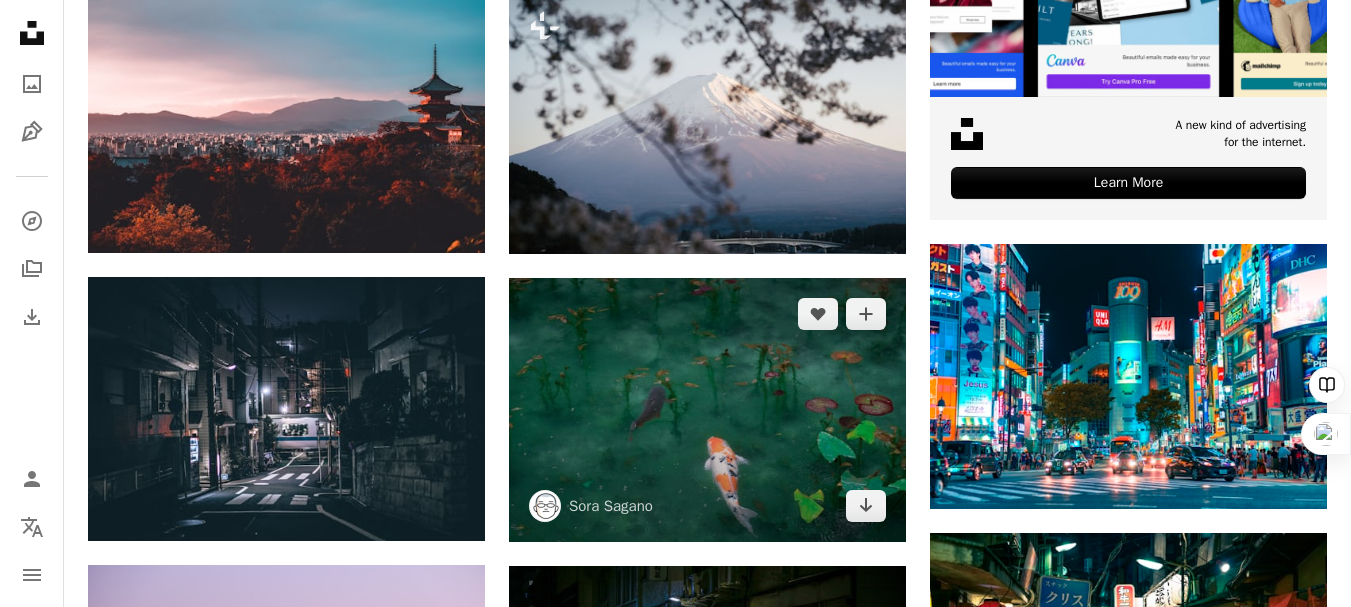 scroll, scrollTop: 800, scrollLeft: 0, axis: vertical 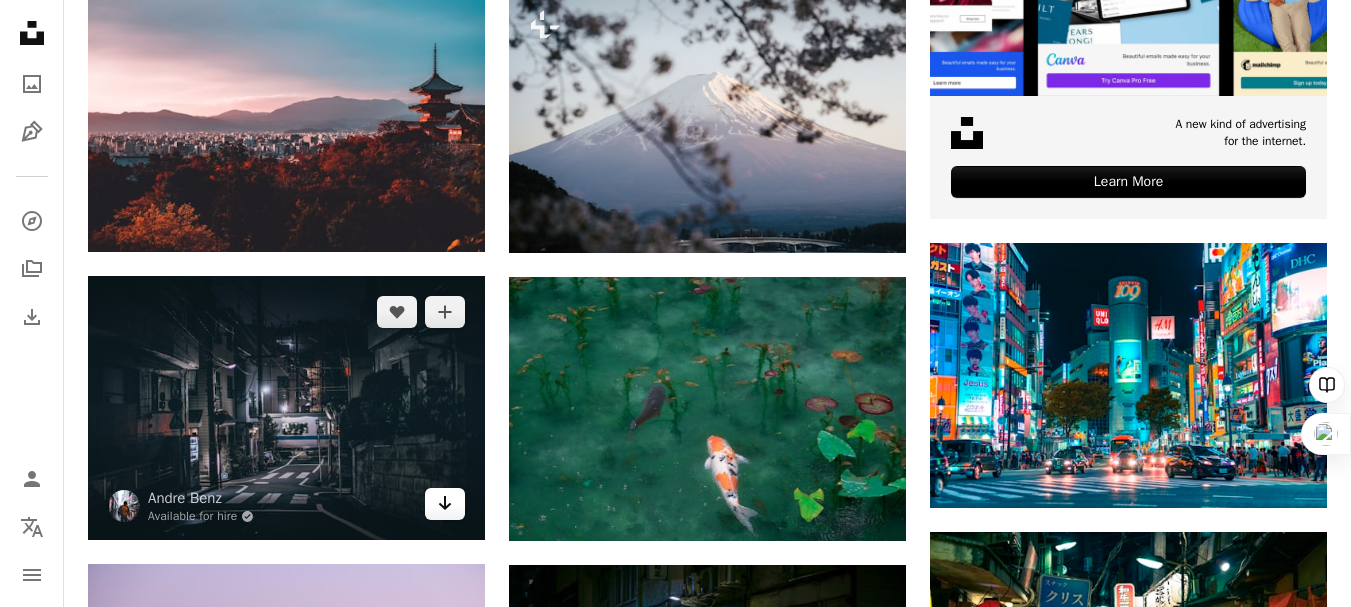 click on "Arrow pointing down" at bounding box center (445, 504) 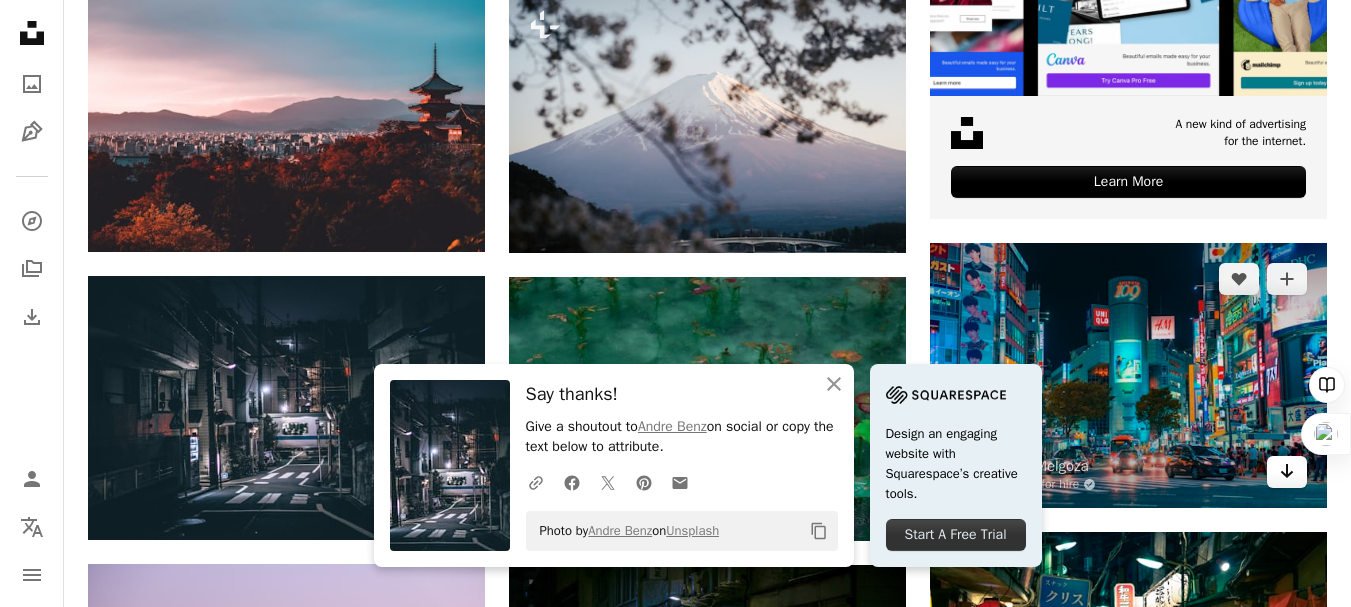 click 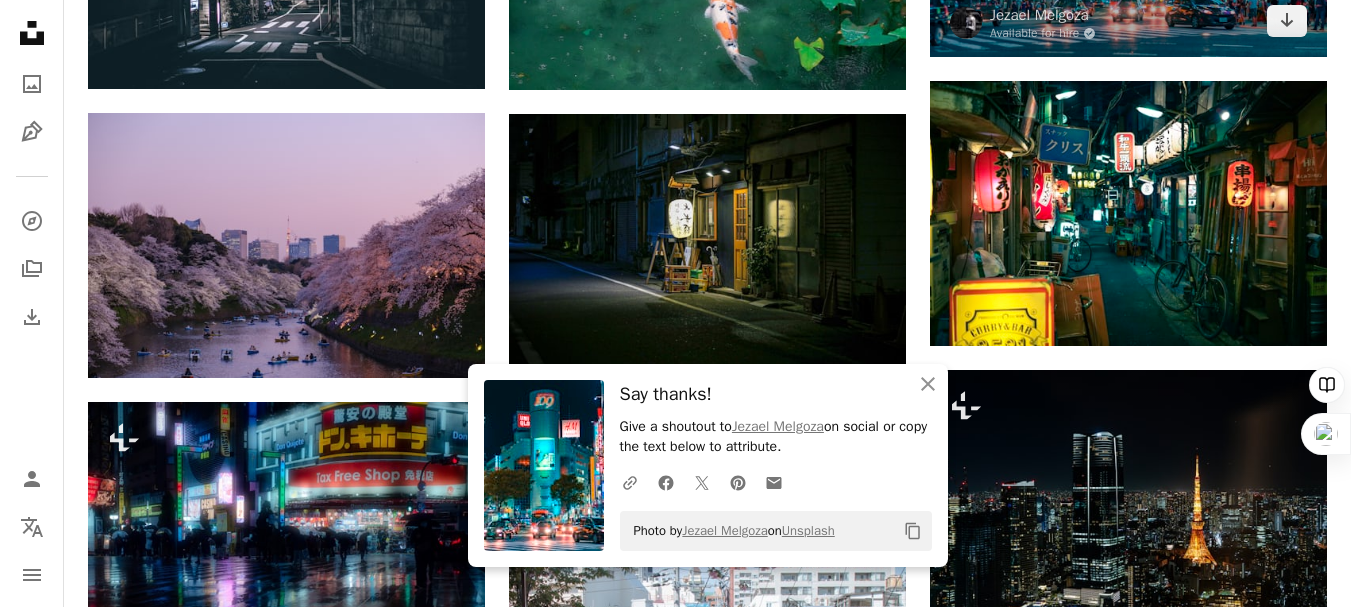 scroll, scrollTop: 1300, scrollLeft: 0, axis: vertical 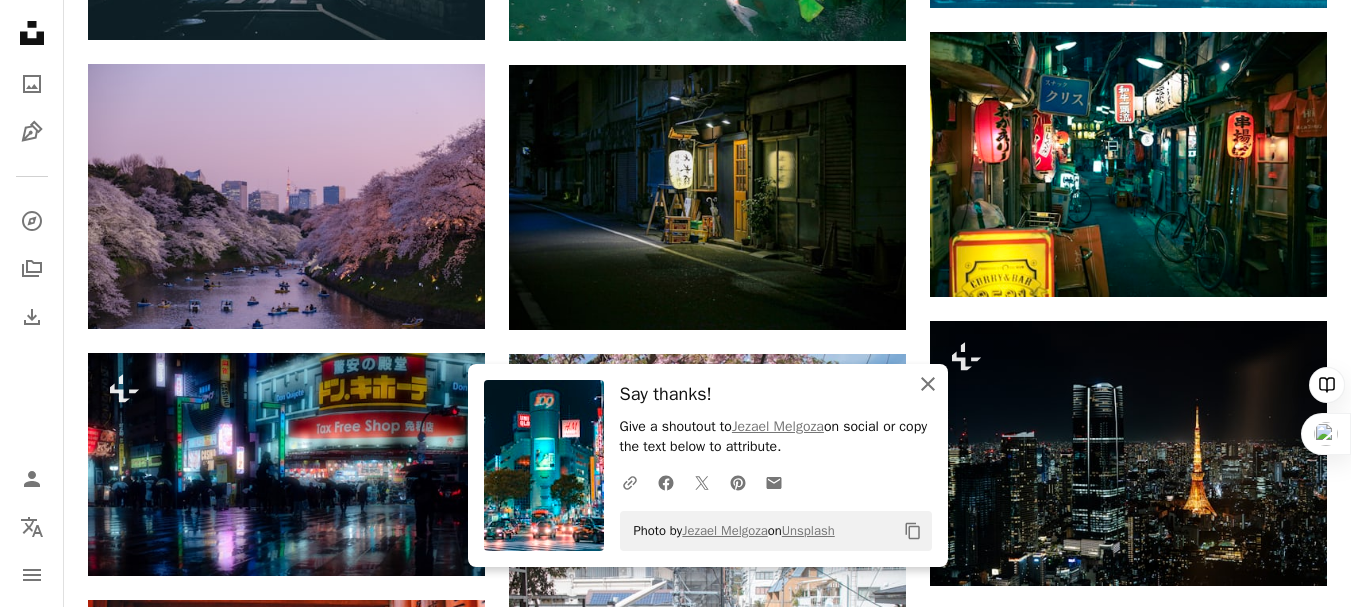 click on "An X shape" 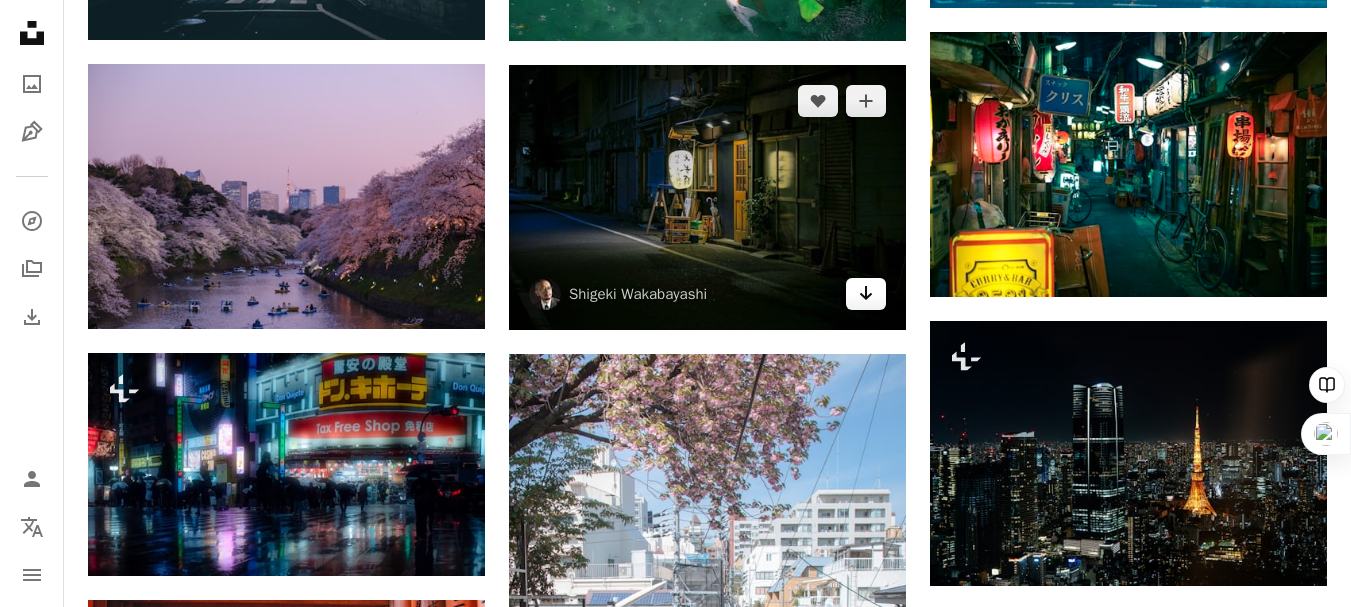 click on "Arrow pointing down" 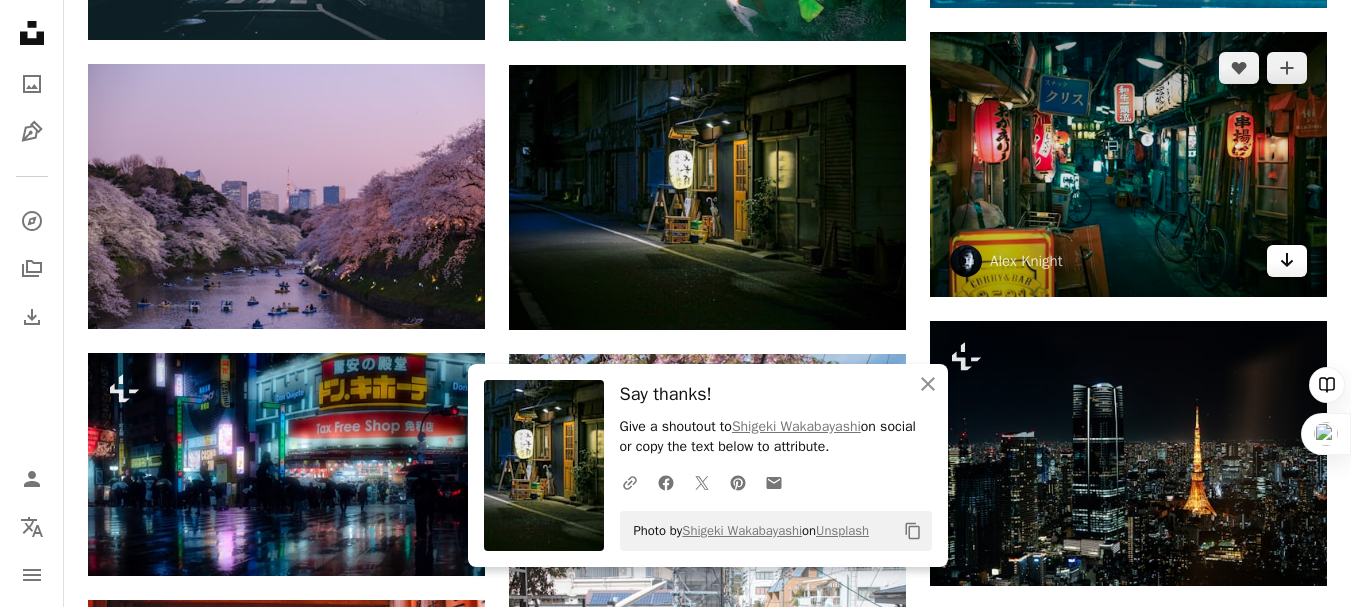 click on "Arrow pointing down" 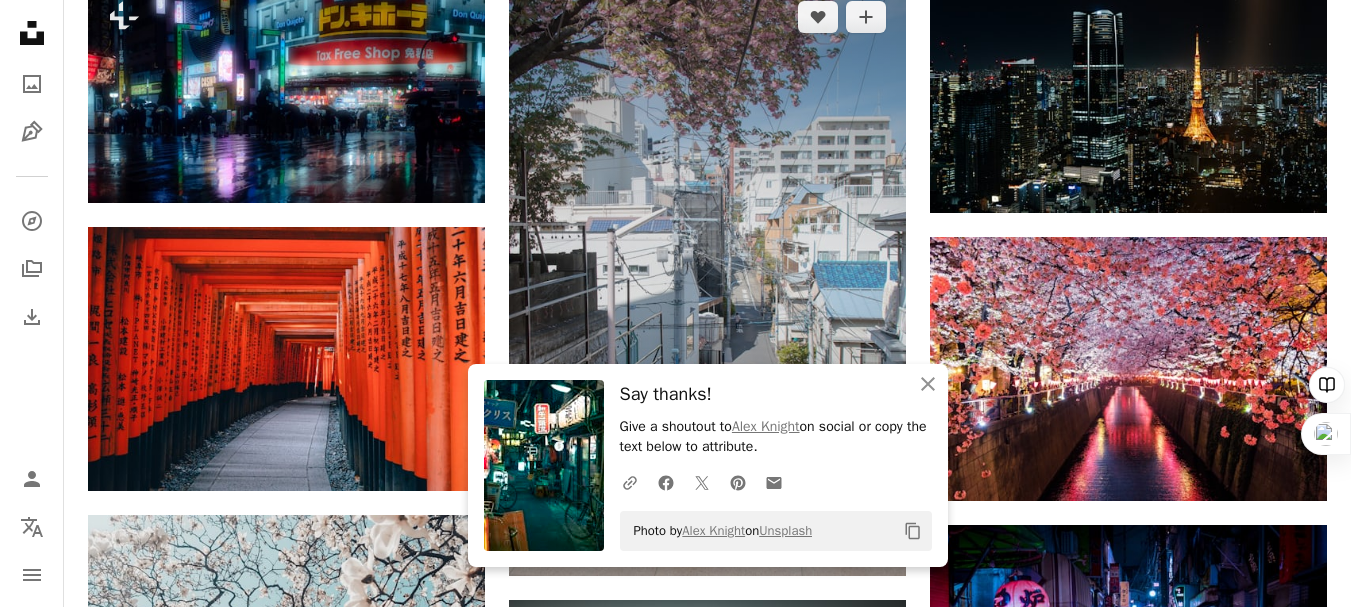 scroll, scrollTop: 1800, scrollLeft: 0, axis: vertical 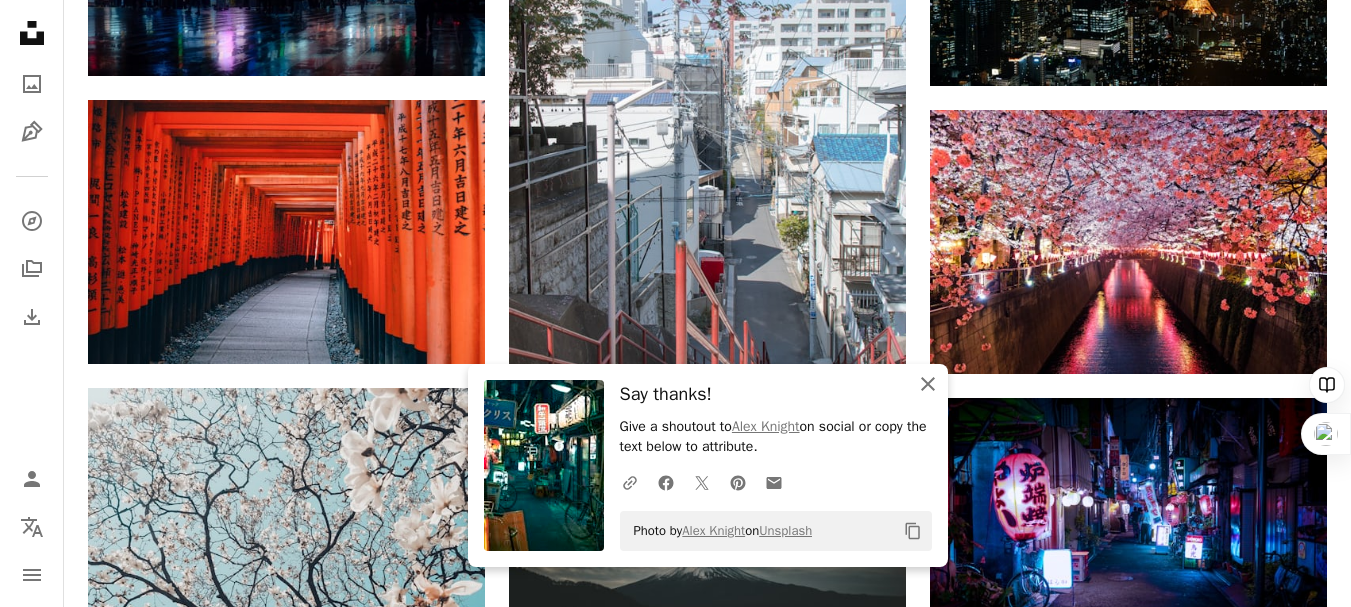 click on "An X shape" 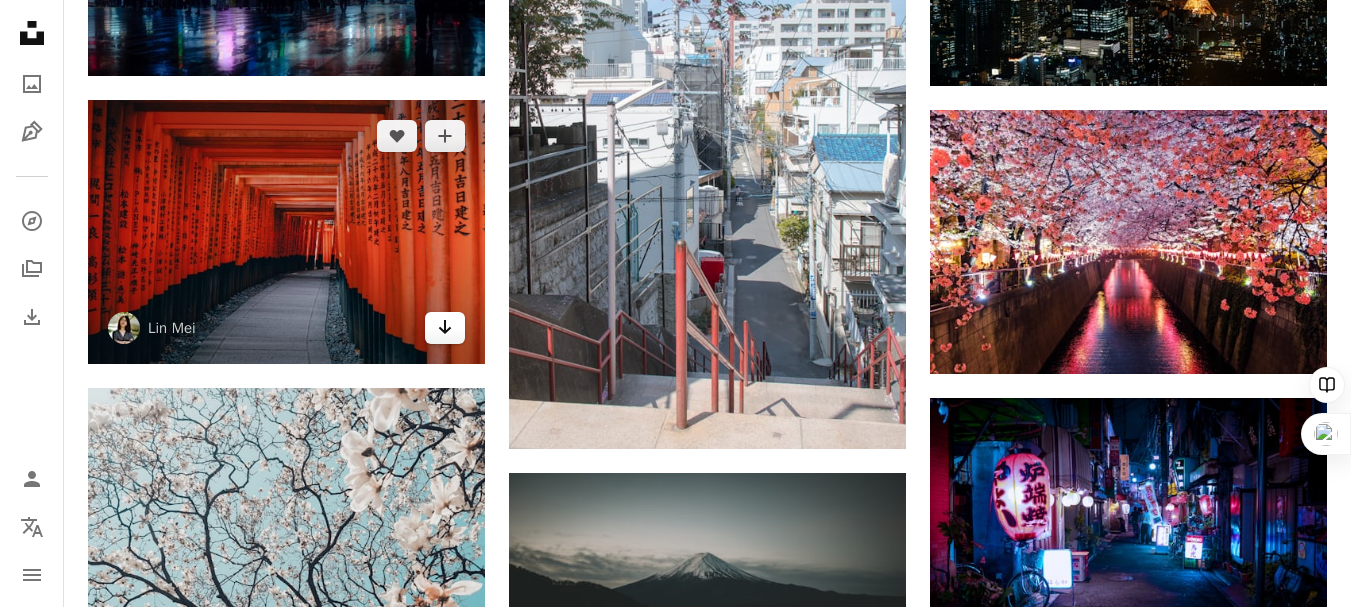 click on "Arrow pointing down" 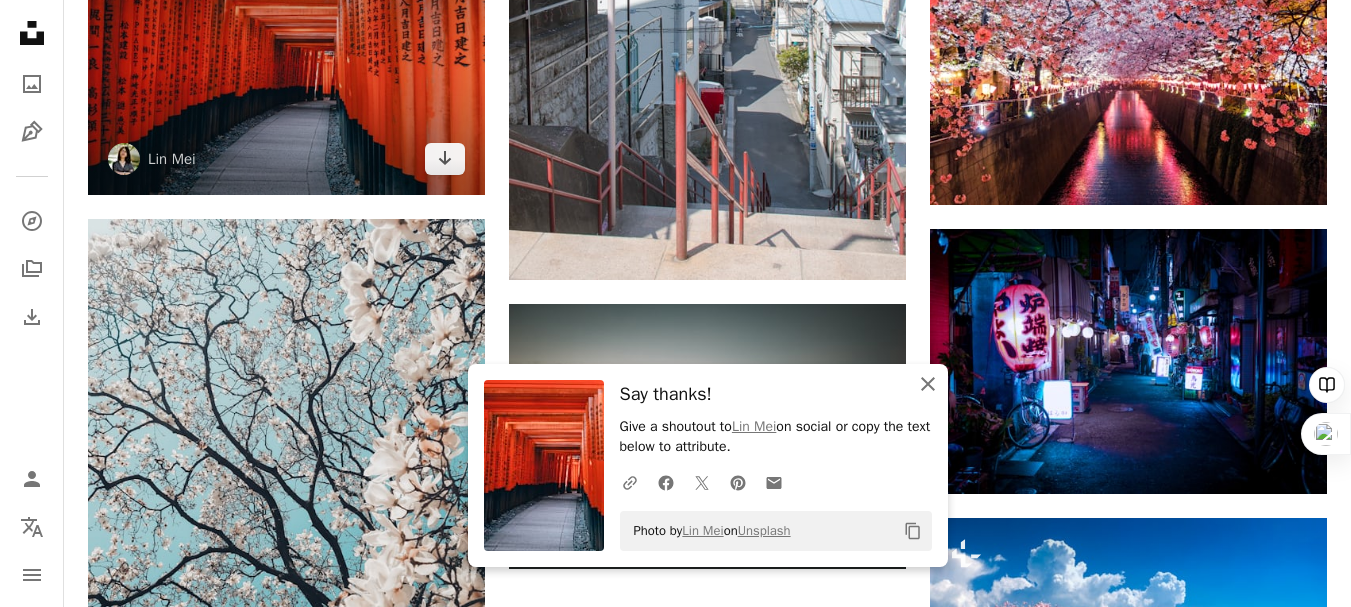 scroll, scrollTop: 2000, scrollLeft: 0, axis: vertical 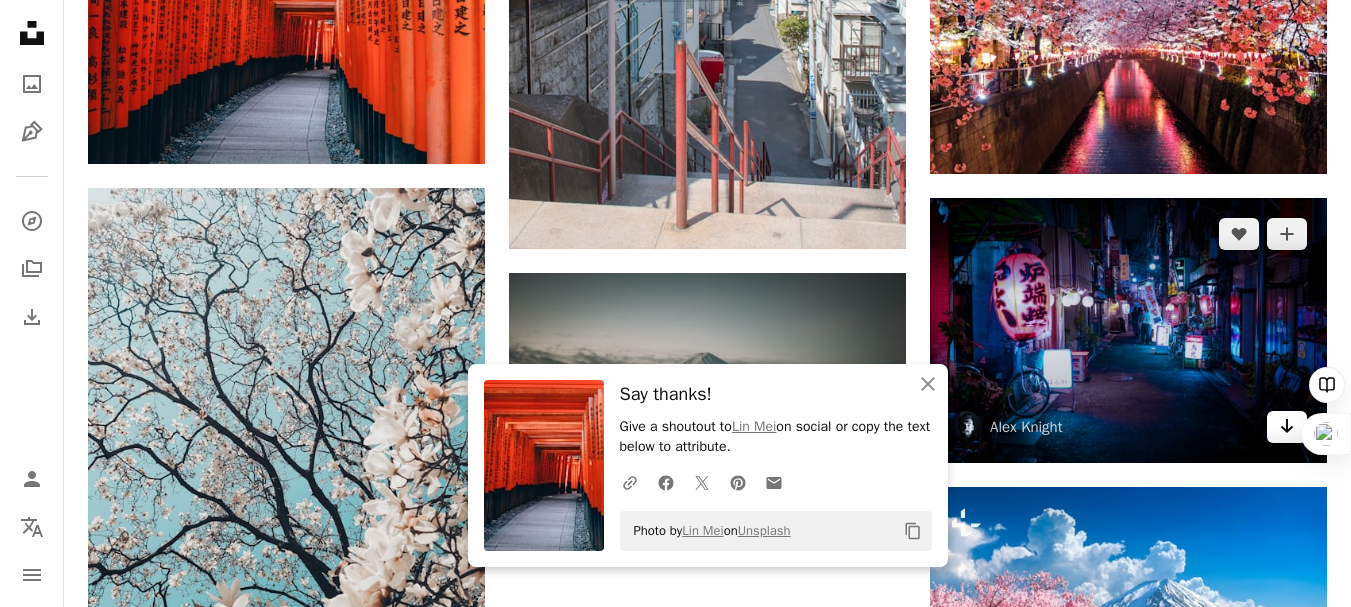 click on "Arrow pointing down" 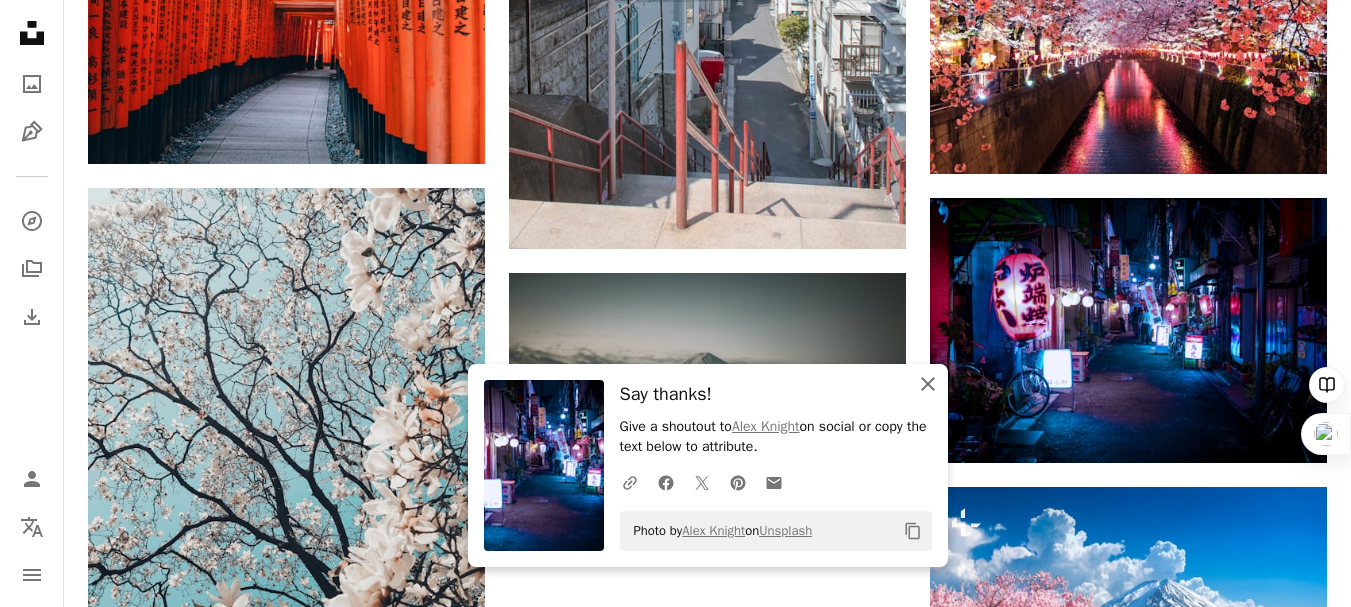 click on "An X shape" 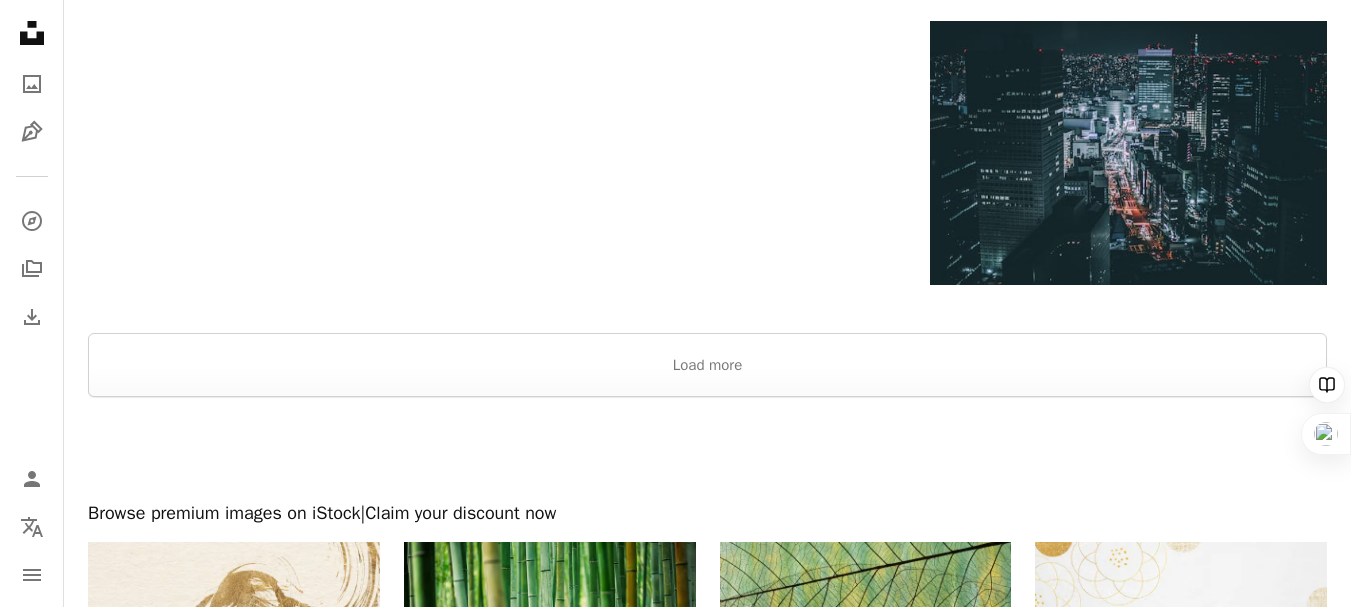 scroll, scrollTop: 2733, scrollLeft: 0, axis: vertical 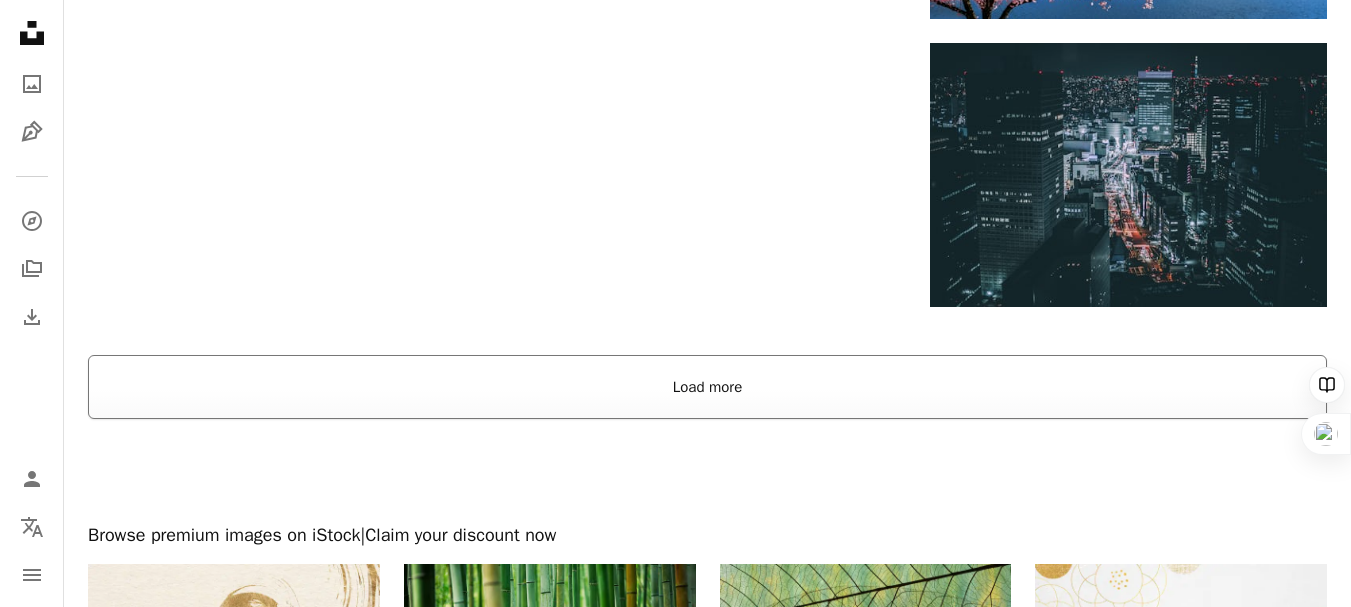 click on "Load more" at bounding box center (707, 387) 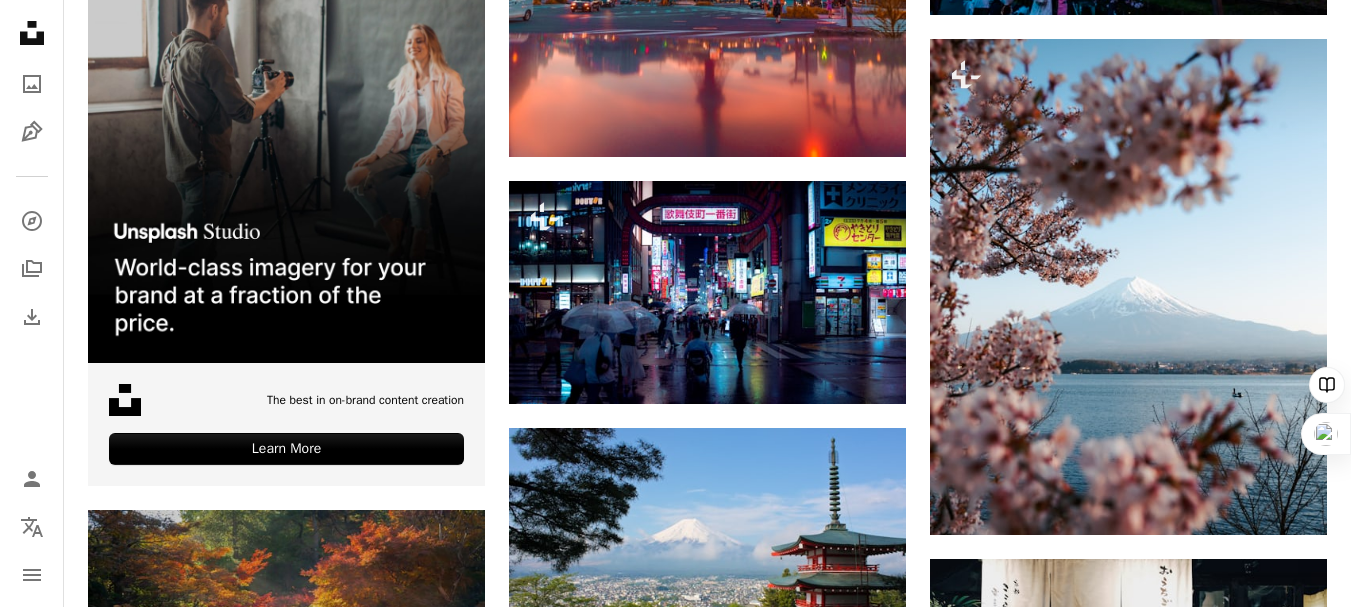 scroll, scrollTop: 4333, scrollLeft: 0, axis: vertical 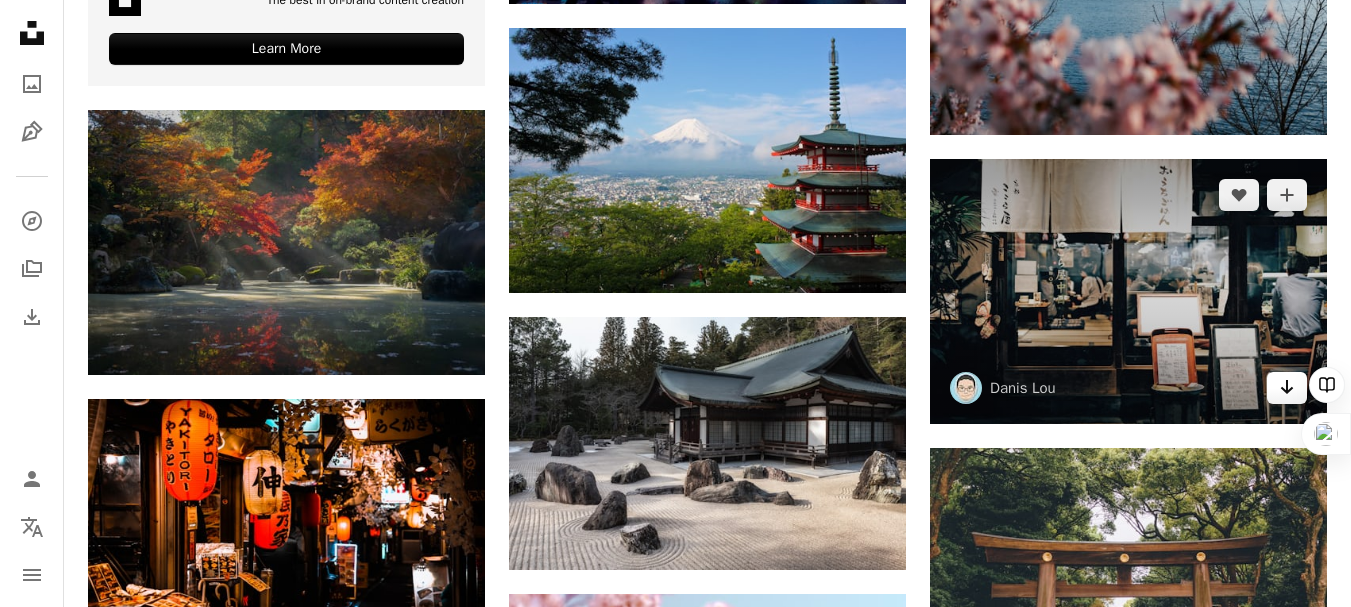 click on "Arrow pointing down" 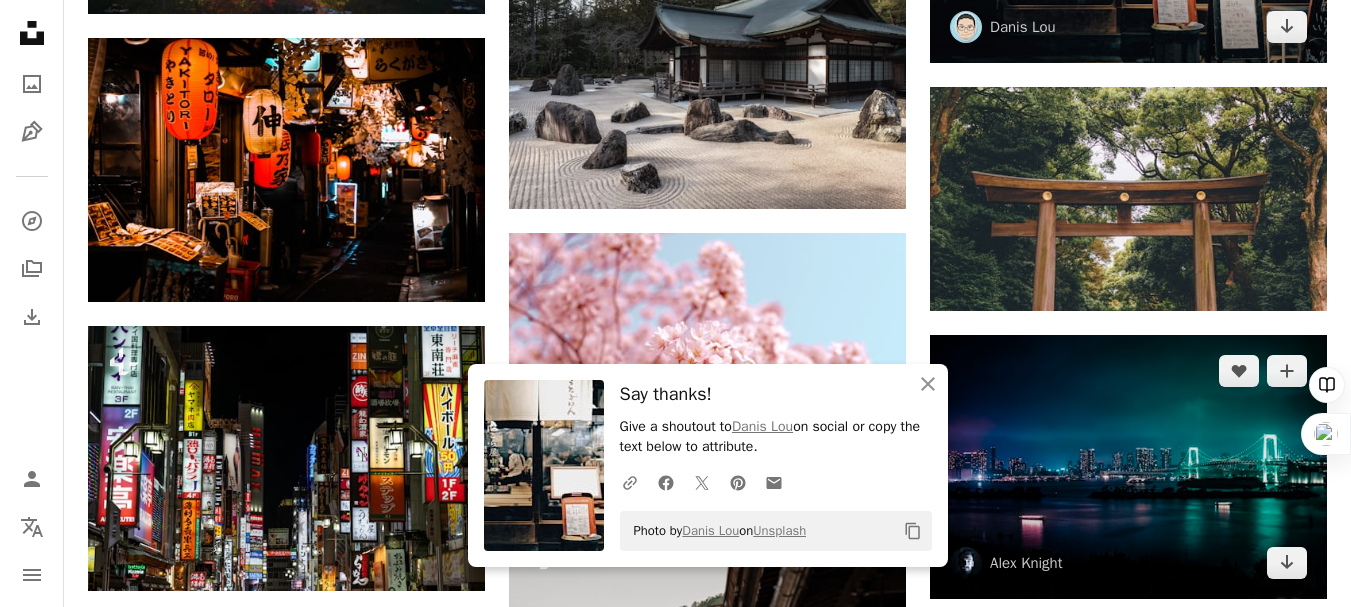 scroll, scrollTop: 4733, scrollLeft: 0, axis: vertical 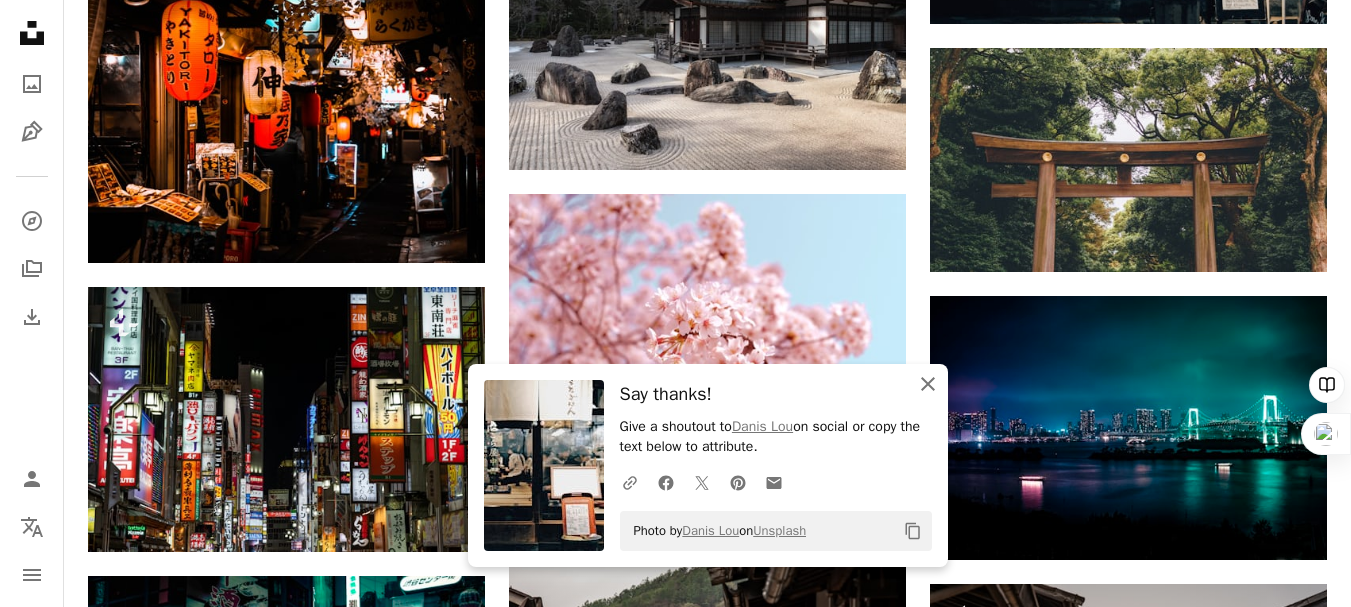click 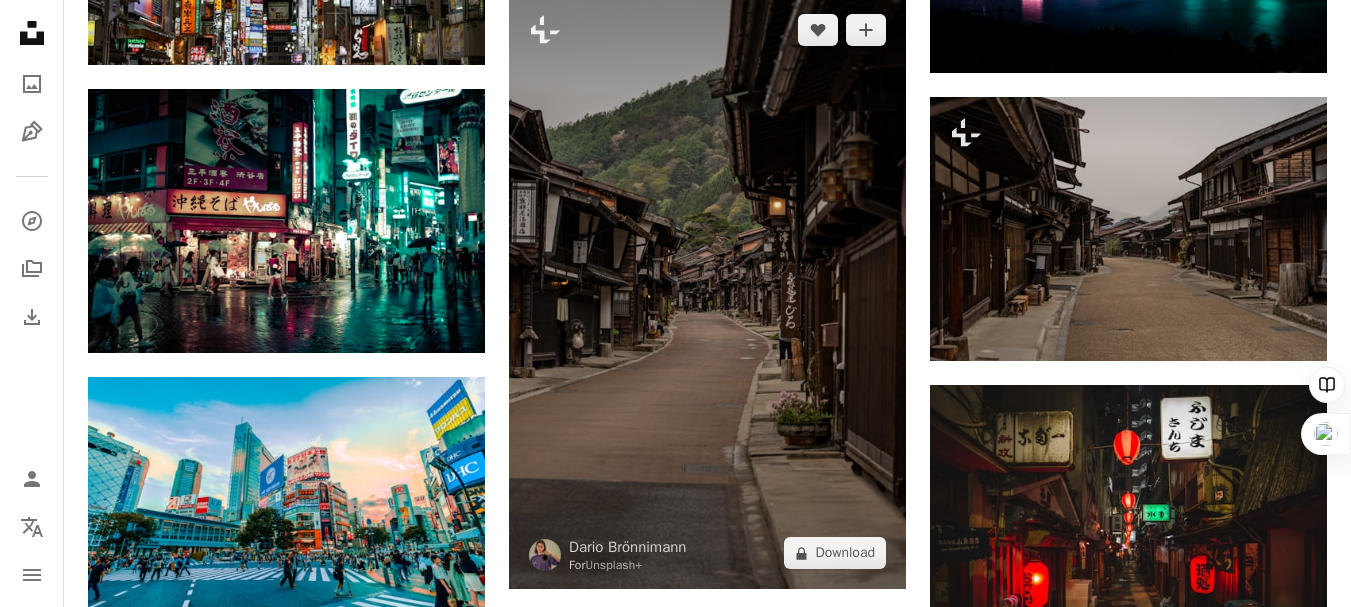 scroll, scrollTop: 5333, scrollLeft: 0, axis: vertical 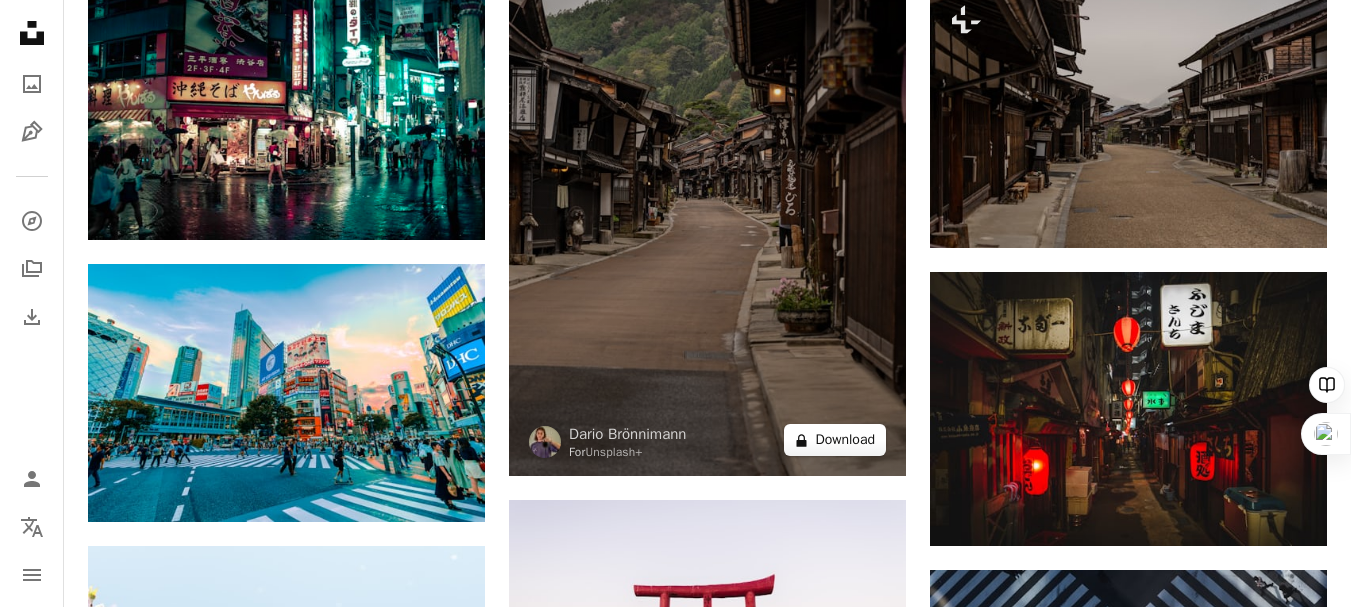 click on "A lock Download" at bounding box center [835, 440] 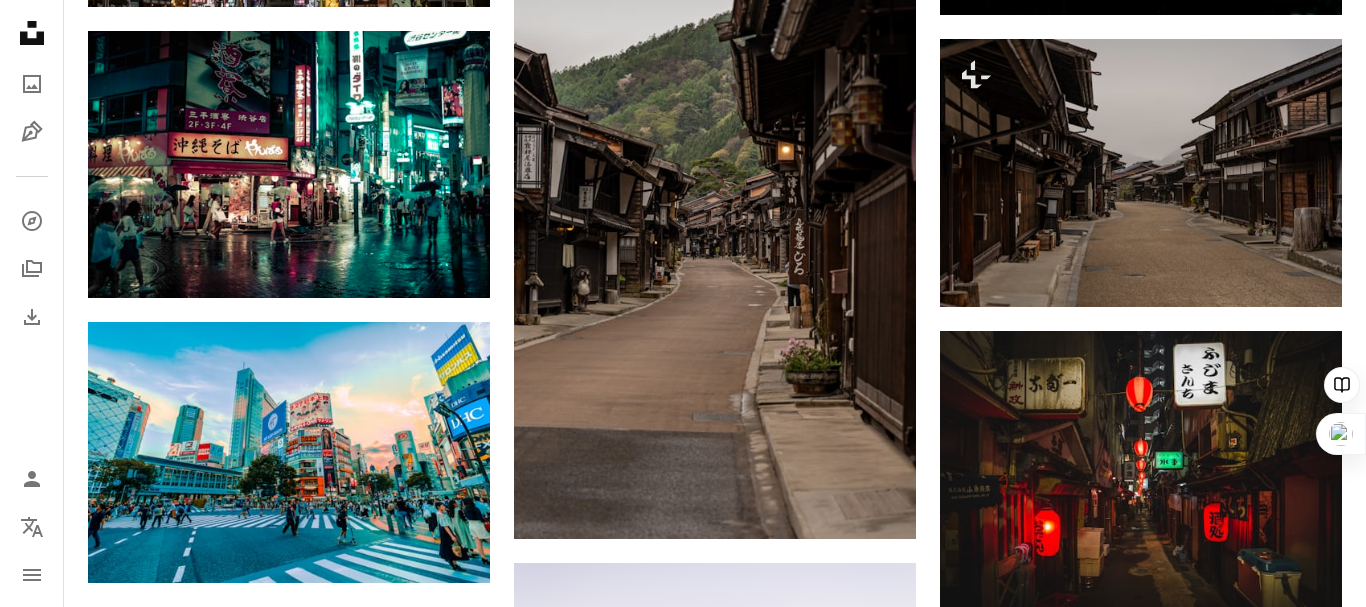click on "An X shape Premium, ready to use images. Get unlimited access. A plus sign Members-only content added monthly A plus sign Unlimited royalty-free downloads A plus sign Illustrations  New A plus sign Enhanced legal protections yearly 66%  off monthly $12   $4 USD per month * Get  Unsplash+ * When paid annually, billed upfront  $48 Taxes where applicable. Renews automatically. Cancel anytime." at bounding box center (683, 3533) 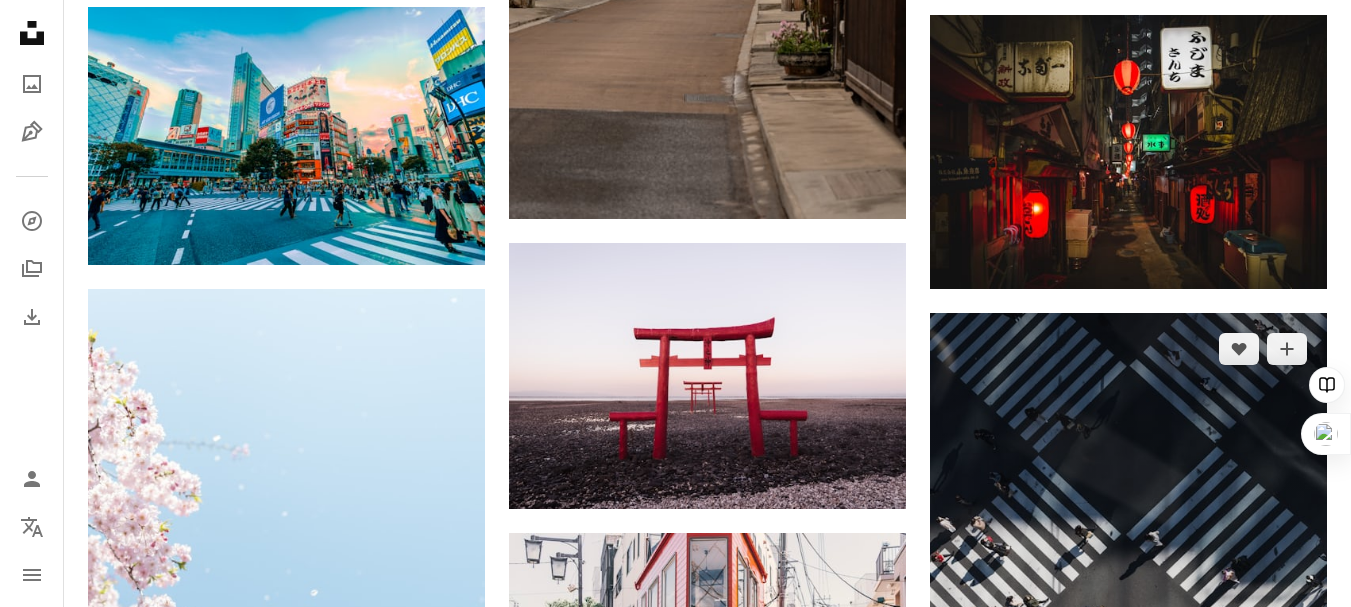 scroll, scrollTop: 5933, scrollLeft: 0, axis: vertical 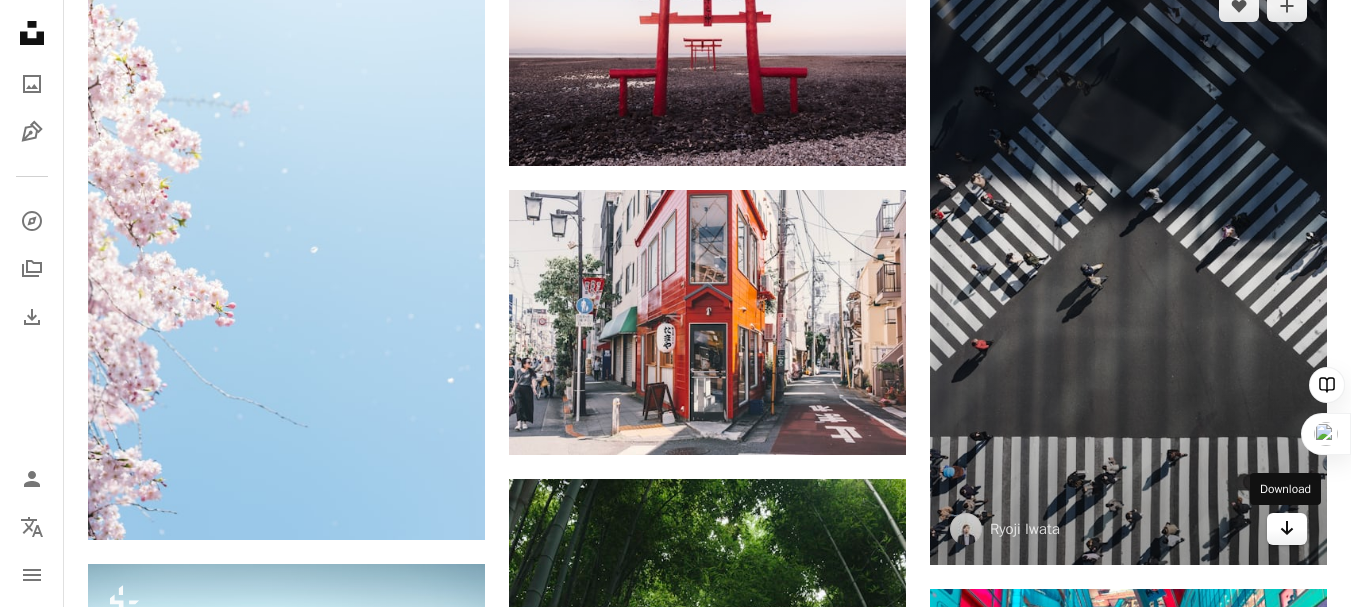 click on "Arrow pointing down" at bounding box center (1287, 529) 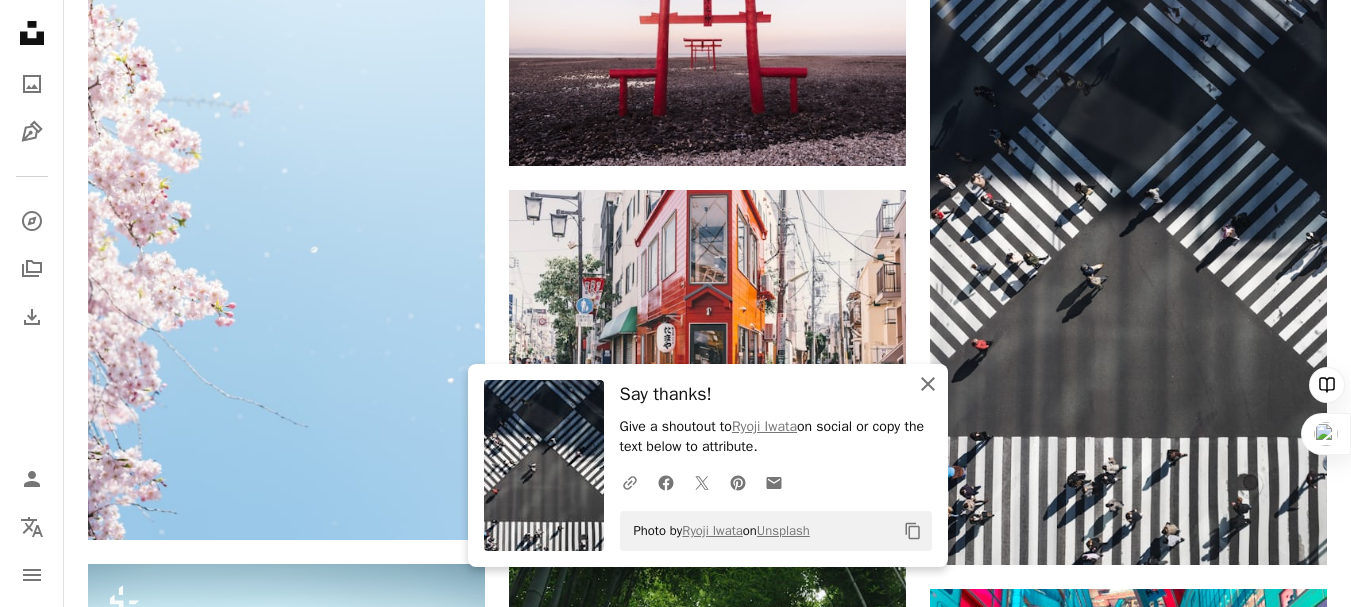 click 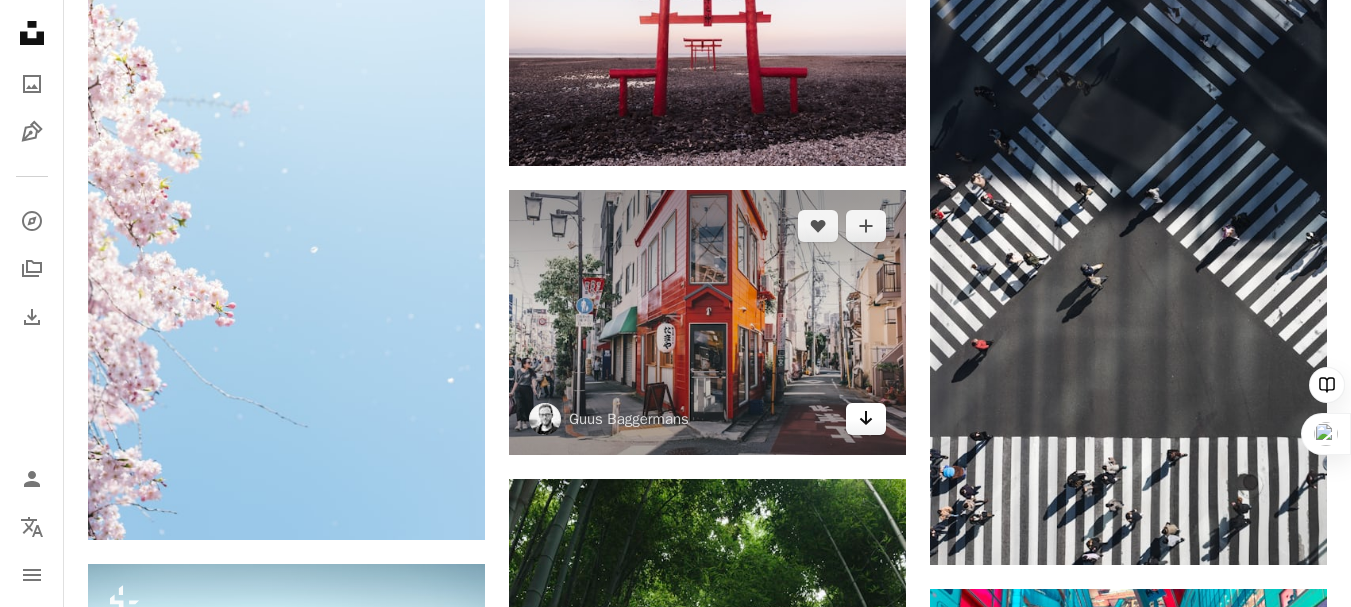 click on "Arrow pointing down" 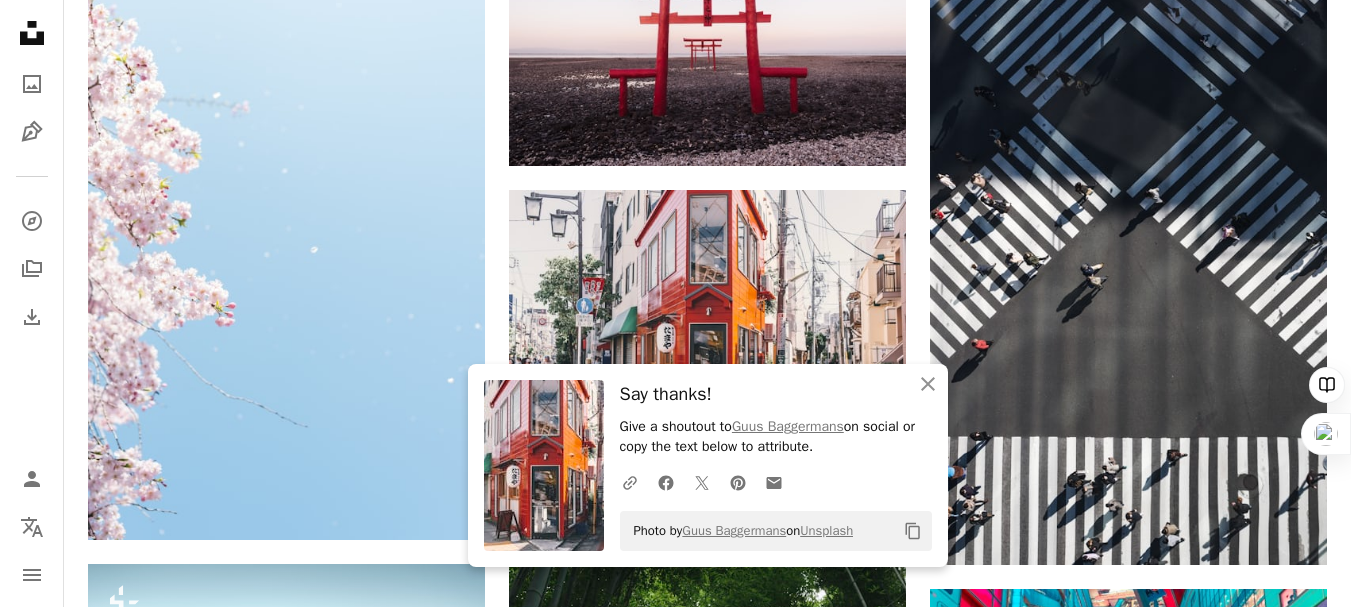 click on "Plus sign for Unsplash+ A heart A plus sign [FIRST] [LAST] For  Unsplash+ A lock Download A heart A plus sign [FIRST] [LAST] Available for hire A checkmark inside of a circle Arrow pointing down A heart A plus sign [FIRST] [LAST] Available for hire A checkmark inside of a circle Arrow pointing down Plus sign for Unsplash+ A heart A plus sign [FIRST] [LAST] For  Unsplash+ A lock Download A heart A plus sign [FIRST] [LAST] Arrow pointing down A heart A plus sign [FIRST] [LAST] Arrow pointing down A heart A plus sign [FIRST] [LAST] Available for hire A checkmark inside of a circle Arrow pointing down A heart A plus sign [FIRST] [LAST] Arrow pointing down A heart A plus sign [FIRST] [LAST] Available for hire A checkmark inside of a circle Arrow pointing down –– ––– –––  –– ––– –  ––– –––  ––––  –   – –– –––  – – ––– –– –– –––– –– The best in on-brand content creation Learn More A heart A heart" at bounding box center (707, -346) 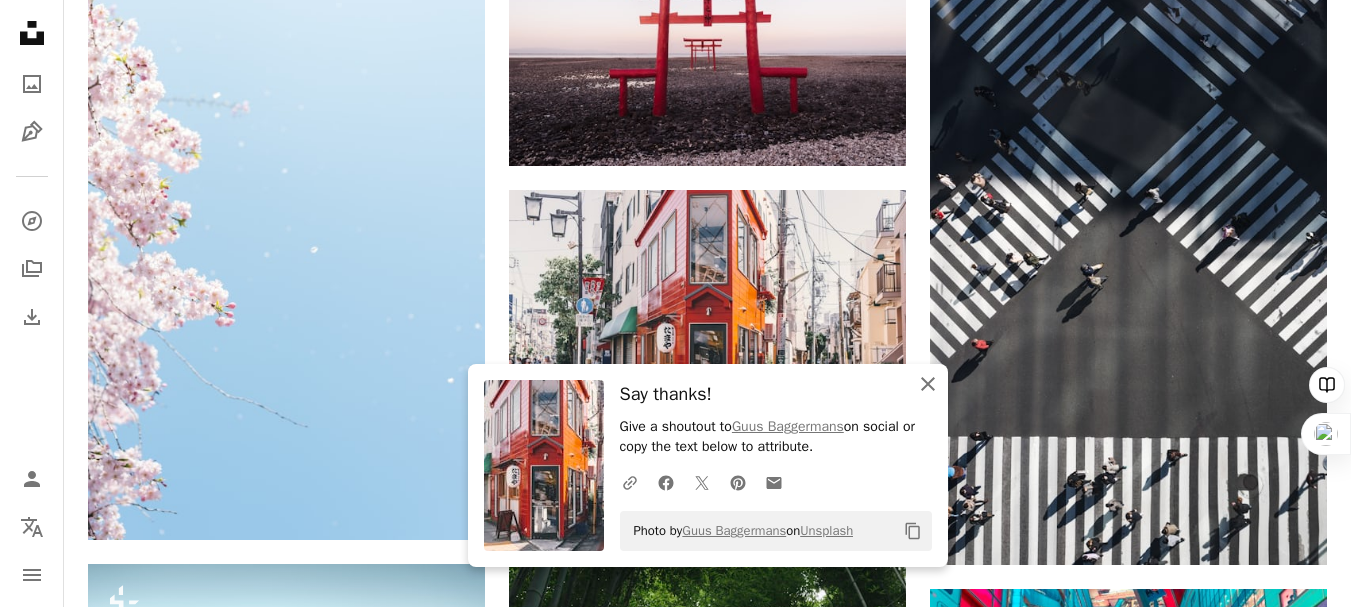 click on "An X shape" 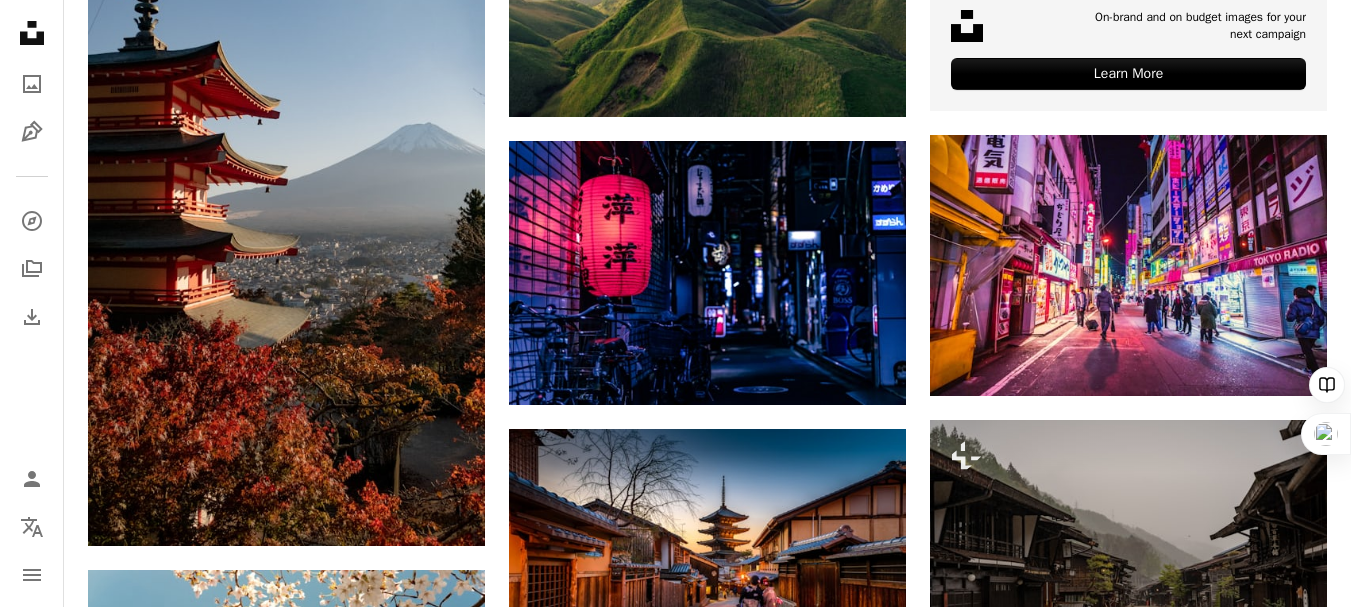 scroll, scrollTop: 7633, scrollLeft: 0, axis: vertical 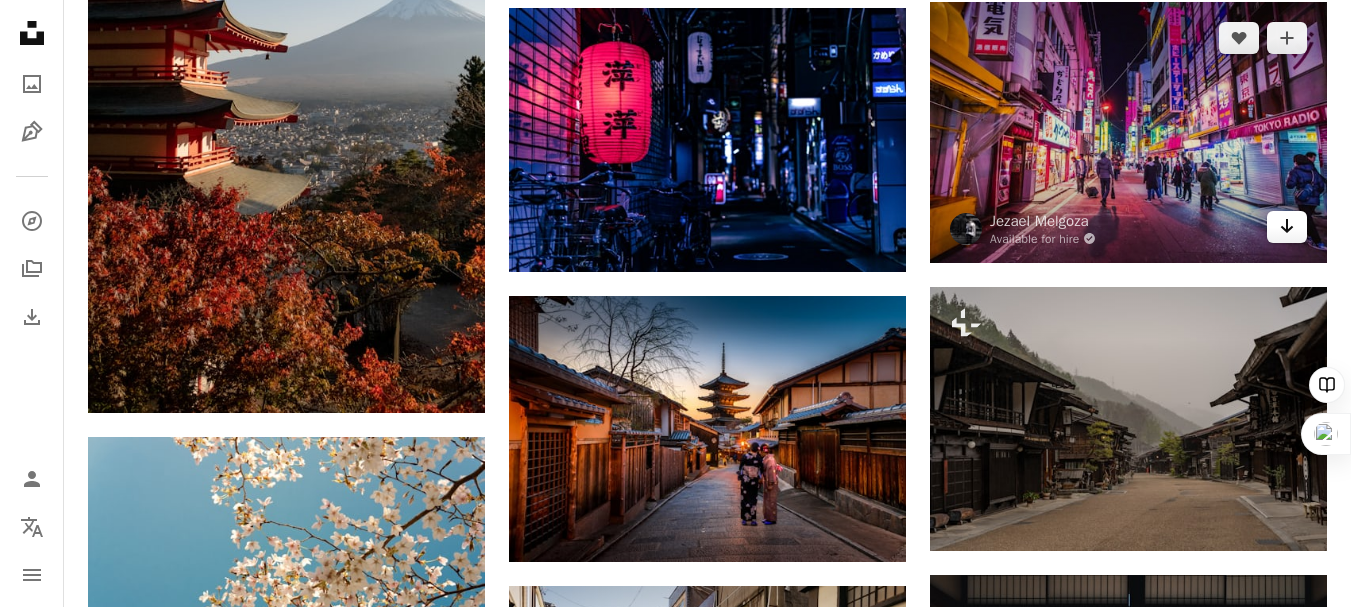 click on "Arrow pointing down" 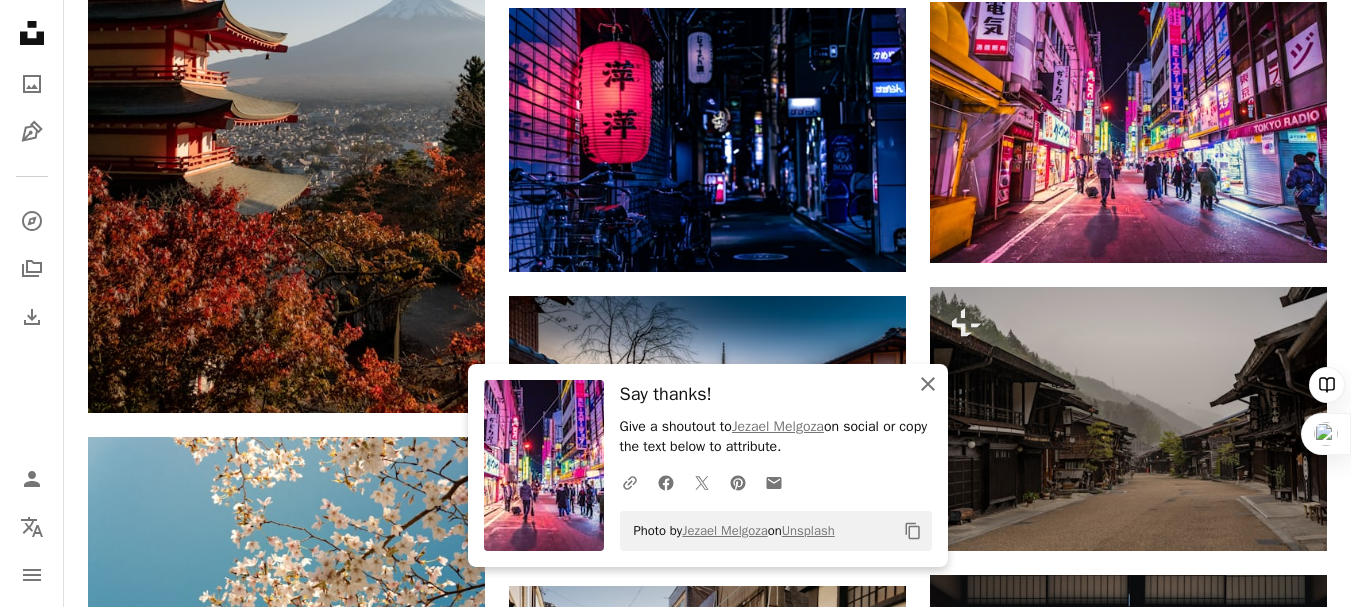 click on "An X shape" 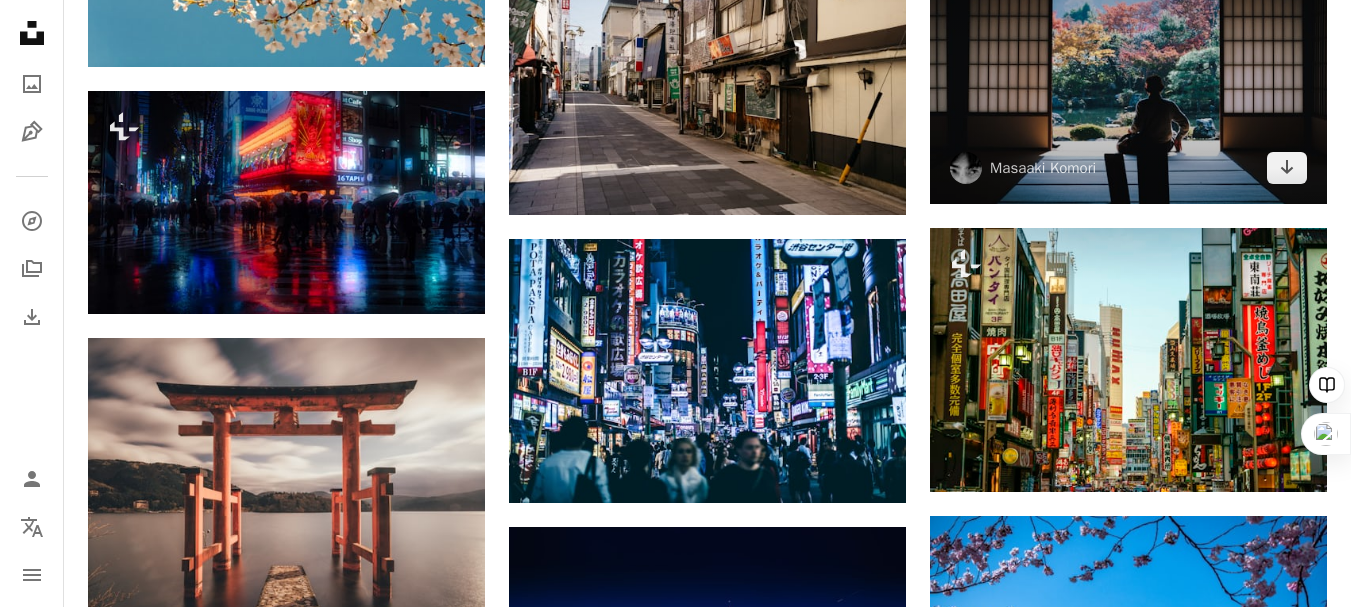 scroll, scrollTop: 8233, scrollLeft: 0, axis: vertical 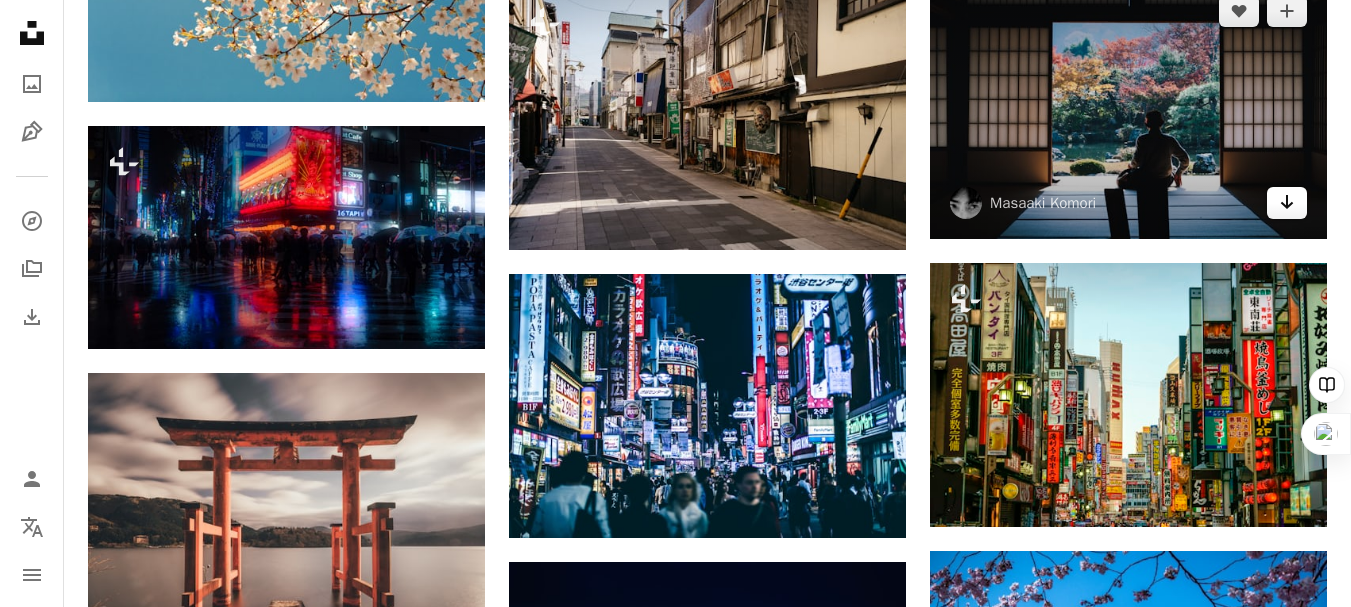 click on "Arrow pointing down" at bounding box center [1287, 203] 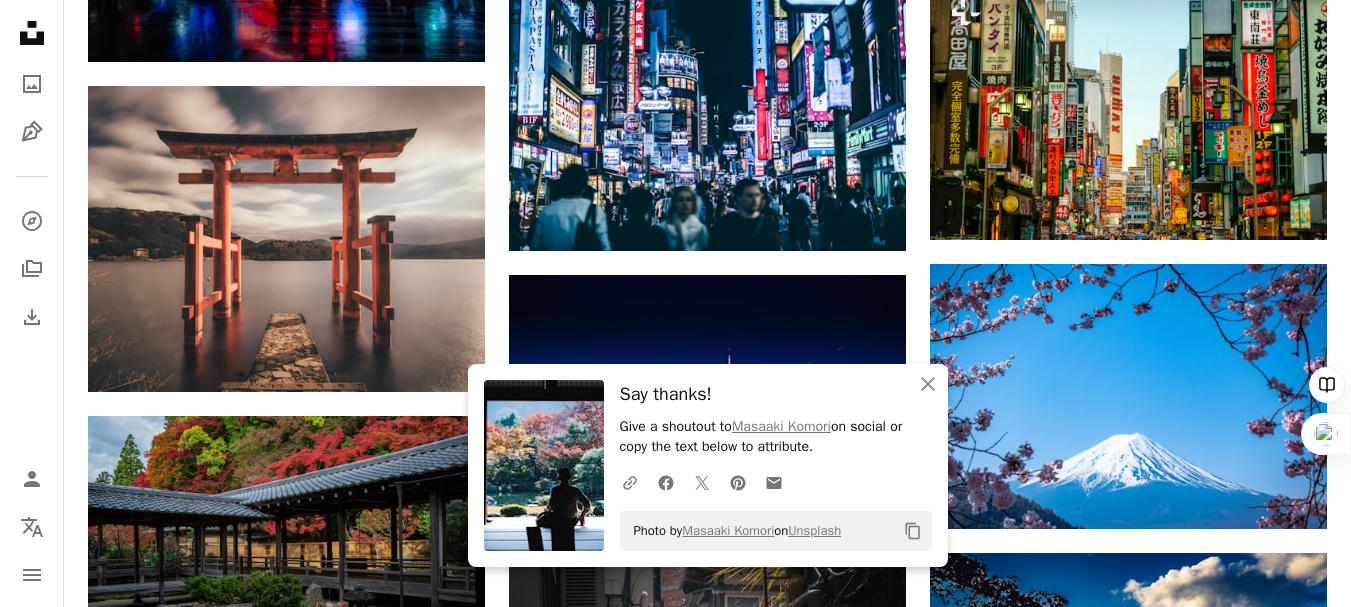 scroll, scrollTop: 8533, scrollLeft: 0, axis: vertical 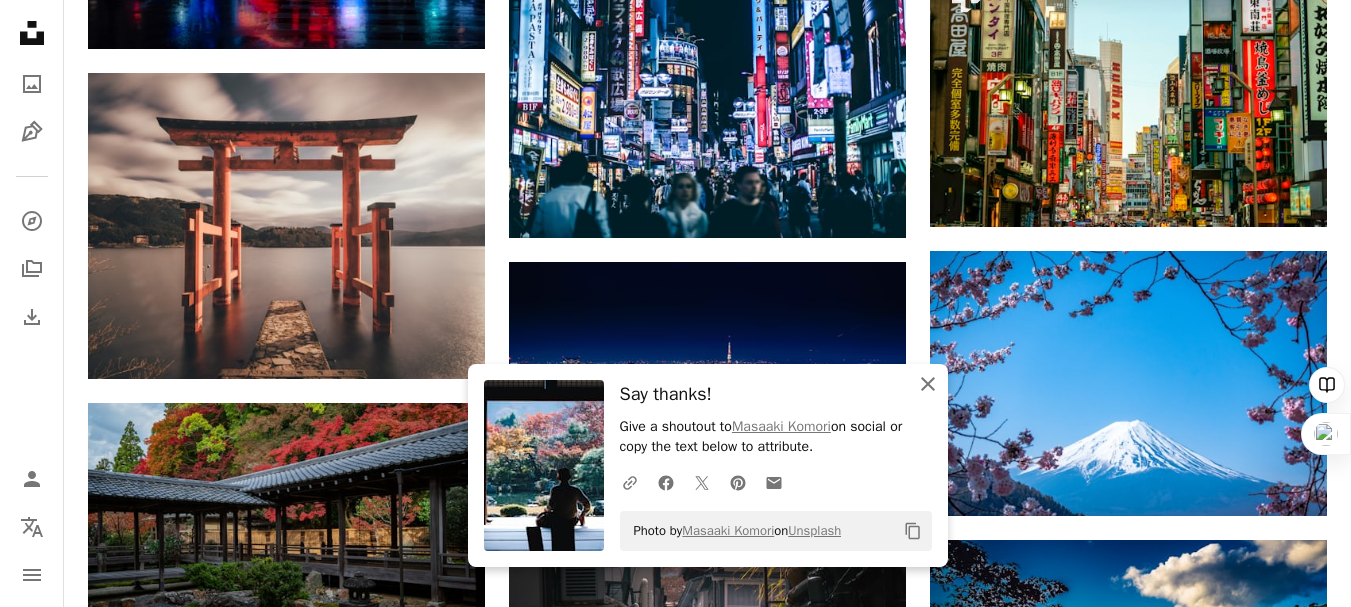 click 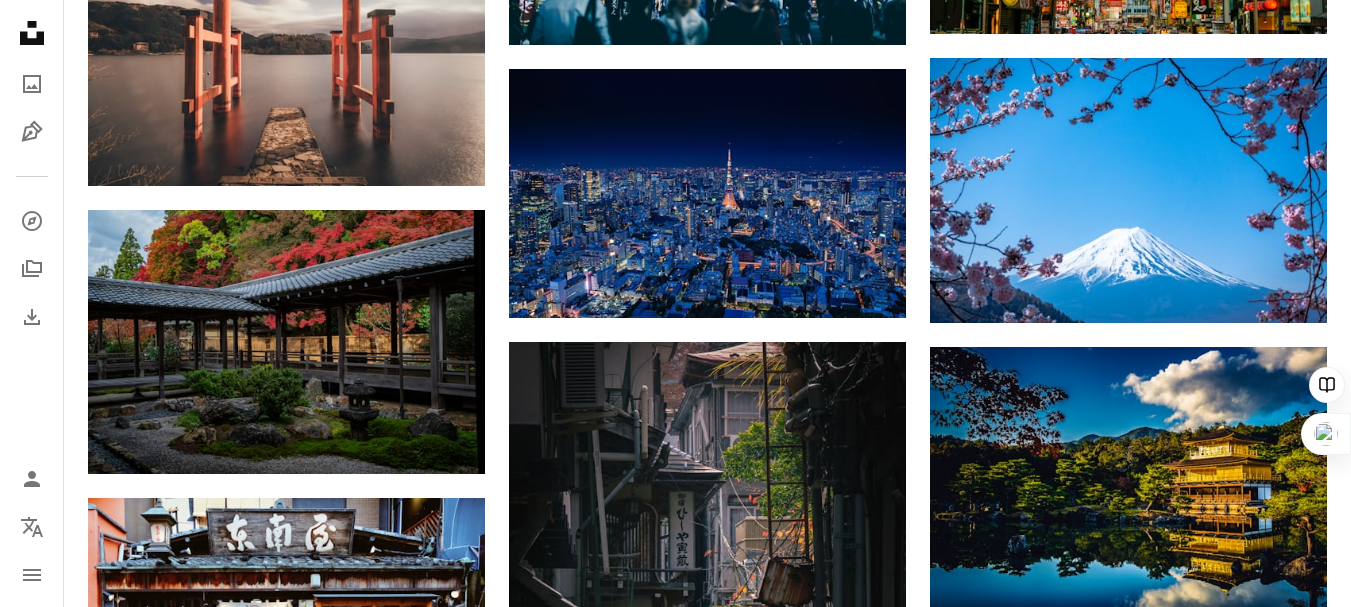 scroll, scrollTop: 8733, scrollLeft: 0, axis: vertical 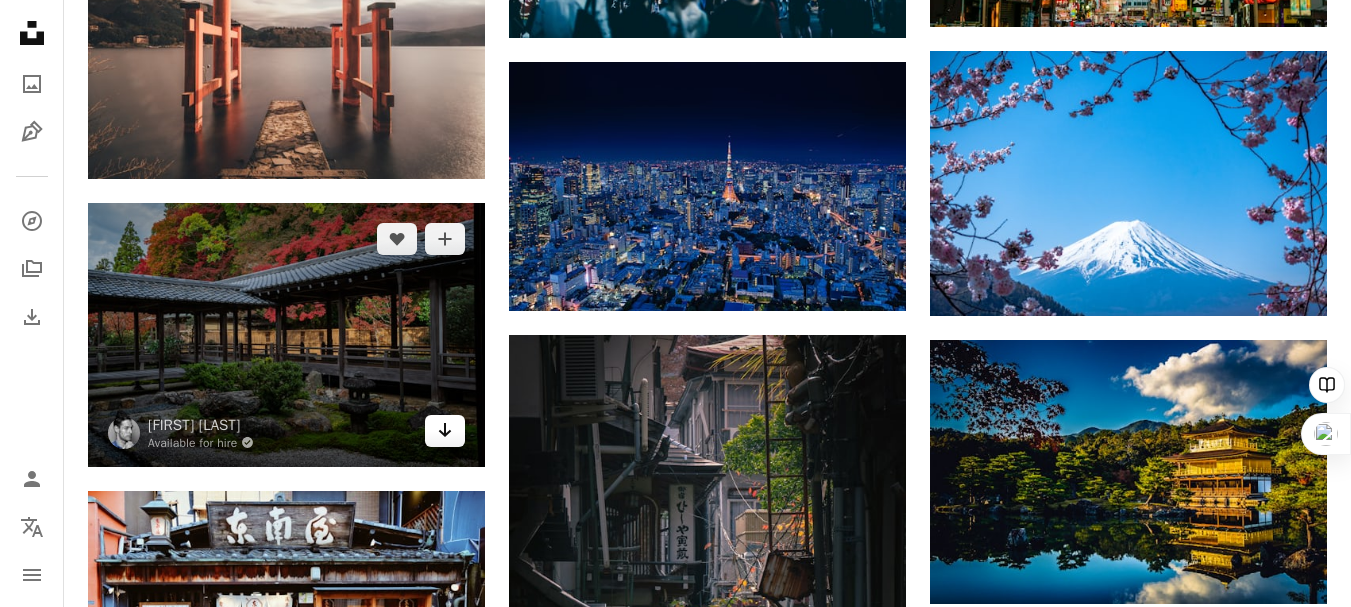 click on "Arrow pointing down" 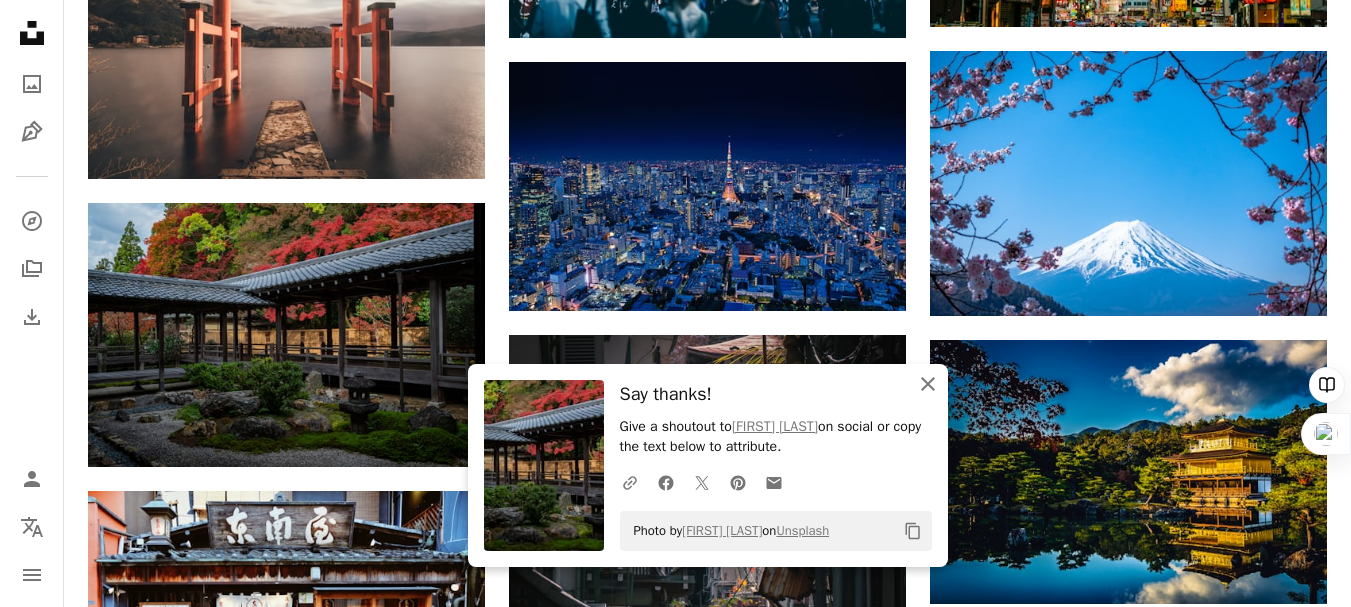 click on "An X shape" 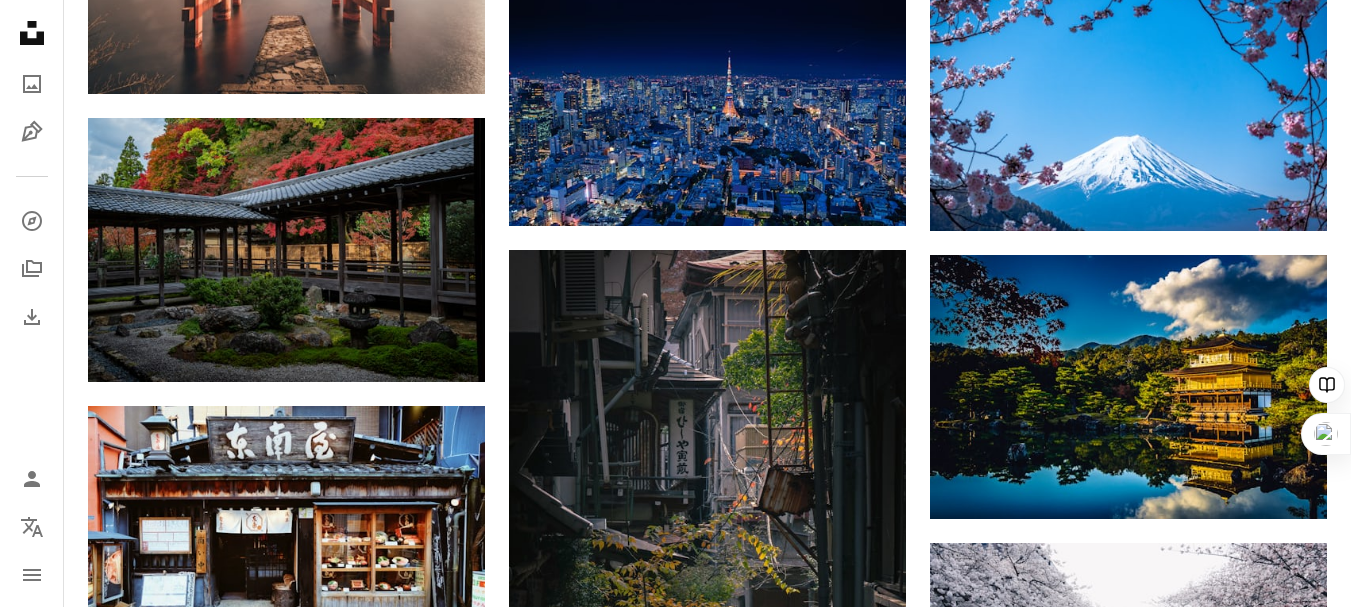 scroll, scrollTop: 9033, scrollLeft: 0, axis: vertical 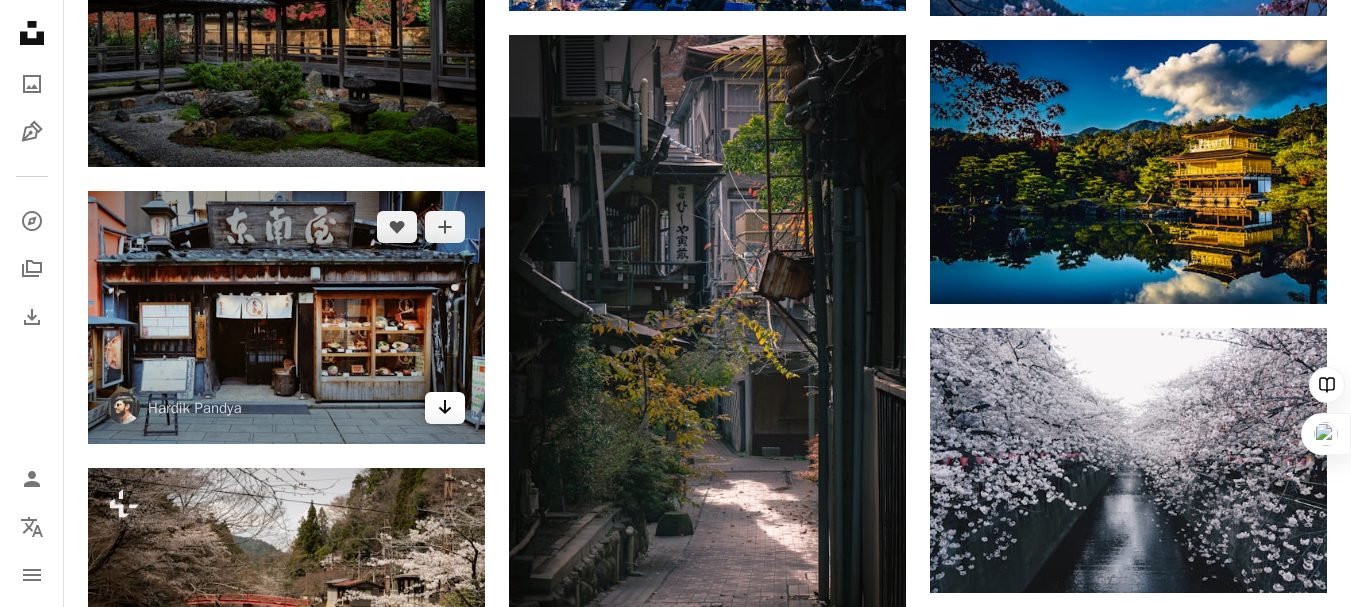 click on "Arrow pointing down" 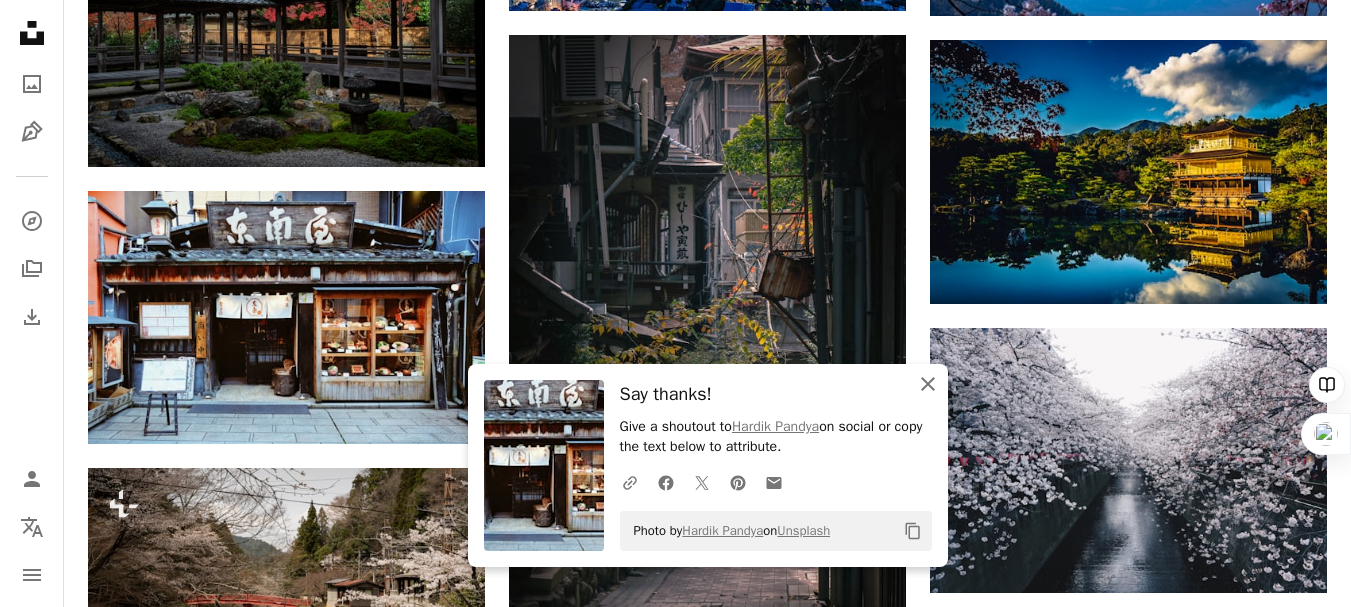 click 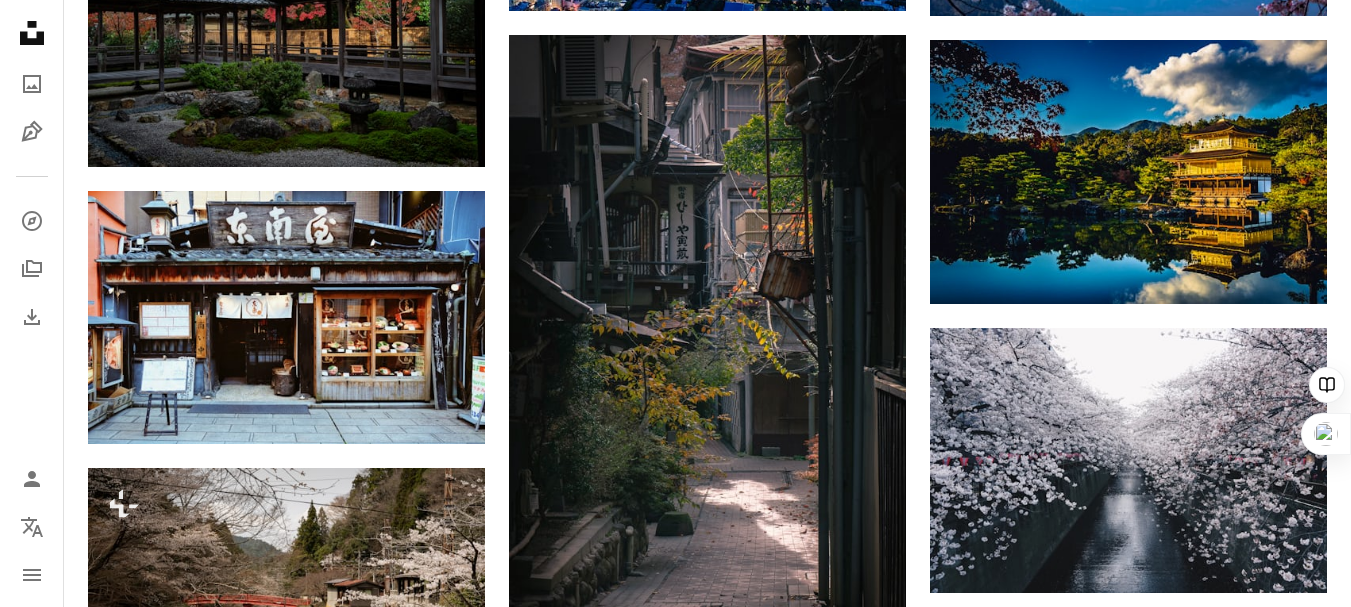 click on "Plus sign for Unsplash+ A heart A plus sign [FIRST] [LAST] For  Unsplash+ A lock Download A heart A plus sign [FIRST] [LAST] Available for hire A checkmark inside of a circle Arrow pointing down A heart A plus sign [FIRST] [LAST] Available for hire A checkmark inside of a circle Arrow pointing down Plus sign for Unsplash+ A heart A plus sign [FIRST] [LAST] For  Unsplash+ A lock Download A heart A plus sign [FIRST] [LAST] Arrow pointing down A heart A plus sign [FIRST] [LAST] Arrow pointing down A heart A plus sign [FIRST] [LAST] Available for hire A checkmark inside of a circle Arrow pointing down A heart A plus sign [FIRST] [LAST] Arrow pointing down A heart A plus sign [FIRST] [LAST] Available for hire A checkmark inside of a circle Arrow pointing down –– ––– –––  –– ––– –  ––– –––  ––––  –   – –– –––  – – ––– –– –– –––– –– The best in on-brand content creation Learn More A heart A heart" at bounding box center [707, -2313] 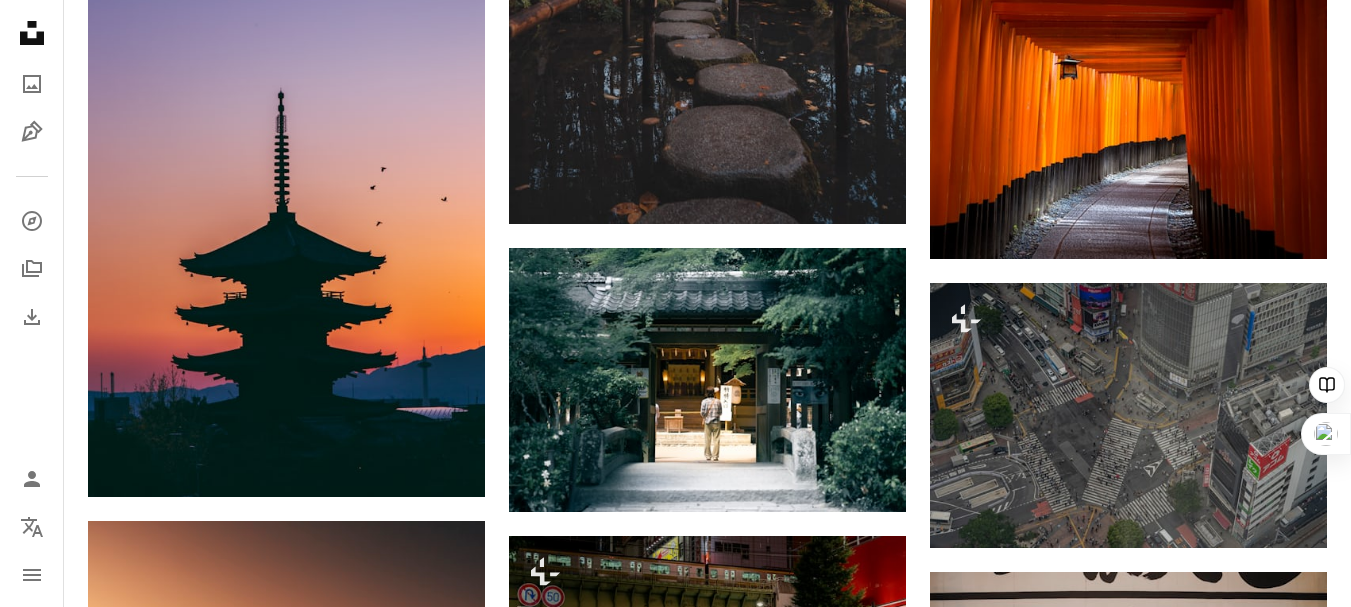 scroll, scrollTop: 10733, scrollLeft: 0, axis: vertical 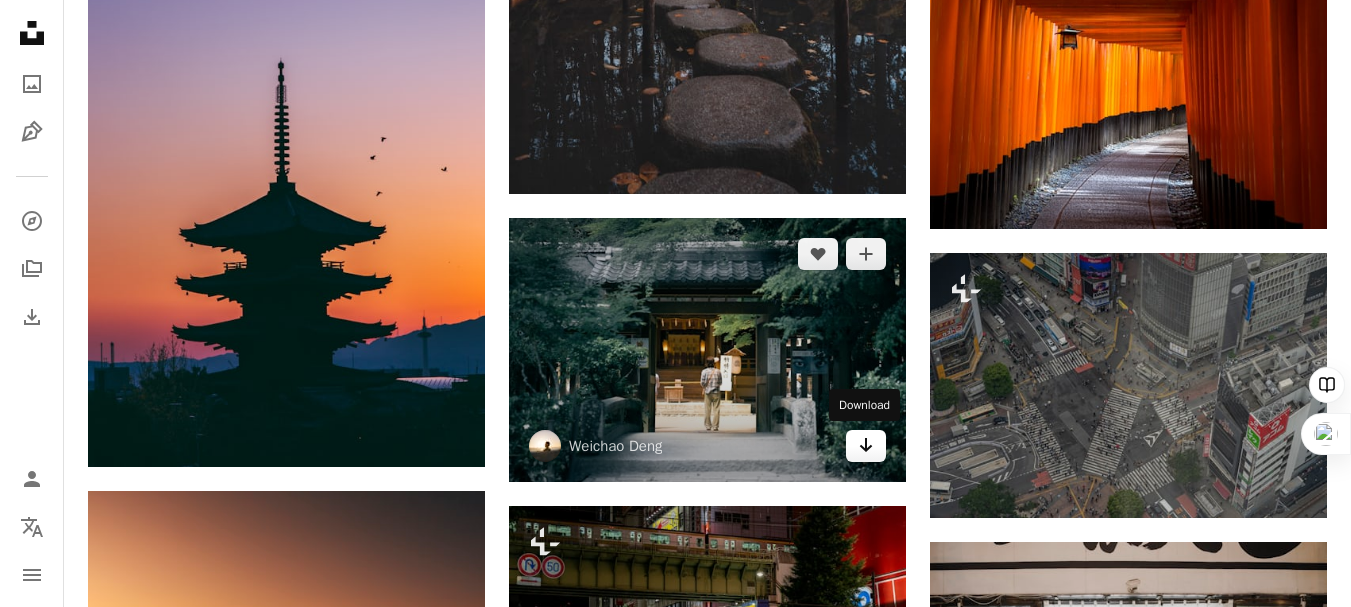click on "Arrow pointing down" 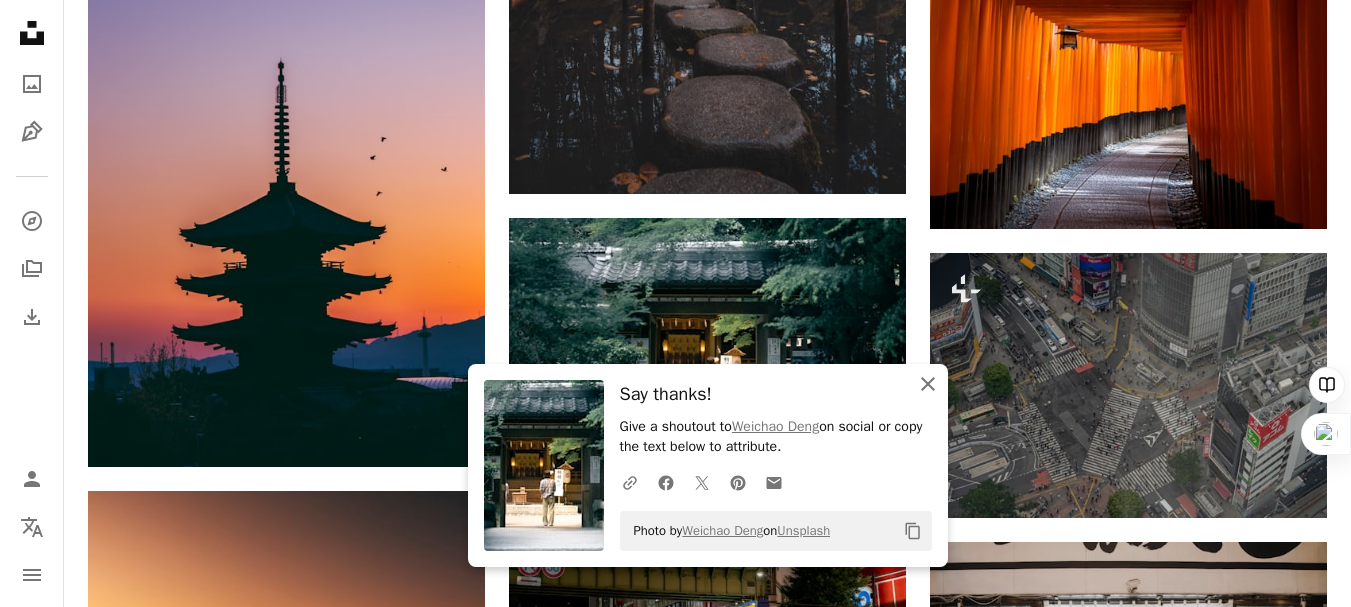 click on "An X shape" 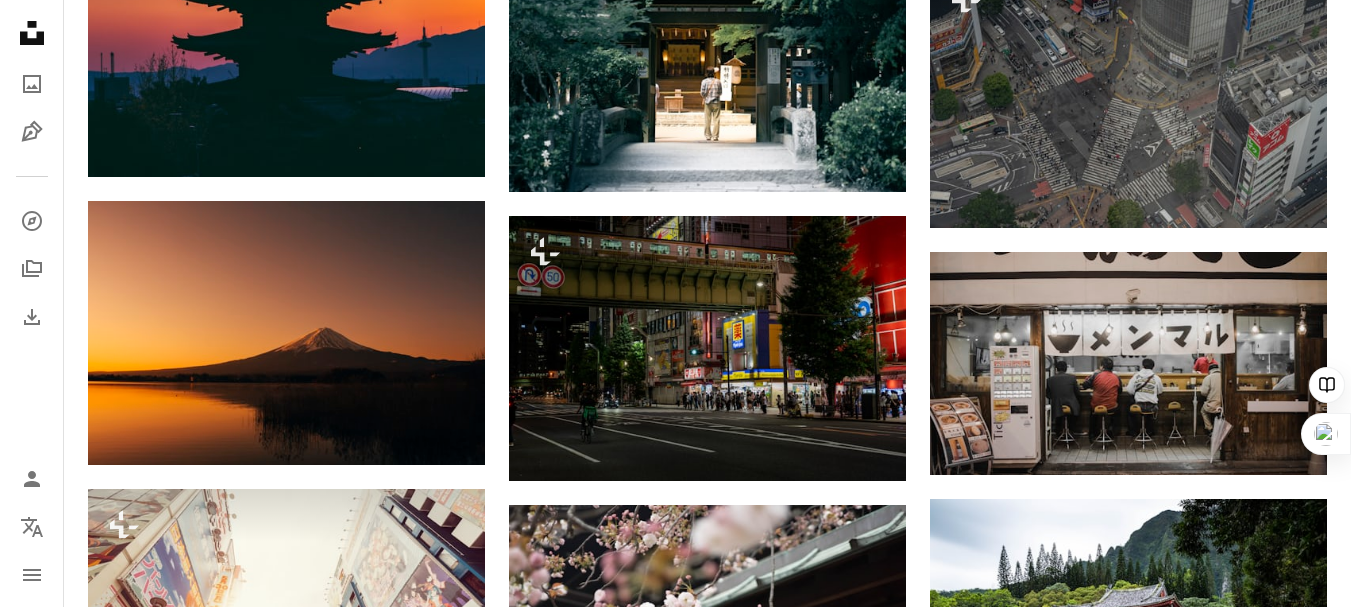 scroll, scrollTop: 11033, scrollLeft: 0, axis: vertical 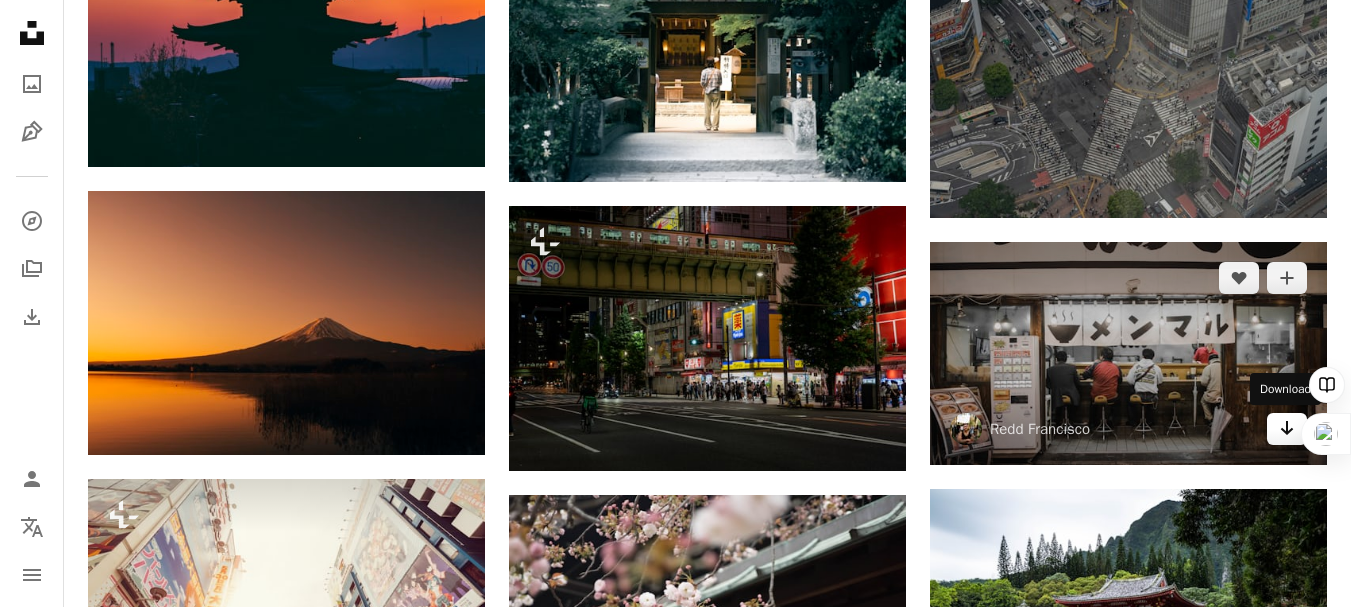 click on "Arrow pointing down" 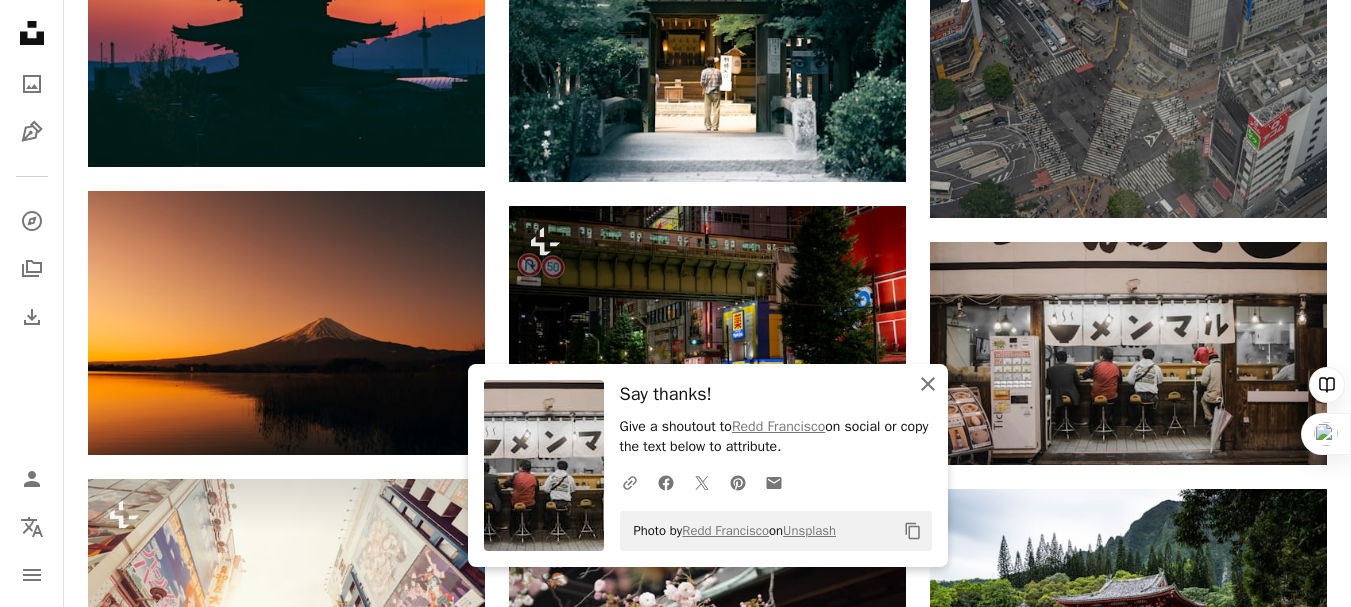 click 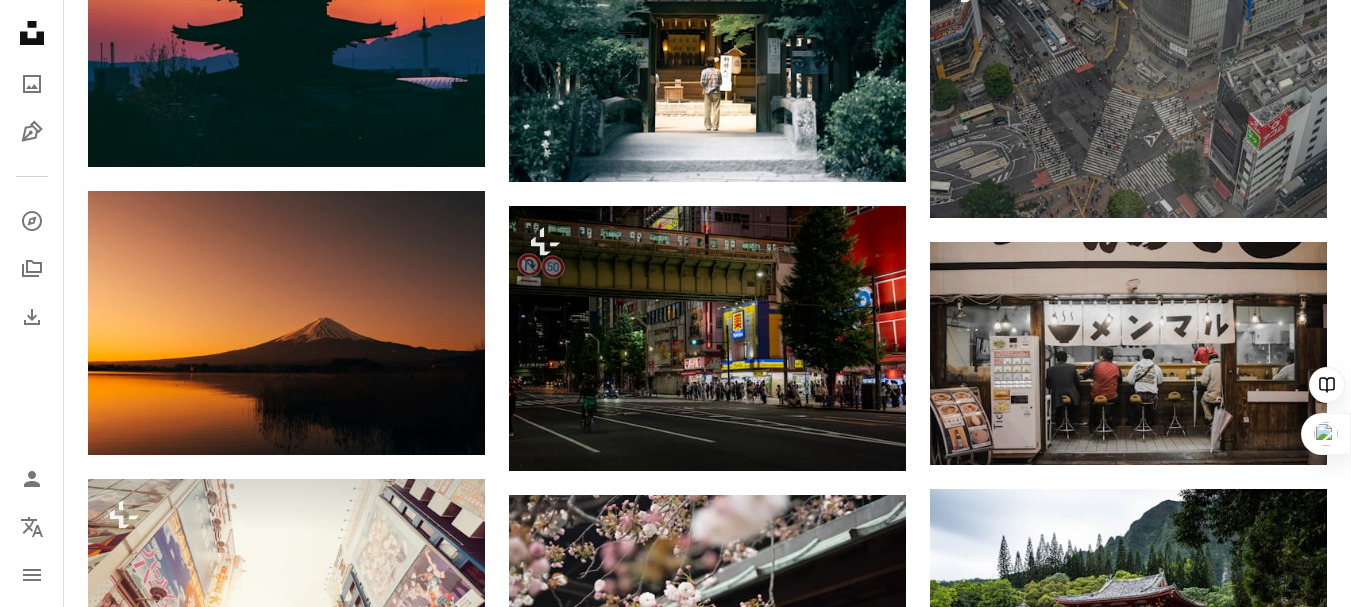 scroll, scrollTop: 11433, scrollLeft: 0, axis: vertical 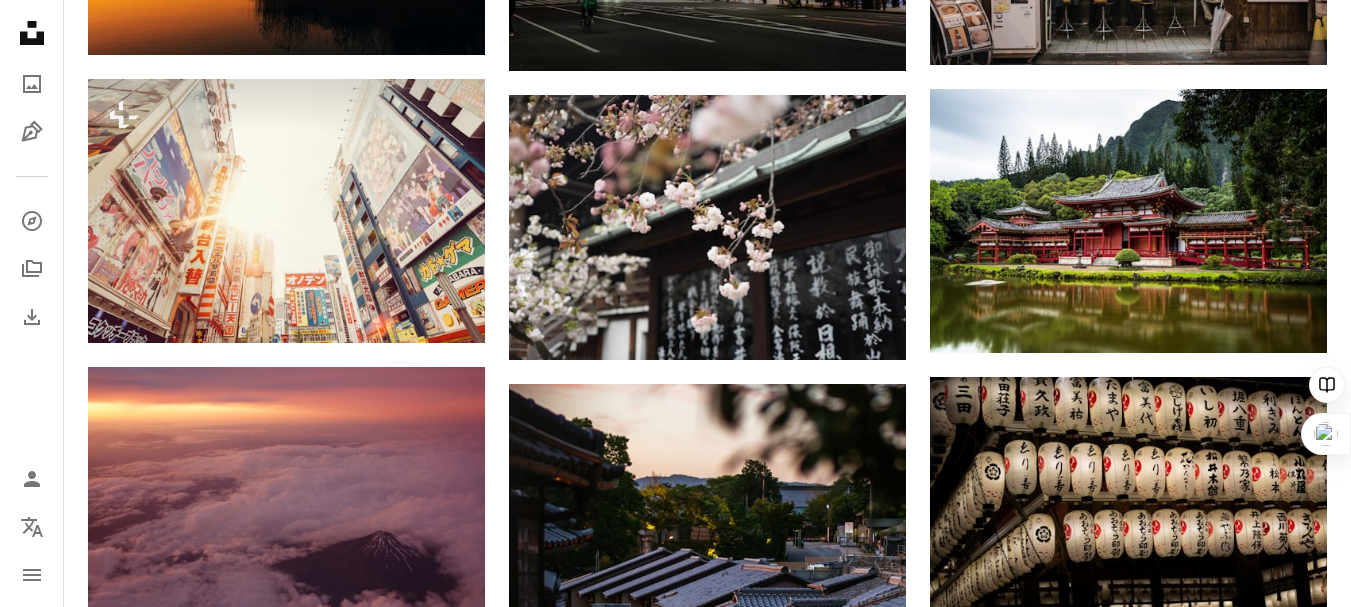 click on "Plus sign for Unsplash+ A heart A plus sign [FIRST] [LAST] For  Unsplash+ A lock Download A heart A plus sign [FIRST] [LAST] Available for hire A checkmark inside of a circle Arrow pointing down A heart A plus sign [FIRST] [LAST] Available for hire A checkmark inside of a circle Arrow pointing down Plus sign for Unsplash+ A heart A plus sign [FIRST] [LAST] For  Unsplash+ A lock Download A heart A plus sign [FIRST] [LAST] Arrow pointing down A heart A plus sign [FIRST] [LAST] Arrow pointing down A heart A plus sign [FIRST] [LAST] Available for hire A checkmark inside of a circle Arrow pointing down A heart A plus sign [FIRST] [LAST] Arrow pointing down A heart A plus sign [FIRST] [LAST] Available for hire A checkmark inside of a circle Arrow pointing down –– ––– –––  –– ––– –  ––– –––  ––––  –   – –– –––  – – ––– –– –– –––– –– The best in on-brand content creation Learn More A heart A heart" at bounding box center (707, -3413) 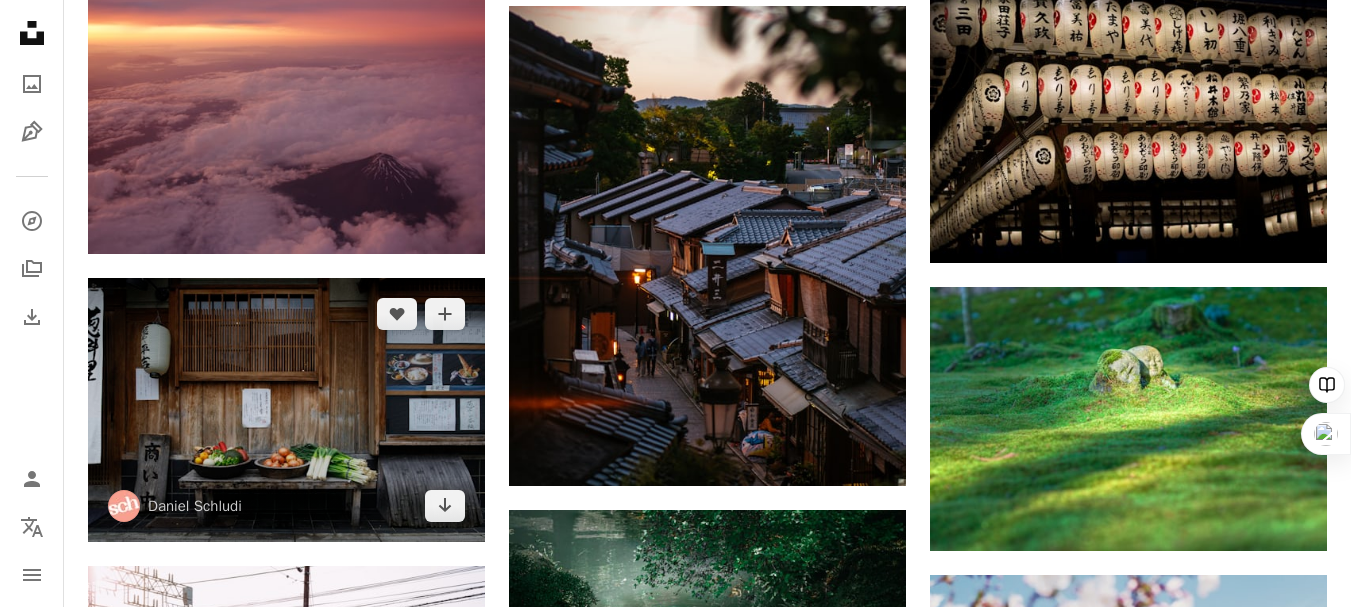 scroll, scrollTop: 11833, scrollLeft: 0, axis: vertical 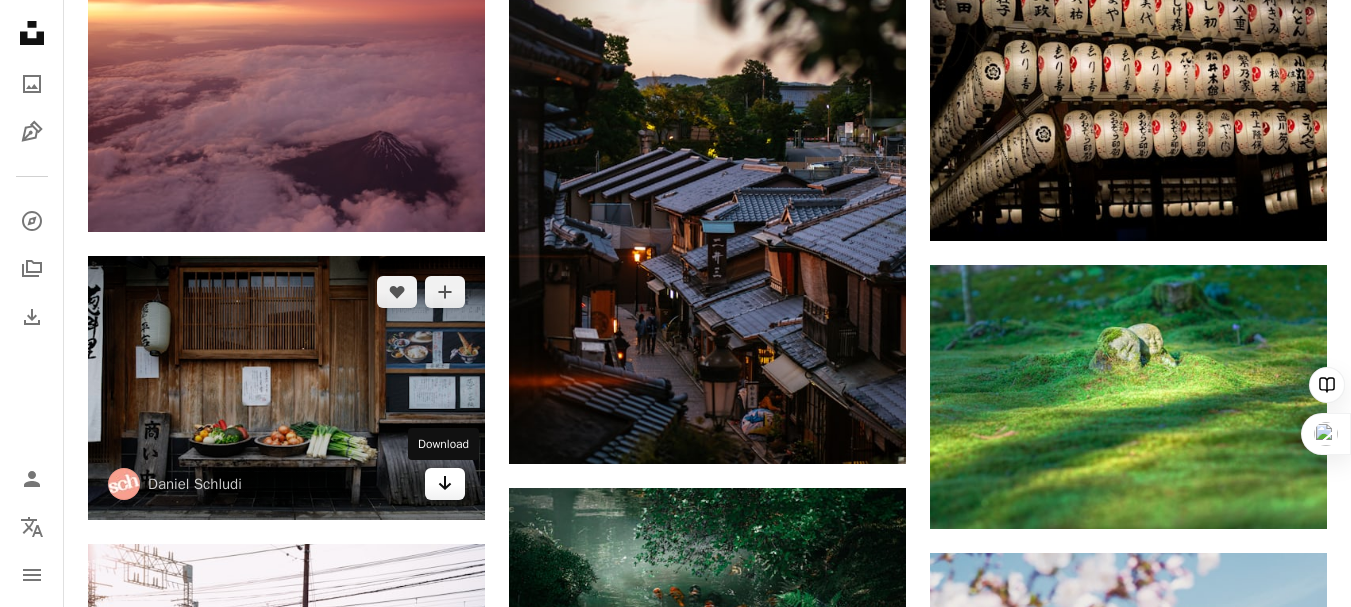 click on "Arrow pointing down" 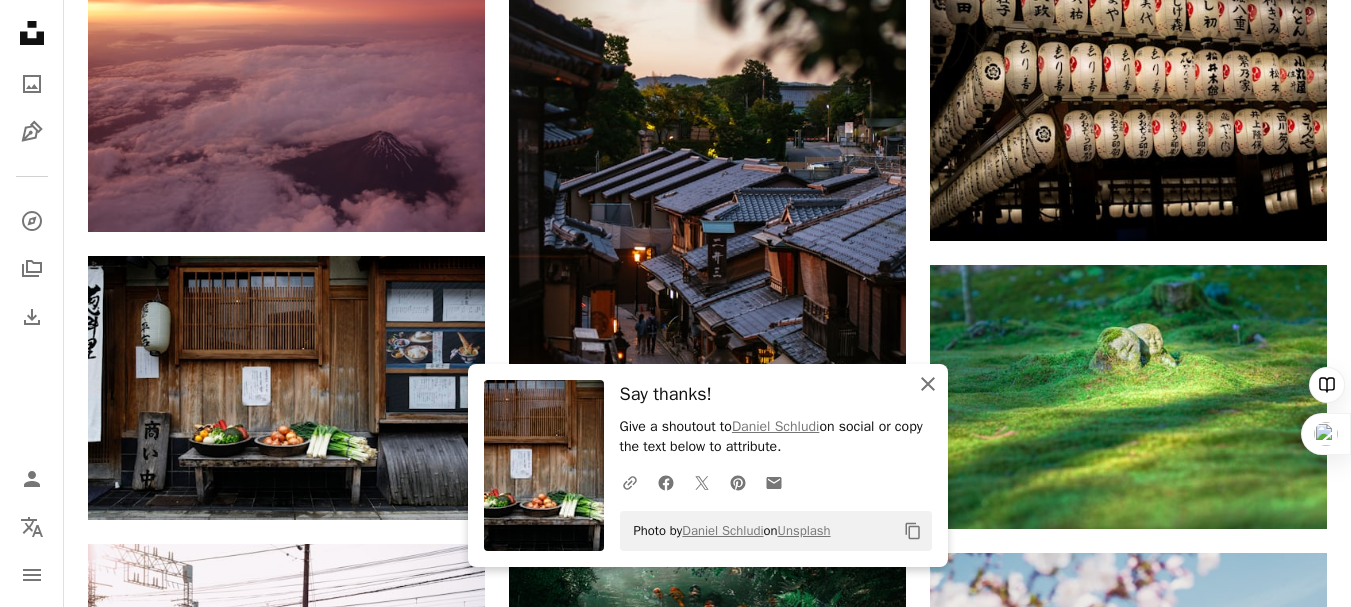 click on "An X shape" 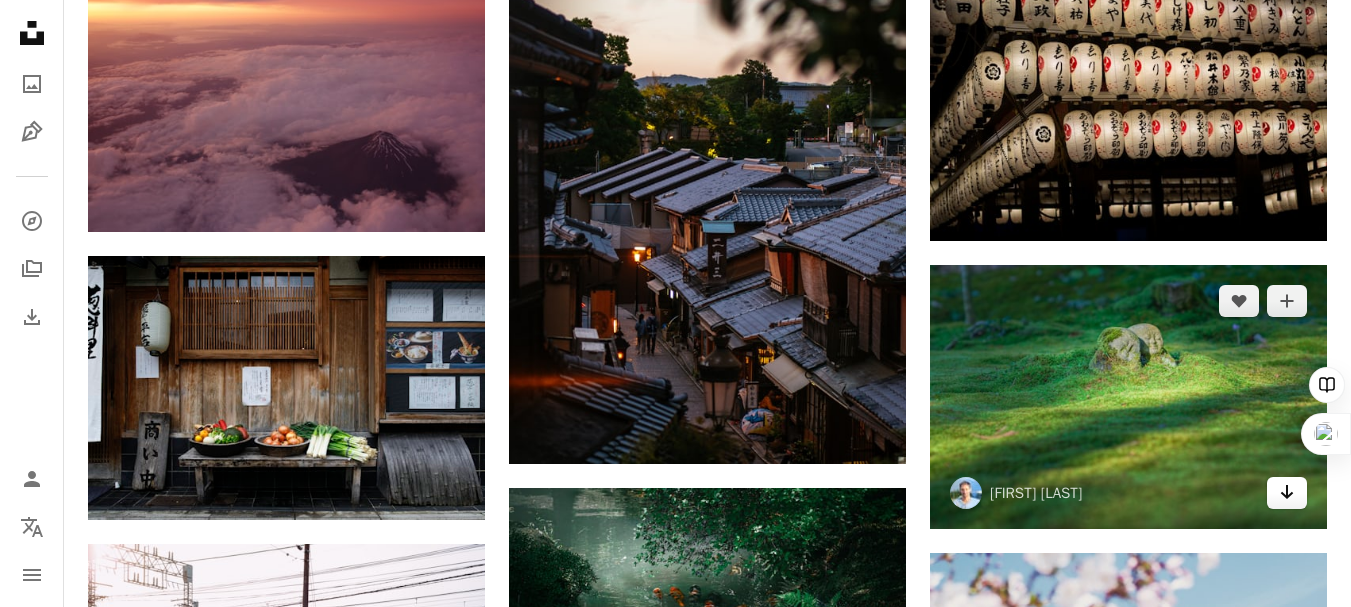 click on "Arrow pointing down" 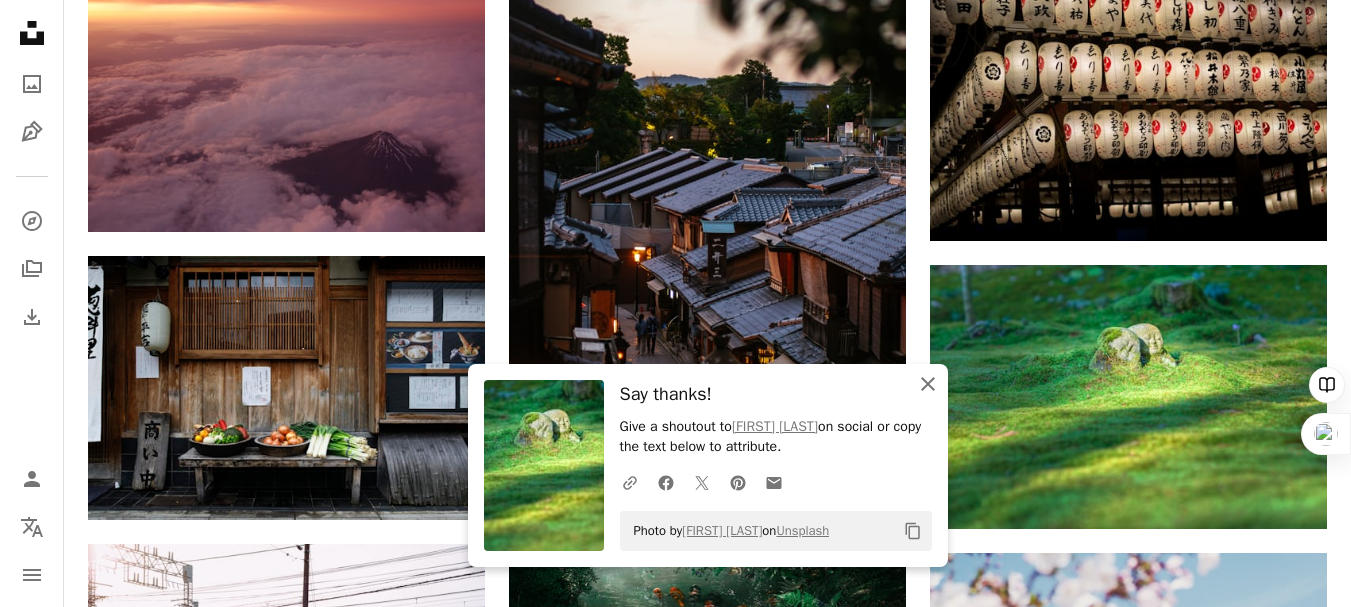 click on "An X shape" 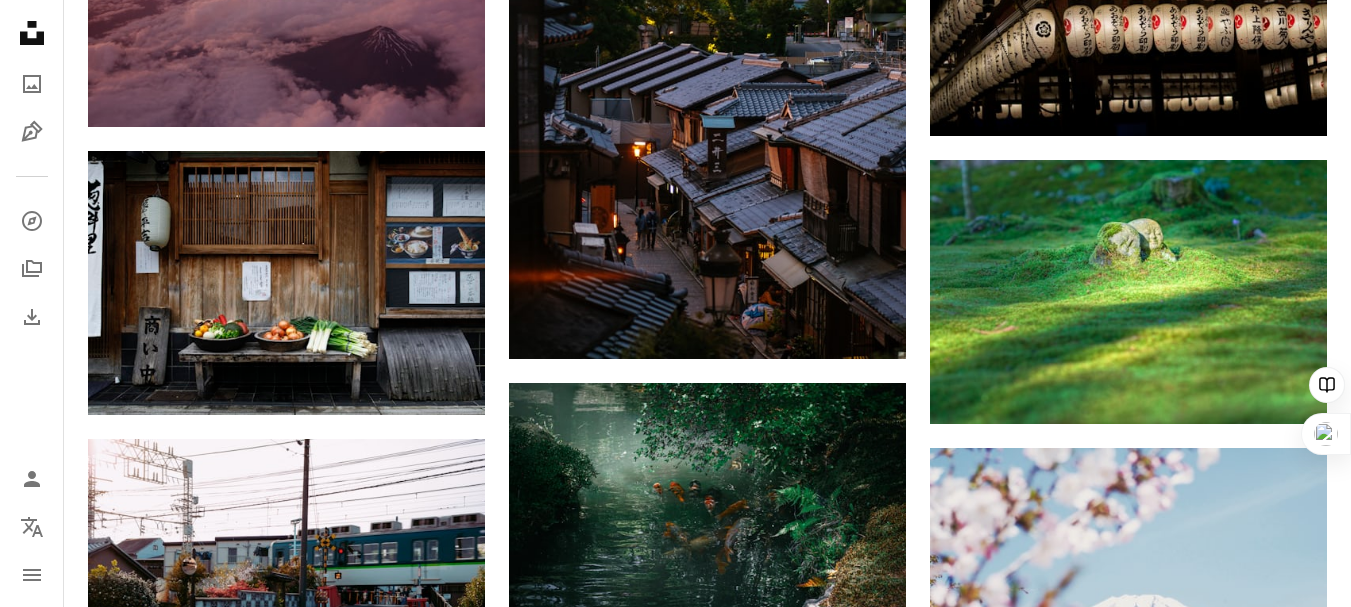 scroll, scrollTop: 12233, scrollLeft: 0, axis: vertical 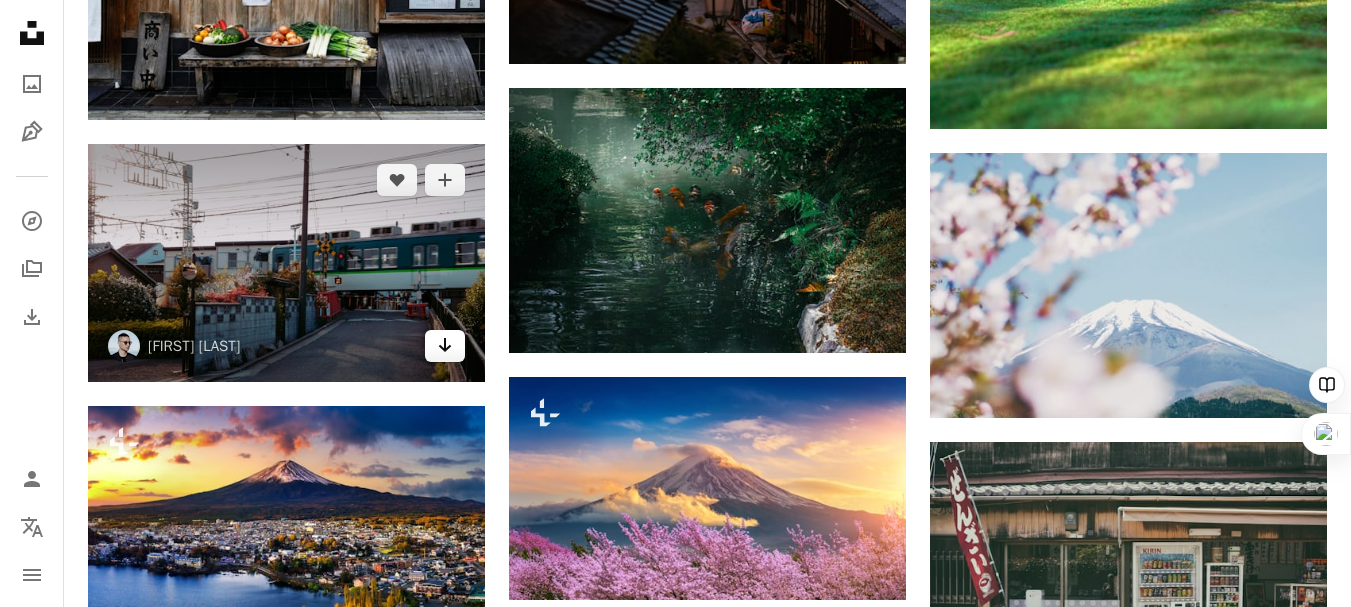 click on "Arrow pointing down" 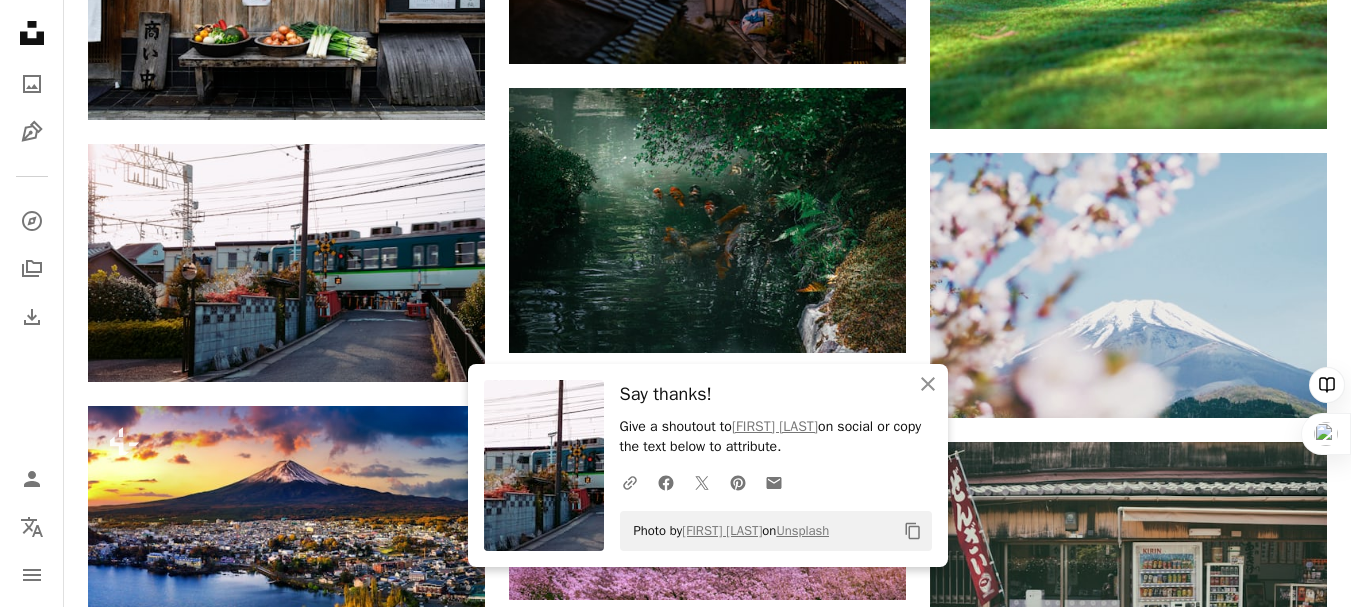 click on "Plus sign for Unsplash+ A heart A plus sign [FIRST] [LAST] For  Unsplash+ A lock Download A heart A plus sign [FIRST] [LAST] Available for hire A checkmark inside of a circle Arrow pointing down A heart A plus sign [FIRST] [LAST] Available for hire A checkmark inside of a circle Arrow pointing down Plus sign for Unsplash+ A heart A plus sign [FIRST] [LAST] For  Unsplash+ A lock Download A heart A plus sign [FIRST] [LAST] Arrow pointing down A heart A plus sign [FIRST] [LAST] Arrow pointing down A heart A plus sign [FIRST] [LAST] Available for hire A checkmark inside of a circle Arrow pointing down A heart A plus sign [FIRST] [LAST] Arrow pointing down A heart A plus sign [FIRST] [LAST] Available for hire A checkmark inside of a circle Arrow pointing down –– ––– –––  –– ––– –  ––– –––  ––––  –   – –– –––  – – ––– –– –– –––– –– The best in on-brand content creation Learn More A heart A heart" at bounding box center (707, -4213) 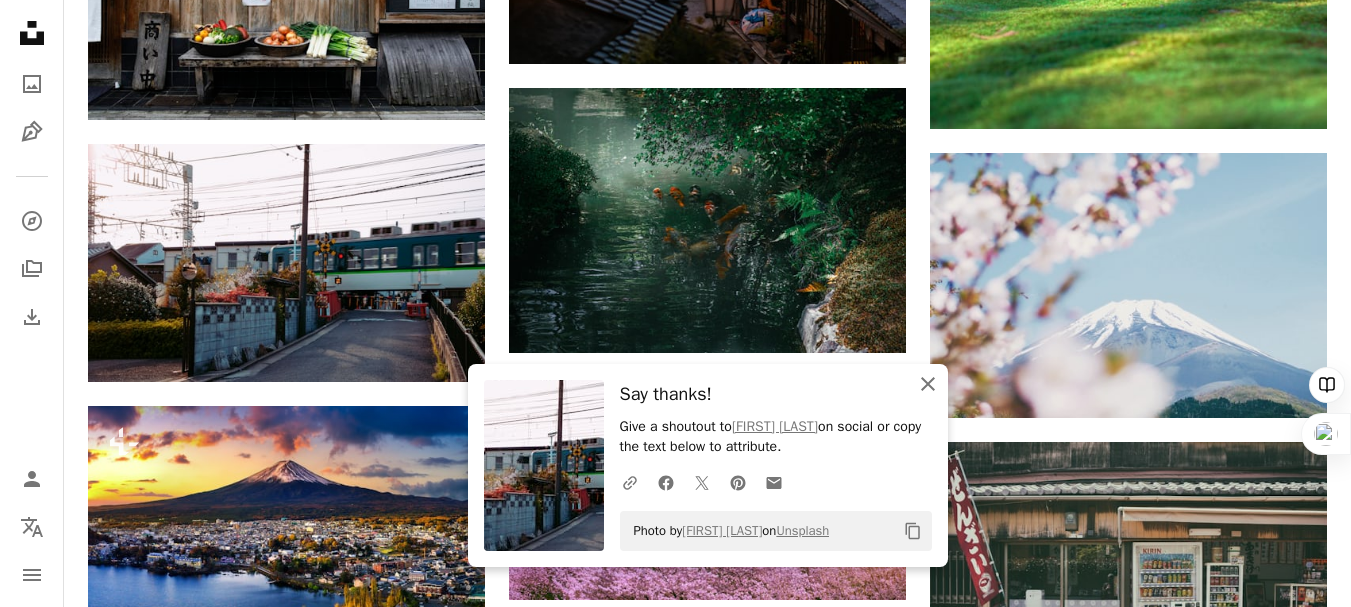 click on "An X shape" 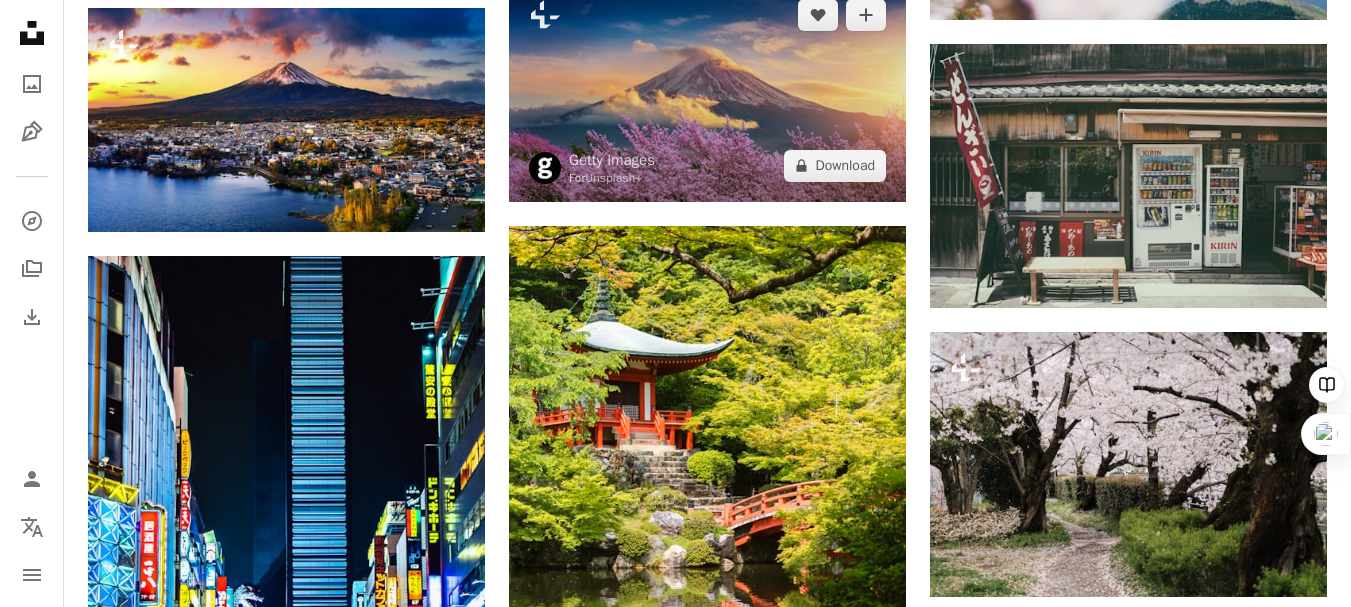 scroll, scrollTop: 12633, scrollLeft: 0, axis: vertical 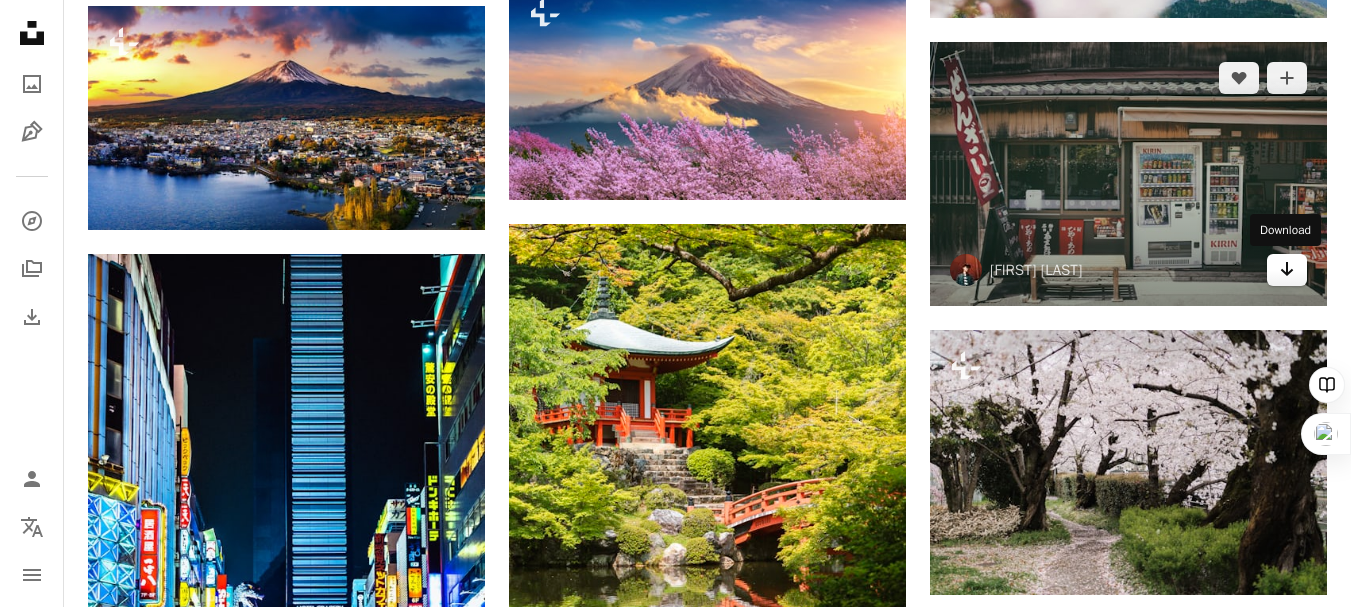 click 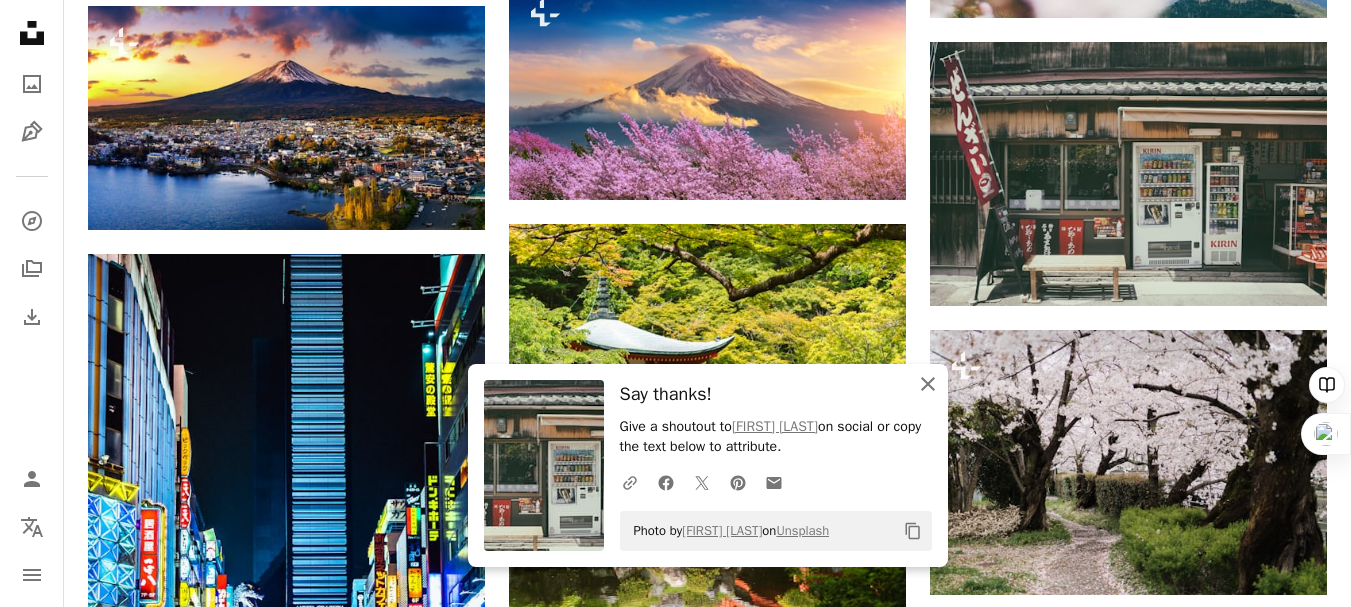 click on "An X shape" 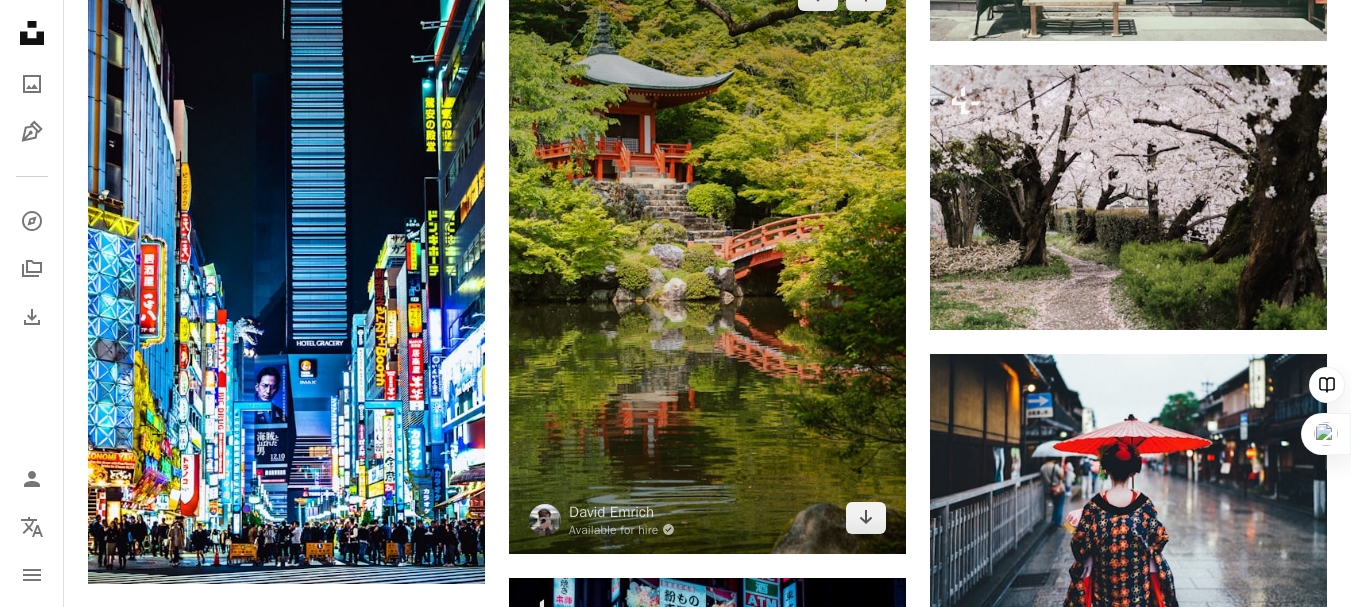 scroll, scrollTop: 13133, scrollLeft: 0, axis: vertical 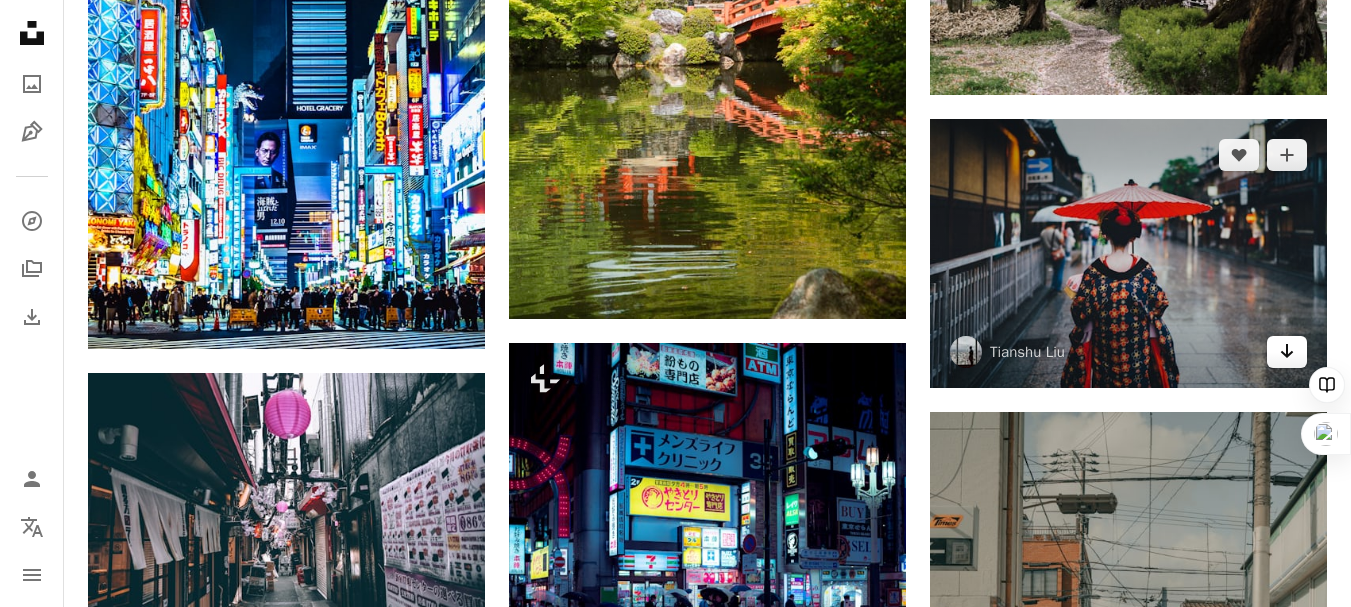click 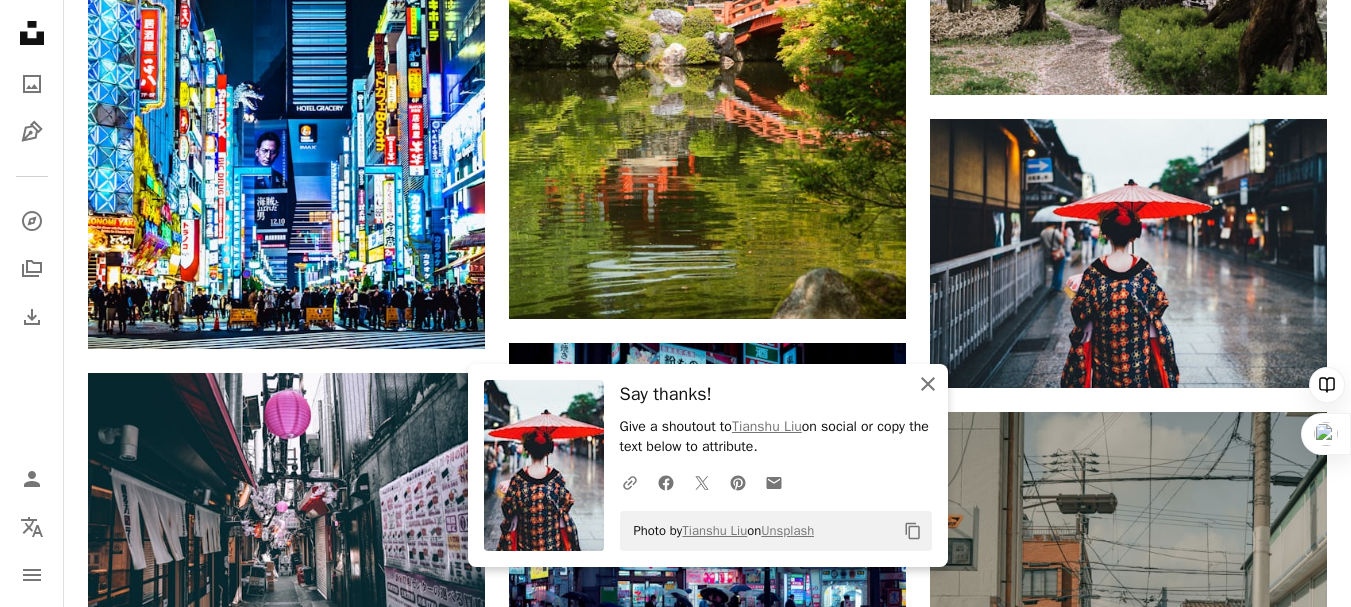 click on "An X shape" 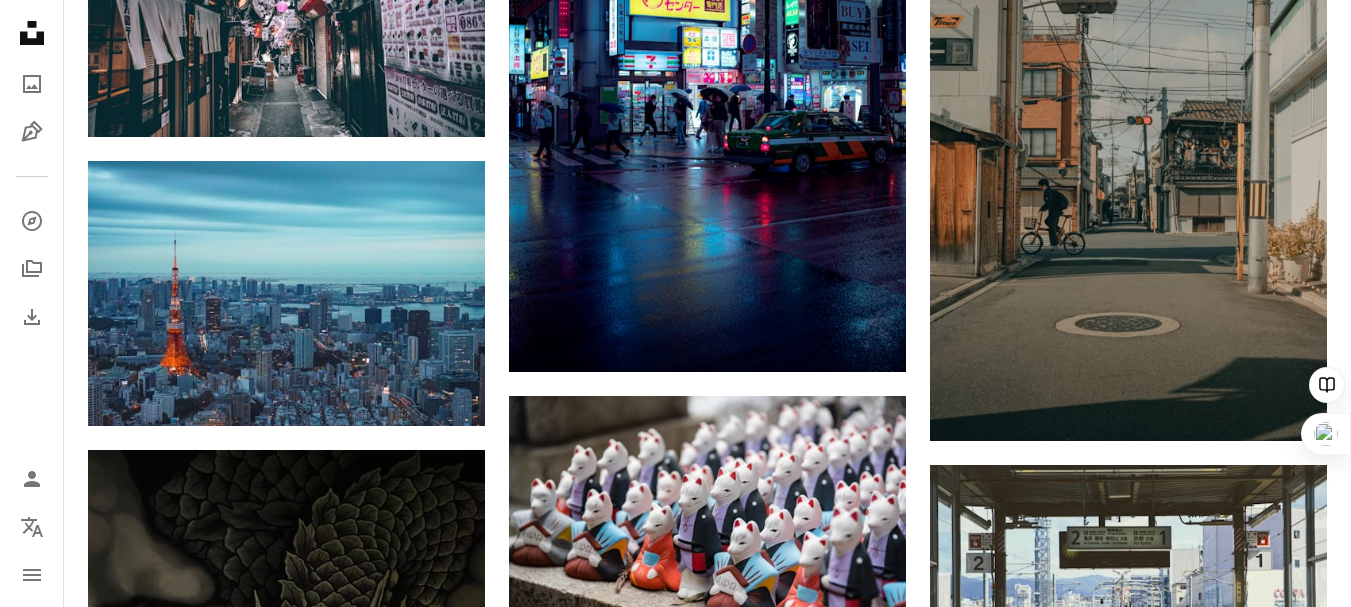 scroll, scrollTop: 13833, scrollLeft: 0, axis: vertical 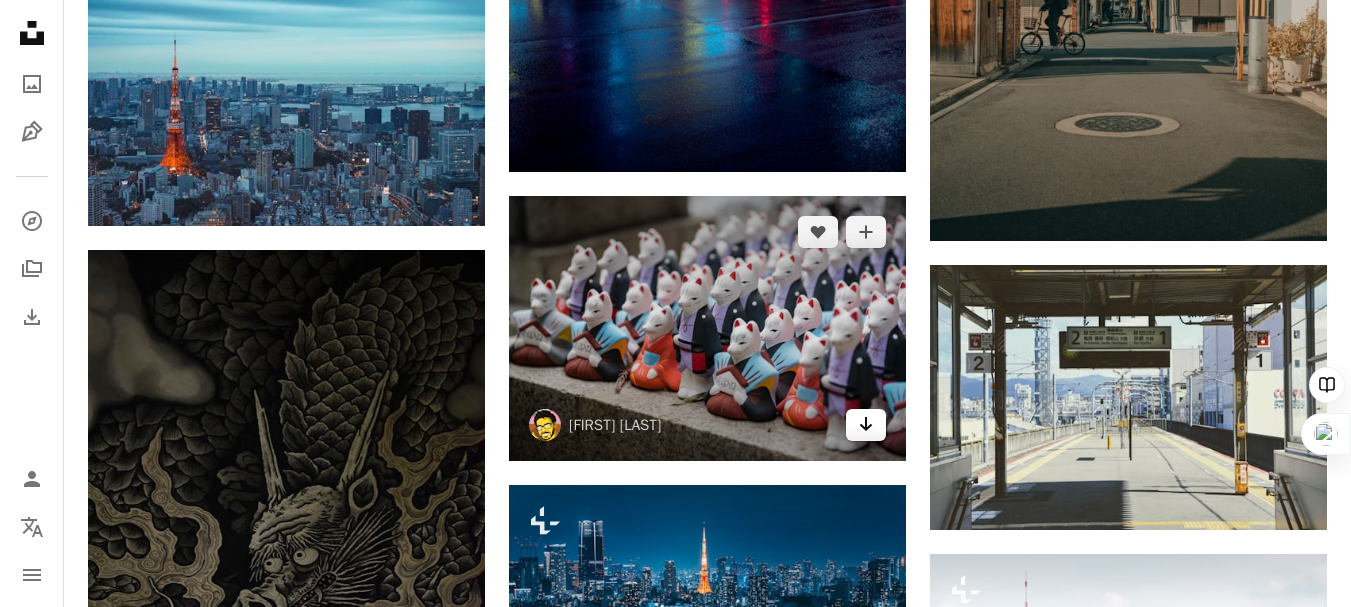 click 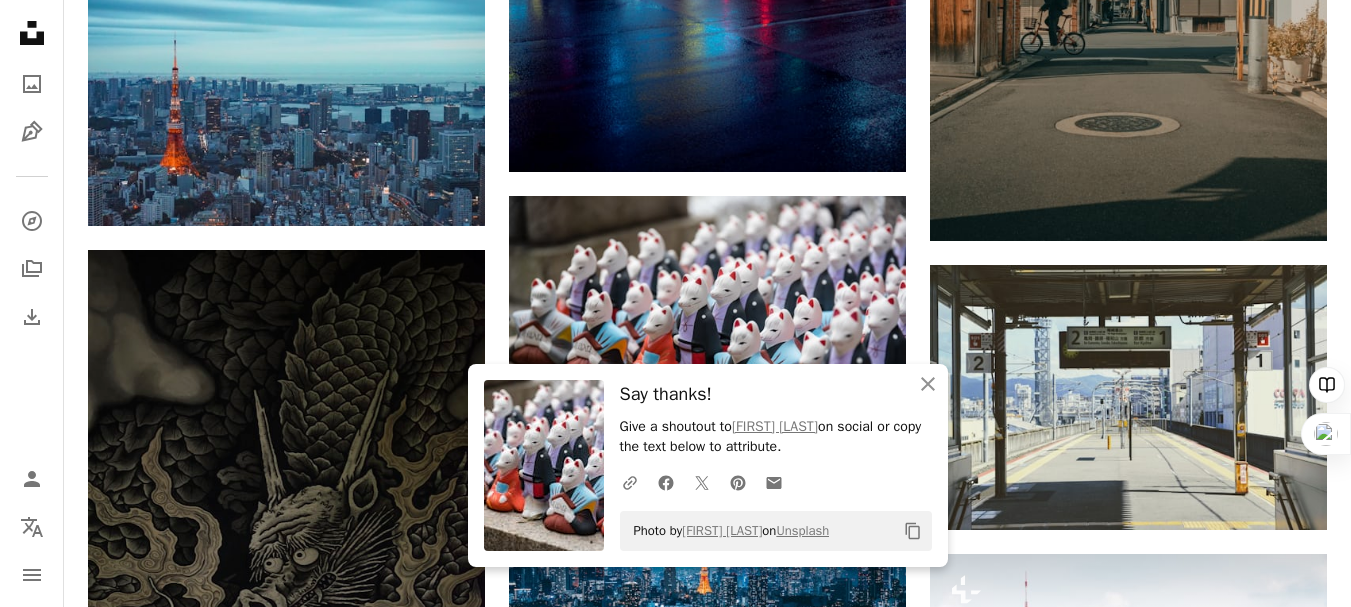 click on "Plus sign for Unsplash+ A heart A plus sign [FIRST] [LAST] For  Unsplash+ A lock Download A heart A plus sign [FIRST] [LAST] Available for hire A checkmark inside of a circle Arrow pointing down A heart A plus sign [FIRST] [LAST] Available for hire A checkmark inside of a circle Arrow pointing down Plus sign for Unsplash+ A heart A plus sign [FIRST] [LAST] For  Unsplash+ A lock Download A heart A plus sign [FIRST] [LAST] Arrow pointing down A heart A plus sign [FIRST] [LAST] Arrow pointing down A heart A plus sign [FIRST] [LAST] Available for hire A checkmark inside of a circle Arrow pointing down A heart A plus sign [FIRST] [LAST] Arrow pointing down A heart A plus sign [FIRST] [LAST] Available for hire A checkmark inside of a circle Arrow pointing down –– ––– –––  –– ––– –  ––– –––  ––––  –   – –– –––  – – ––– –– –– –––– –– The best in on-brand content creation Learn More A heart A heart" at bounding box center [707, -4429] 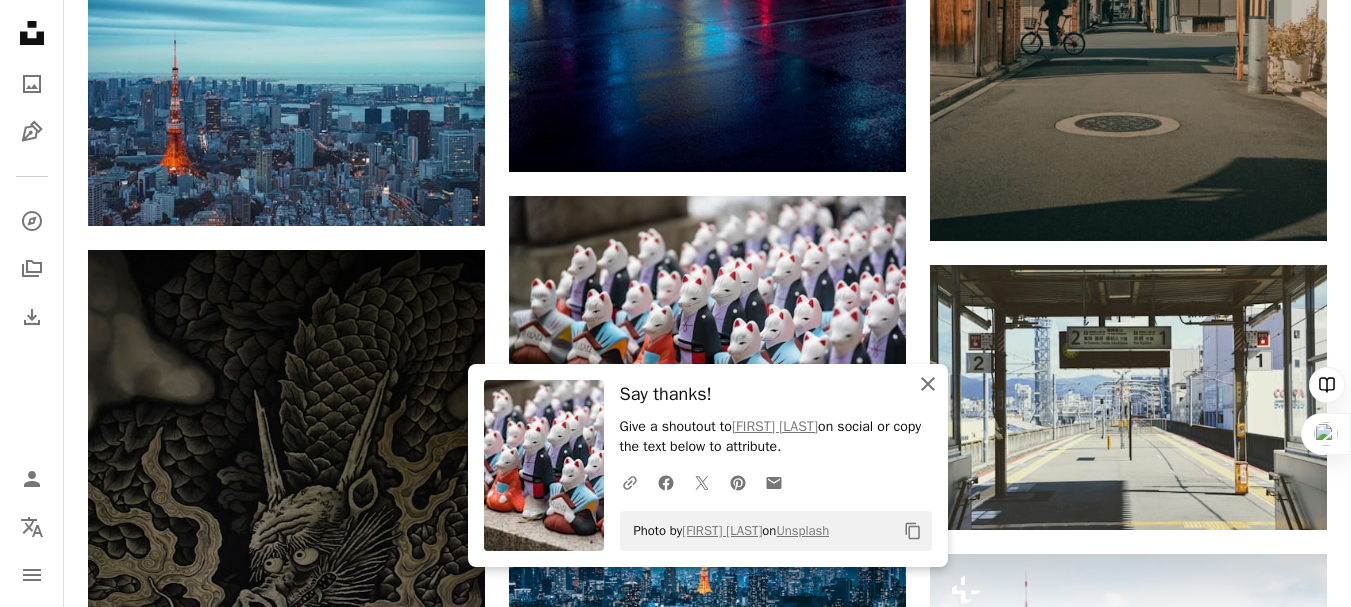 click 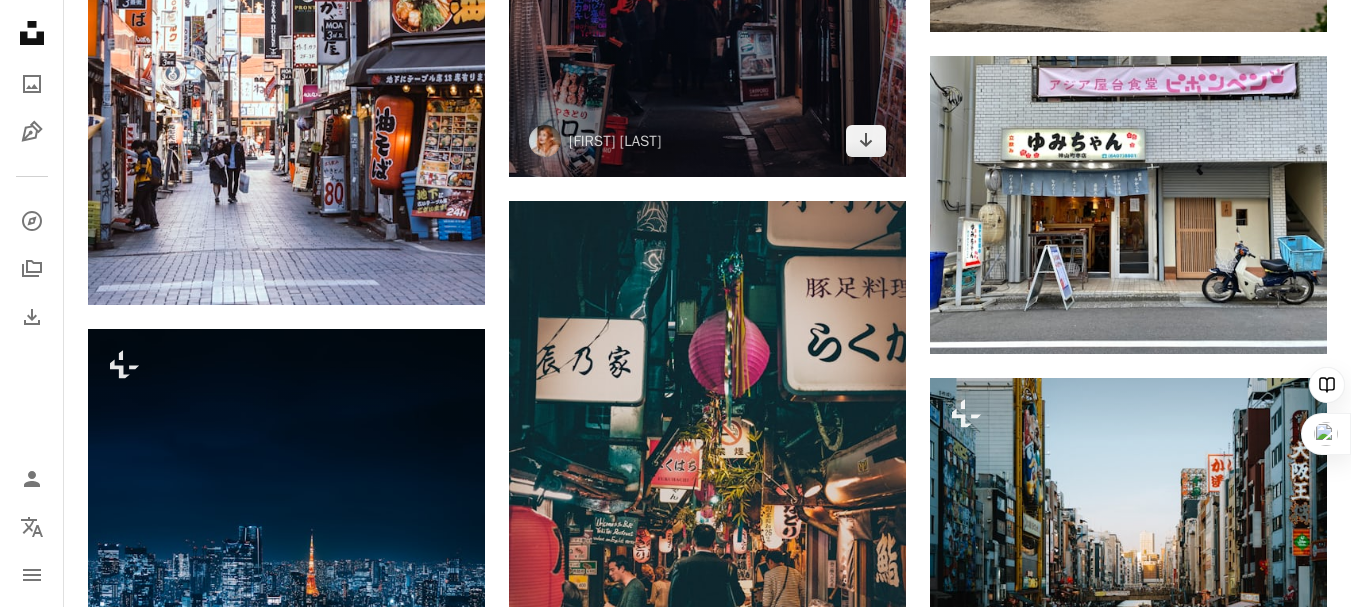 scroll, scrollTop: 17033, scrollLeft: 0, axis: vertical 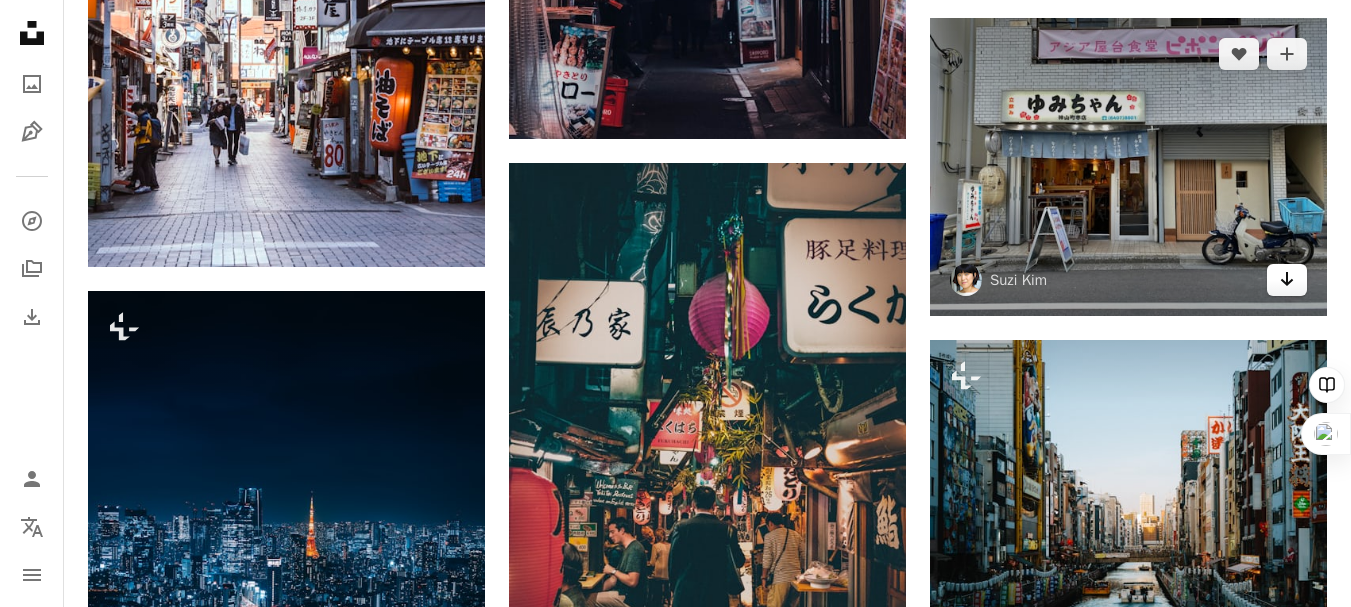 click on "Arrow pointing down" 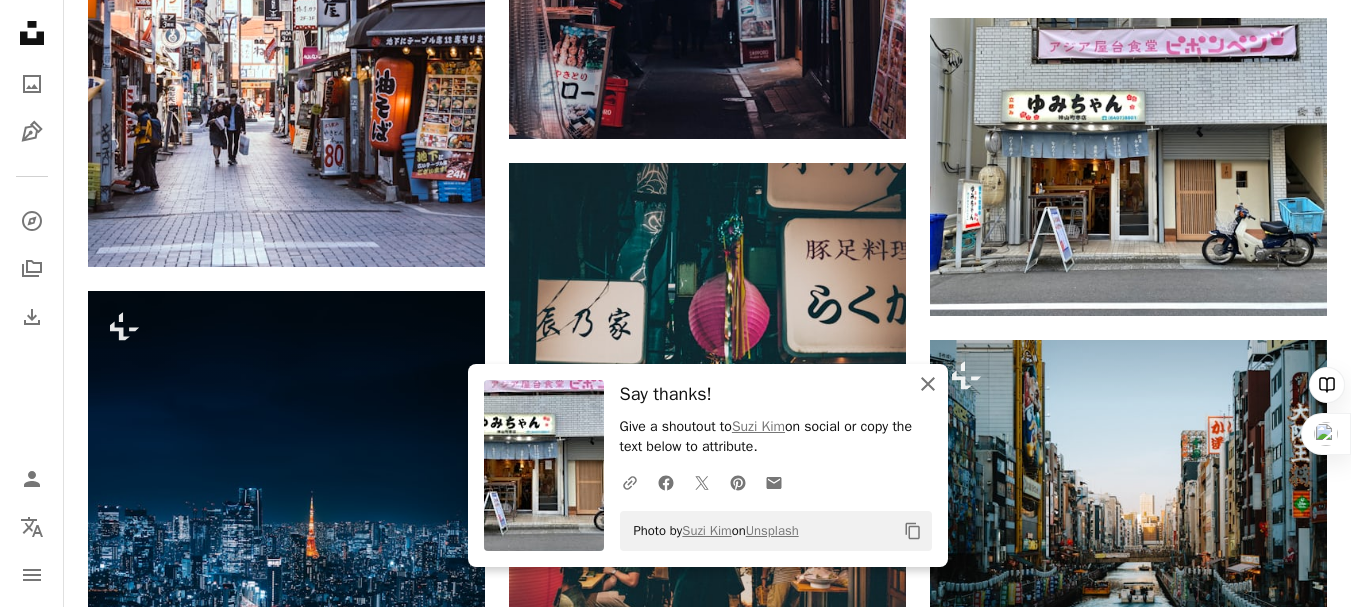 click on "An X shape" 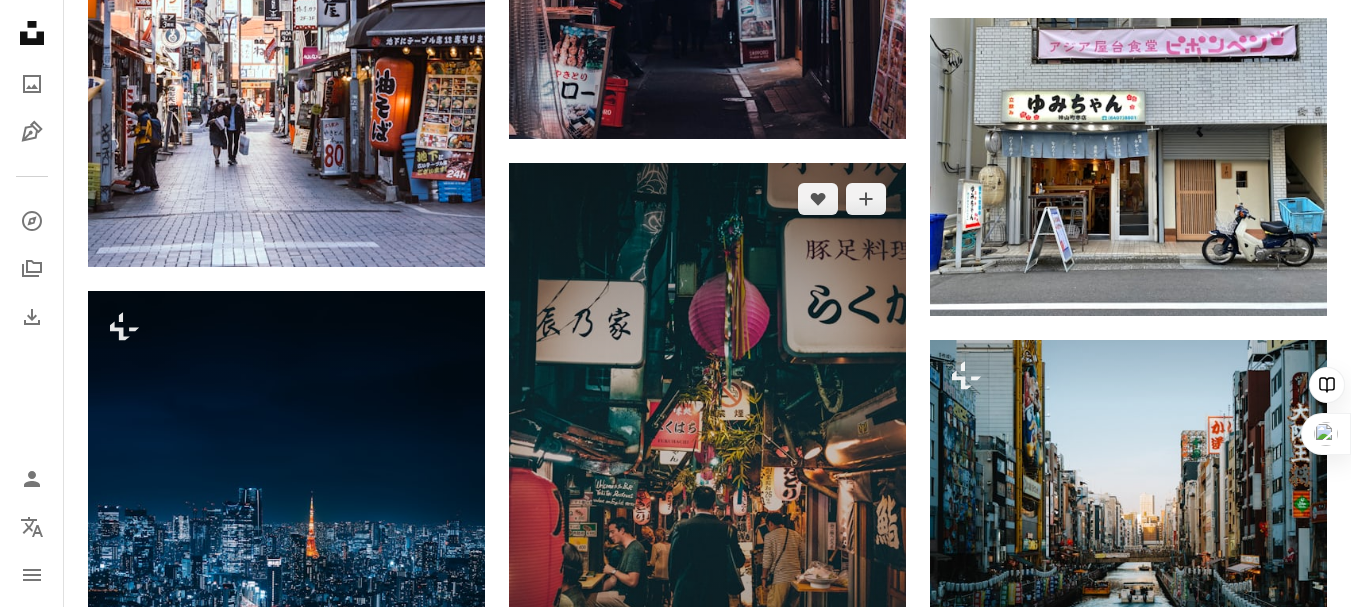 scroll, scrollTop: 17333, scrollLeft: 0, axis: vertical 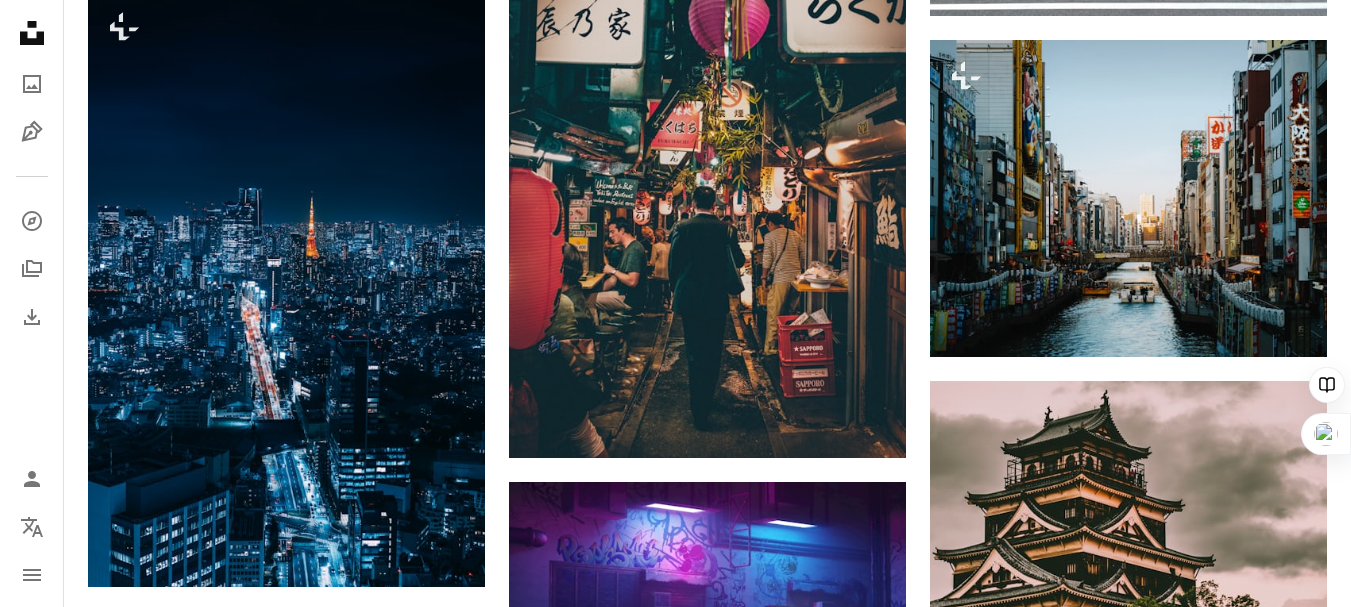 click on "Plus sign for Unsplash+ A heart A plus sign [FIRST] [LAST] For  Unsplash+ A lock Download A heart A plus sign [FIRST] [LAST] Available for hire A checkmark inside of a circle Arrow pointing down A heart A plus sign [FIRST] [LAST] Available for hire A checkmark inside of a circle Arrow pointing down Plus sign for Unsplash+ A heart A plus sign [FIRST] [LAST] For  Unsplash+ A lock Download A heart A plus sign [FIRST] [LAST] Arrow pointing down A heart A plus sign [FIRST] [LAST] Arrow pointing down A heart A plus sign [FIRST] [LAST] Available for hire A checkmark inside of a circle Arrow pointing down A heart A plus sign [FIRST] [LAST] Arrow pointing down A heart A plus sign [FIRST] [LAST] Available for hire A checkmark inside of a circle Arrow pointing down –– ––– –––  –– ––– –  ––– –––  ––––  –   – –– –––  – – ––– –– –– –––– –– The best in on-brand content creation Learn More A heart A heart" at bounding box center [707, -6594] 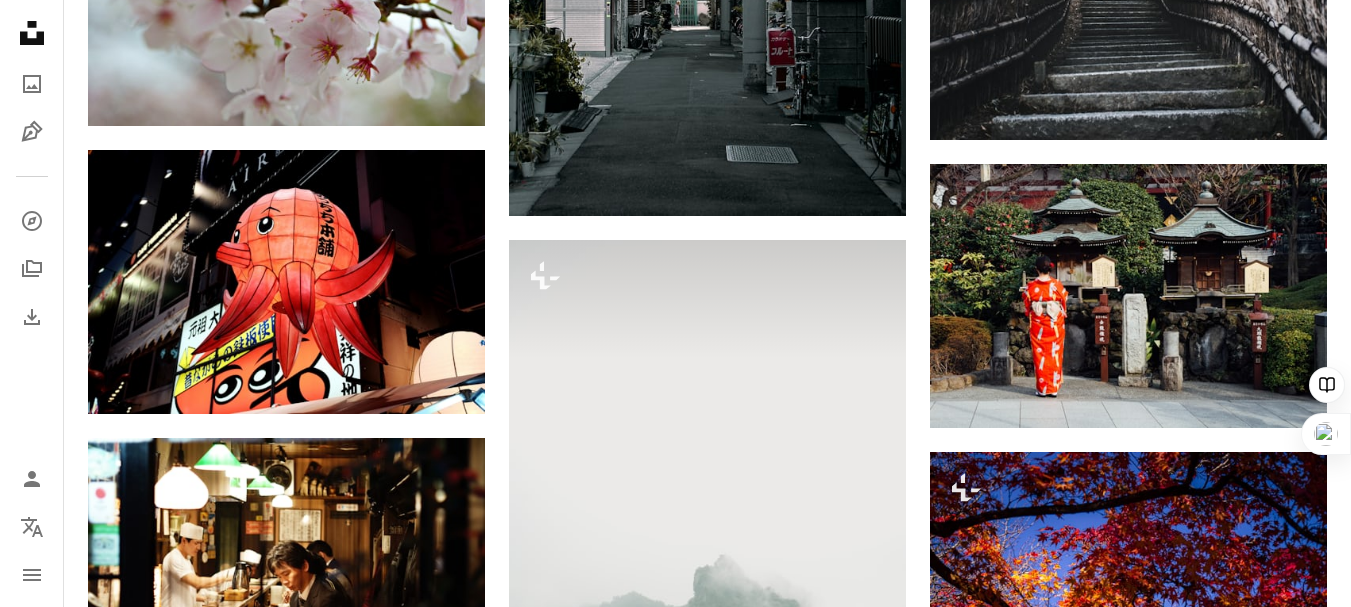 scroll, scrollTop: 19933, scrollLeft: 0, axis: vertical 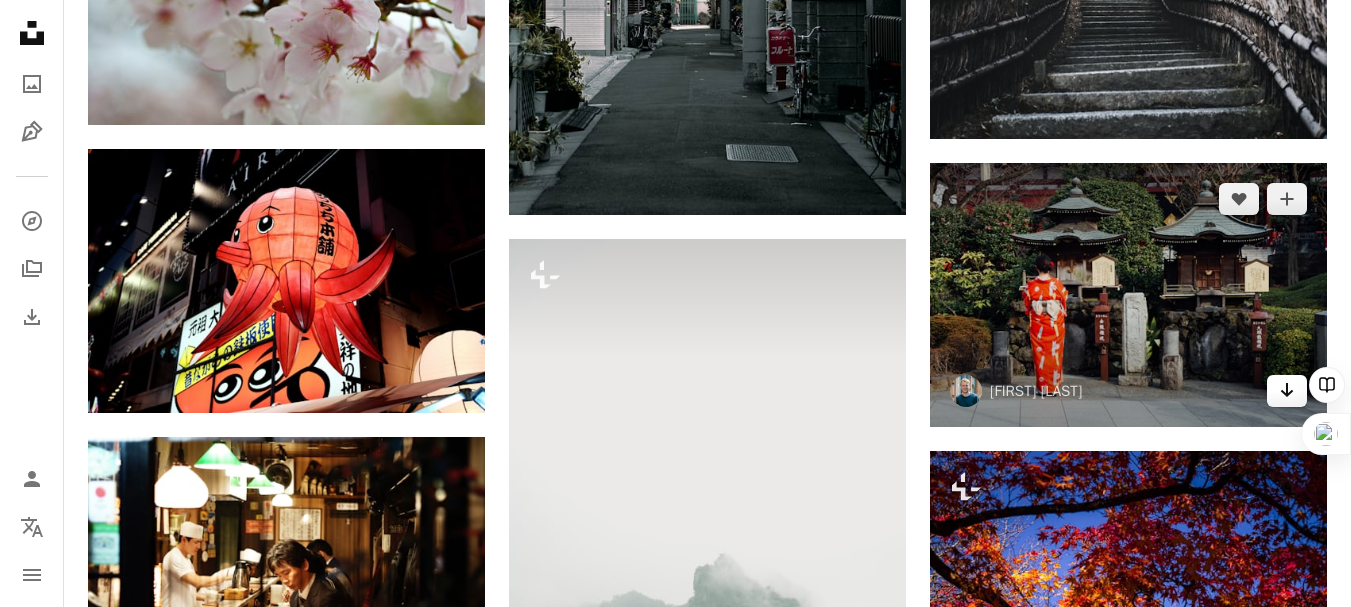 click 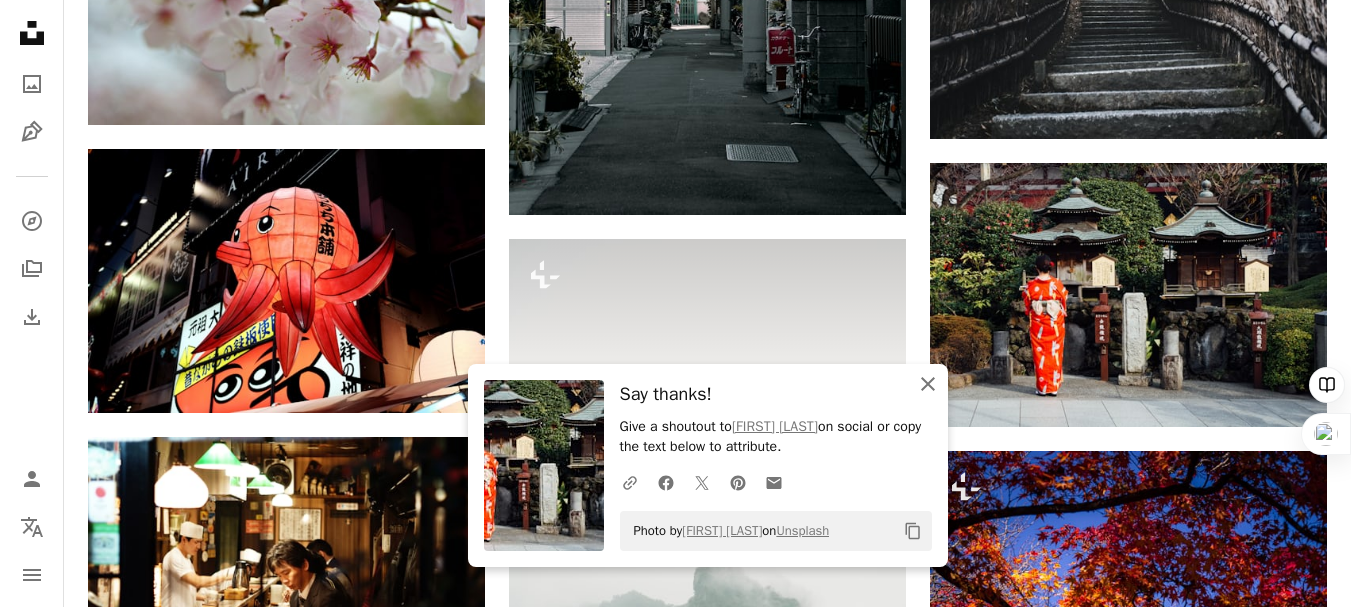 click 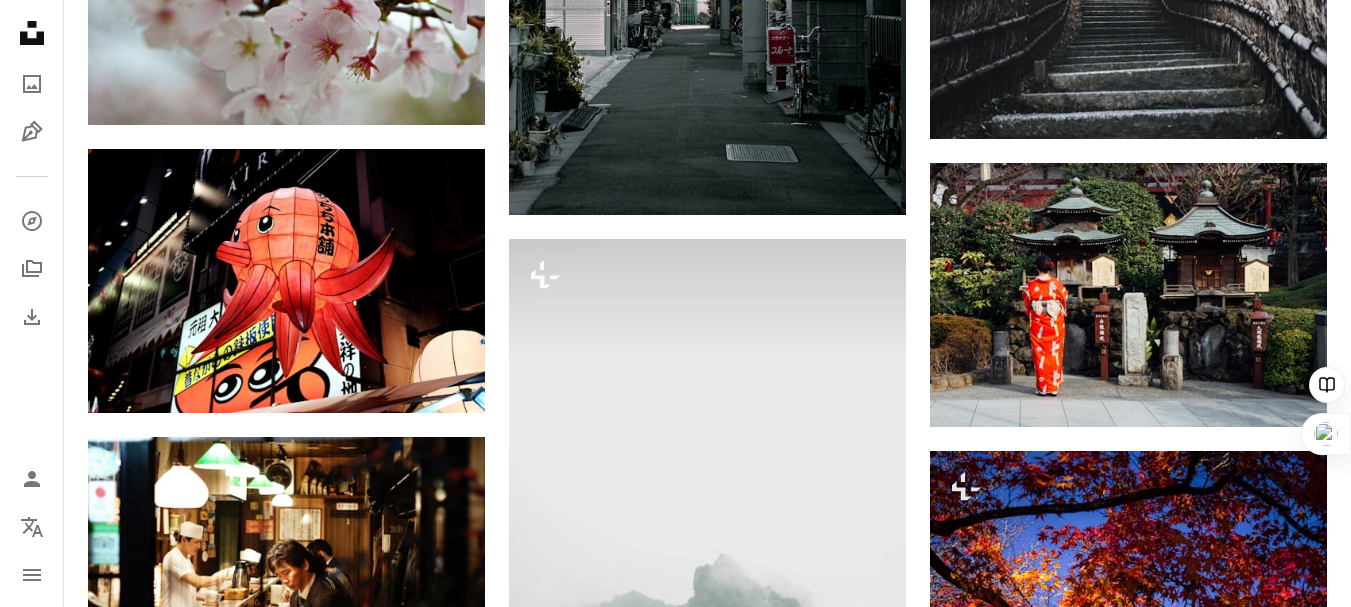 click on "Plus sign for Unsplash+ A heart A plus sign [FIRST] [LAST] For  Unsplash+ A lock Download A heart A plus sign [FIRST] [LAST] Available for hire A checkmark inside of a circle Arrow pointing down A heart A plus sign [FIRST] [LAST] Available for hire A checkmark inside of a circle Arrow pointing down Plus sign for Unsplash+ A heart A plus sign [FIRST] [LAST] For  Unsplash+ A lock Download A heart A plus sign [FIRST] [LAST] Arrow pointing down A heart A plus sign [FIRST] [LAST] Arrow pointing down A heart A plus sign [FIRST] [LAST] Available for hire A checkmark inside of a circle Arrow pointing down A heart A plus sign [FIRST] [LAST] Arrow pointing down A heart A plus sign [FIRST] [LAST] Available for hire A checkmark inside of a circle Arrow pointing down –– ––– –––  –– ––– –  ––– –––  ––––  –   – –– –––  – – ––– –– –– –––– –– The best in on-brand content creation Learn More A heart A heart" at bounding box center (707, -7763) 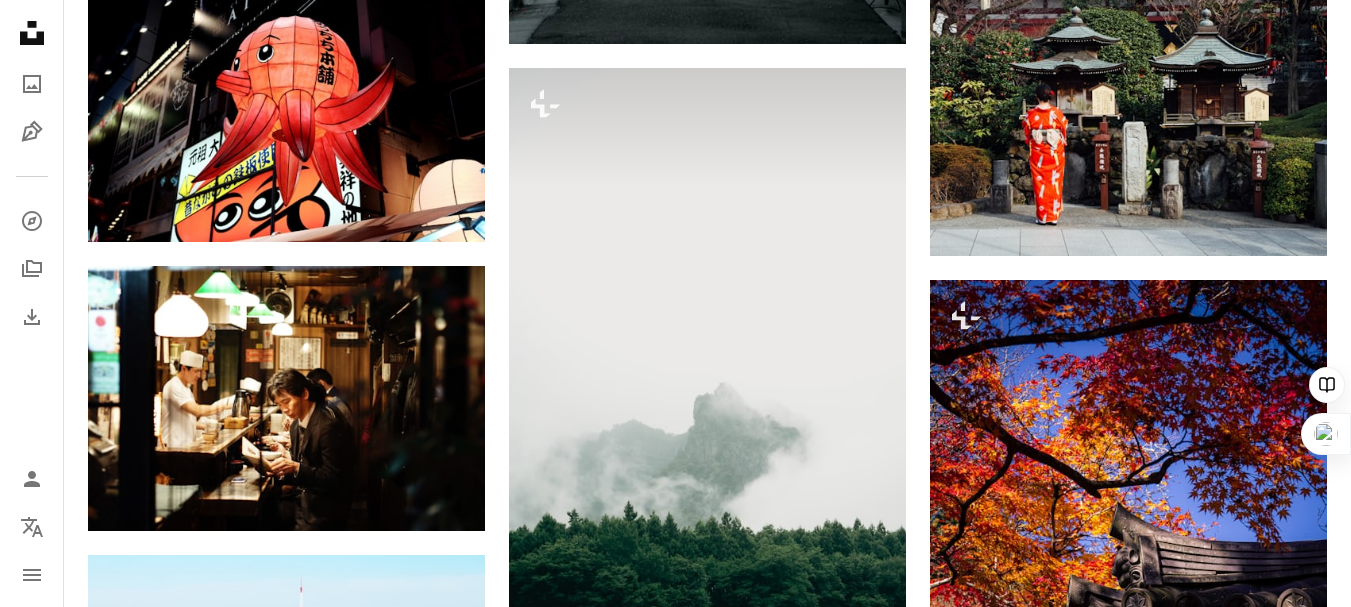 scroll, scrollTop: 20333, scrollLeft: 0, axis: vertical 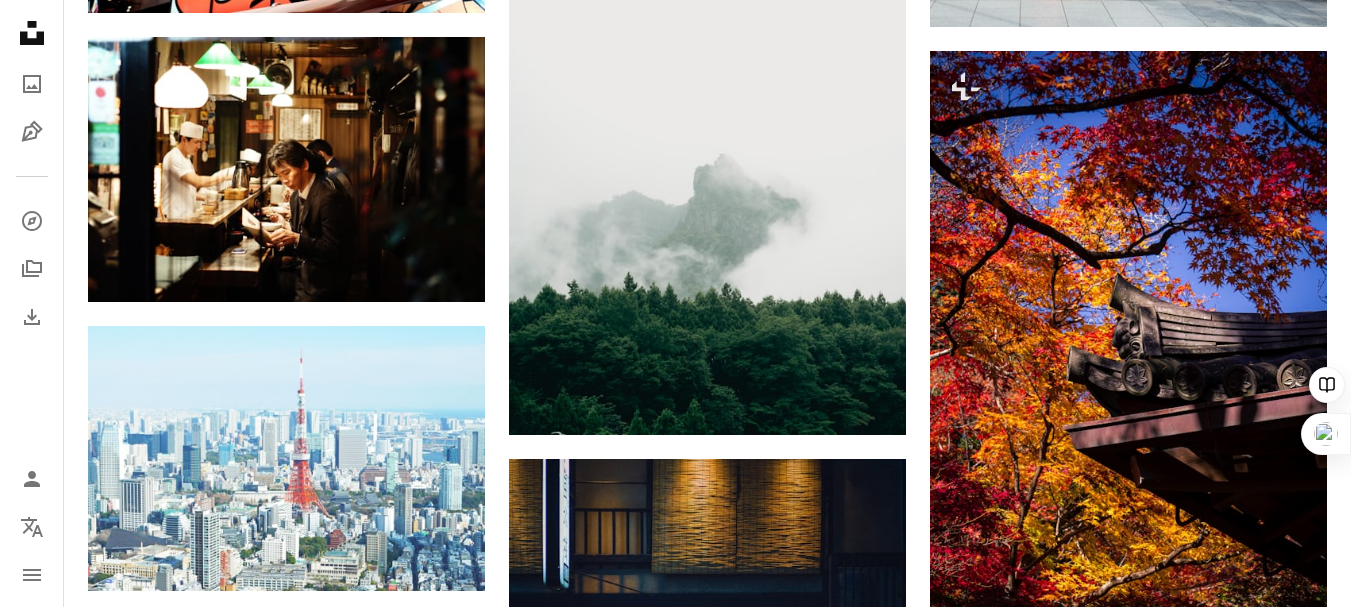 click on "Plus sign for Unsplash+ A heart A plus sign [FIRST] [LAST] For  Unsplash+ A lock Download A heart A plus sign [FIRST] [LAST] Available for hire A checkmark inside of a circle Arrow pointing down A heart A plus sign [FIRST] [LAST] Available for hire A checkmark inside of a circle Arrow pointing down Plus sign for Unsplash+ A heart A plus sign [FIRST] [LAST] For  Unsplash+ A lock Download A heart A plus sign [FIRST] [LAST] Arrow pointing down A heart A plus sign [FIRST] [LAST] Arrow pointing down A heart A plus sign [FIRST] [LAST] Available for hire A checkmark inside of a circle Arrow pointing down A heart A plus sign [FIRST] [LAST] Arrow pointing down A heart A plus sign [FIRST] [LAST] Available for hire A checkmark inside of a circle Arrow pointing down –– ––– –––  –– ––– –  ––– –––  ––––  –   – –– –––  – – ––– –– –– –––– –– The best in on-brand content creation Learn More A heart A heart" at bounding box center [707, -8163] 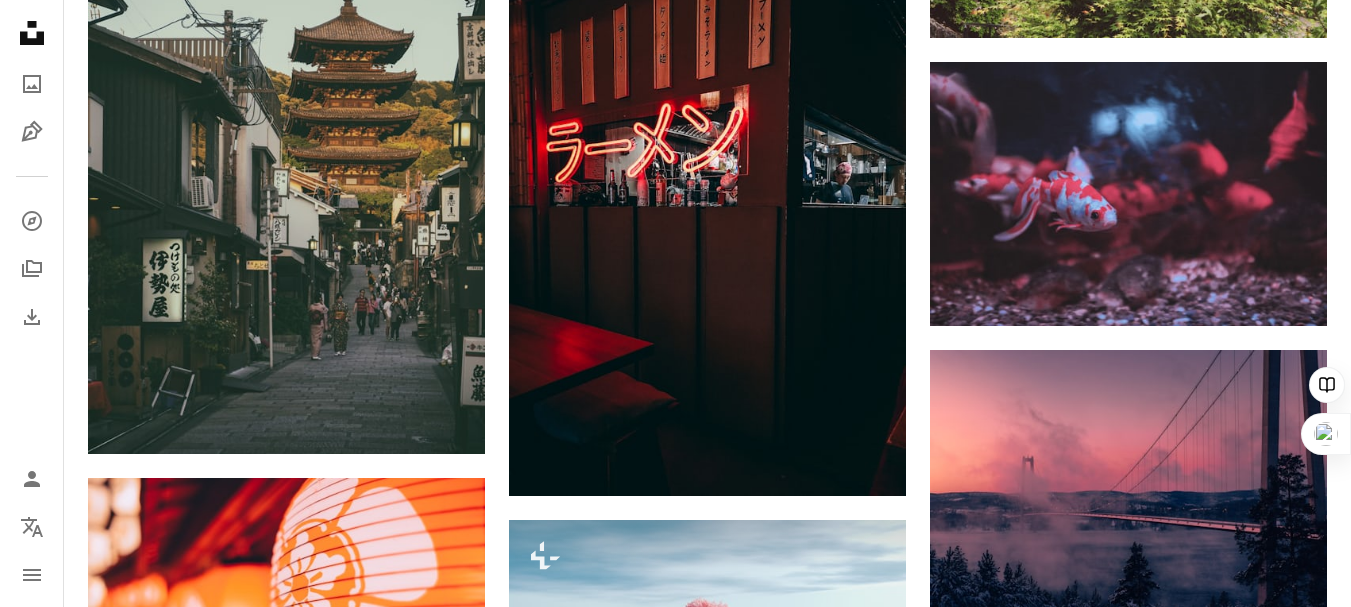 scroll, scrollTop: 23233, scrollLeft: 0, axis: vertical 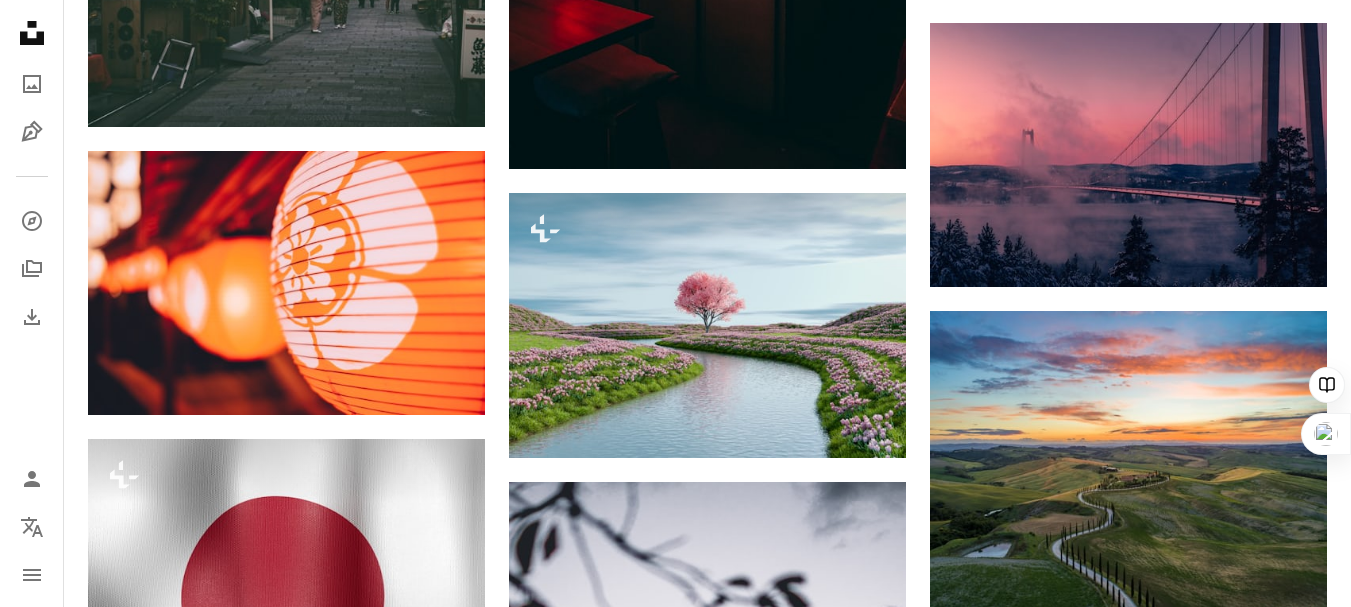 click on "Plus sign for Unsplash+ A heart A plus sign [FIRST] [LAST] For  Unsplash+ A lock Download A heart A plus sign [FIRST] [LAST] Available for hire A checkmark inside of a circle Arrow pointing down A heart A plus sign [FIRST] [LAST] Available for hire A checkmark inside of a circle Arrow pointing down Plus sign for Unsplash+ A heart A plus sign [FIRST] [LAST] For  Unsplash+ A lock Download A heart A plus sign [FIRST] [LAST] Arrow pointing down A heart A plus sign [FIRST] [LAST] Arrow pointing down A heart A plus sign [FIRST] [LAST] Available for hire A checkmark inside of a circle Arrow pointing down A heart A plus sign [FIRST] [LAST] Arrow pointing down A heart A plus sign [FIRST] [LAST] Available for hire A checkmark inside of a circle Arrow pointing down –– ––– –––  –– ––– –  ––– –––  ––––  –   – –– –––  – – ––– –– –– –––– –– The best in on-brand content creation Learn More A heart A heart" at bounding box center (707, -9629) 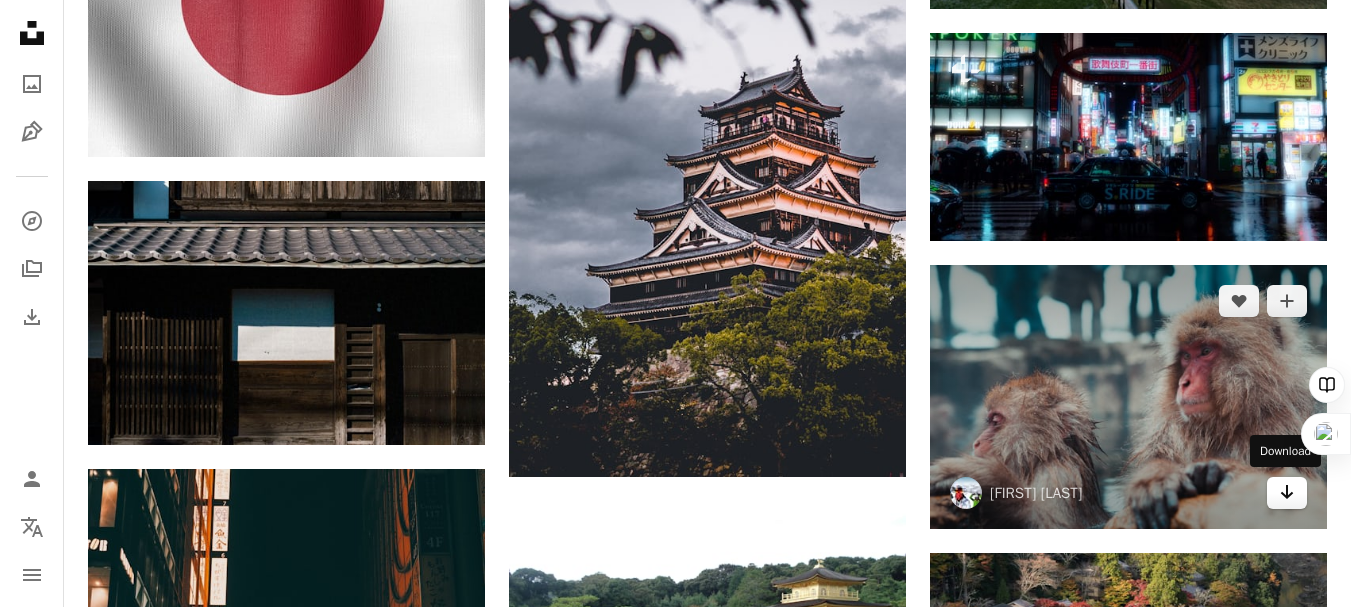 click on "Arrow pointing down" at bounding box center (1287, 493) 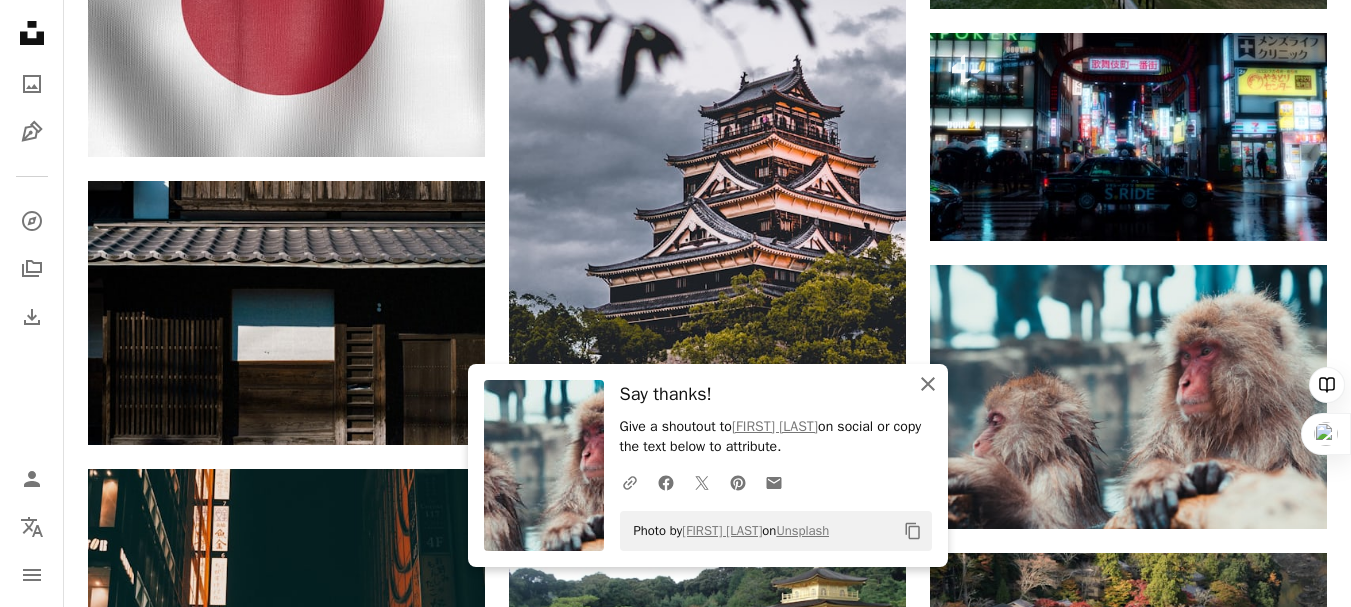 click on "An X shape" 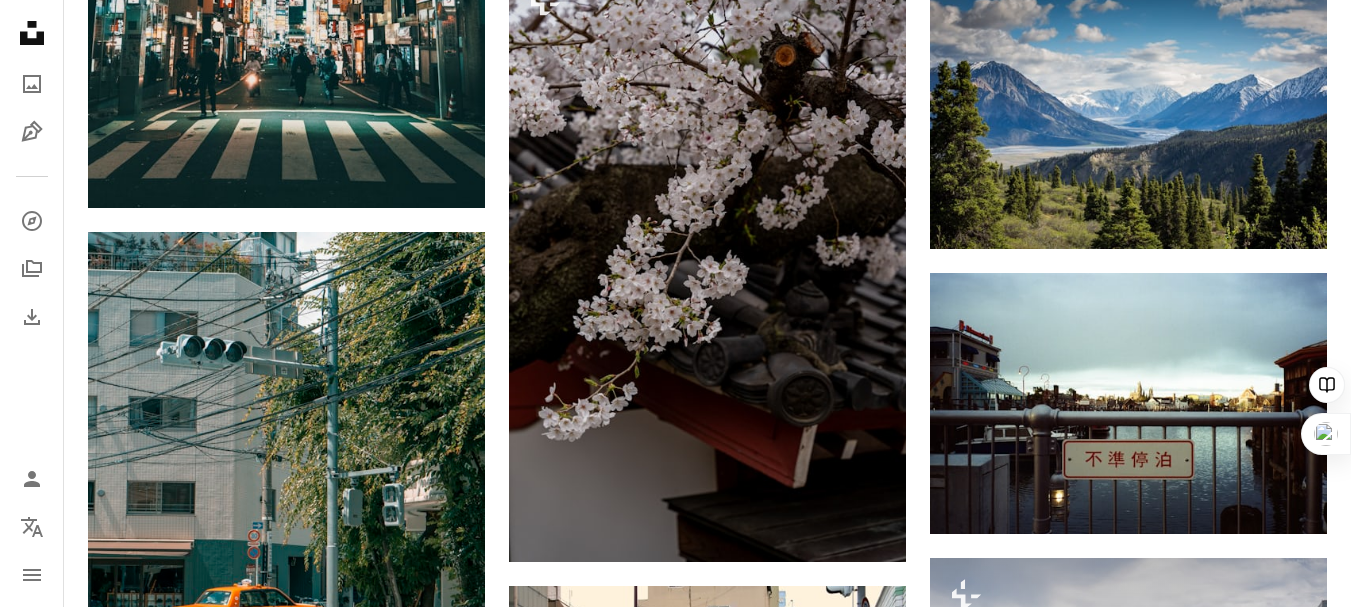 scroll, scrollTop: 24733, scrollLeft: 0, axis: vertical 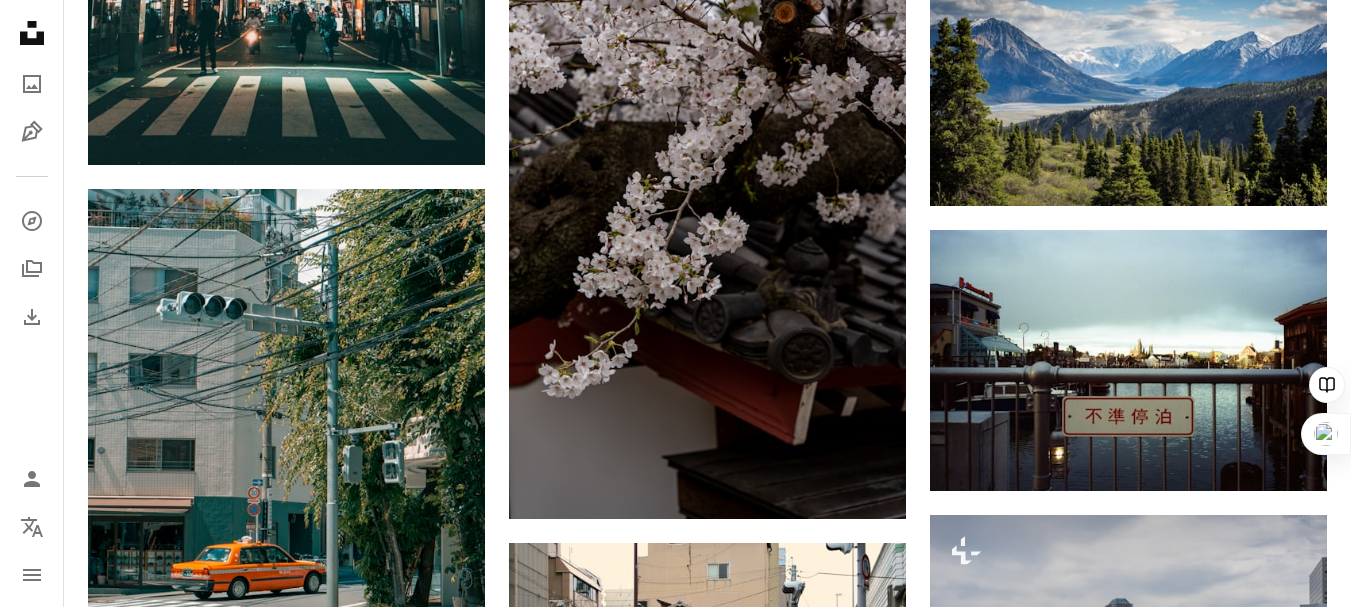 click on "Plus sign for Unsplash+ A heart A plus sign [FIRST] [LAST] For  Unsplash+ A lock Download A heart A plus sign [FIRST] [LAST] Available for hire A checkmark inside of a circle Arrow pointing down A heart A plus sign [FIRST] [LAST] Available for hire A checkmark inside of a circle Arrow pointing down Plus sign for Unsplash+ A heart A plus sign [FIRST] [LAST] For  Unsplash+ A lock Download A heart A plus sign [FIRST] [LAST] Arrow pointing down A heart A plus sign [FIRST] [LAST] Arrow pointing down A heart A plus sign [FIRST] [LAST] Available for hire A checkmark inside of a circle Arrow pointing down A heart A plus sign [FIRST] [LAST] Arrow pointing down A heart A plus sign [FIRST] [LAST] Available for hire A checkmark inside of a circle Arrow pointing down –– ––– –––  –– ––– –  ––– –––  ––––  –   – –– –––  – – ––– –– –– –––– –– The best in on-brand content creation Learn More A heart A heart" at bounding box center [707, -9829] 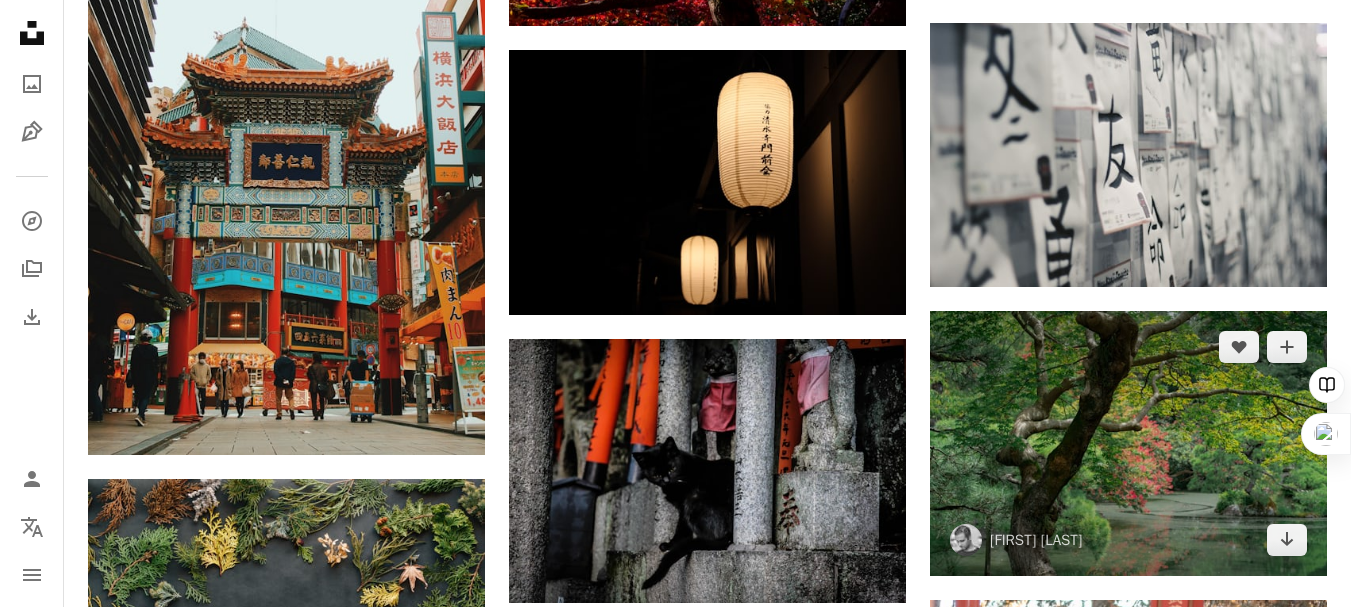 scroll, scrollTop: 26033, scrollLeft: 0, axis: vertical 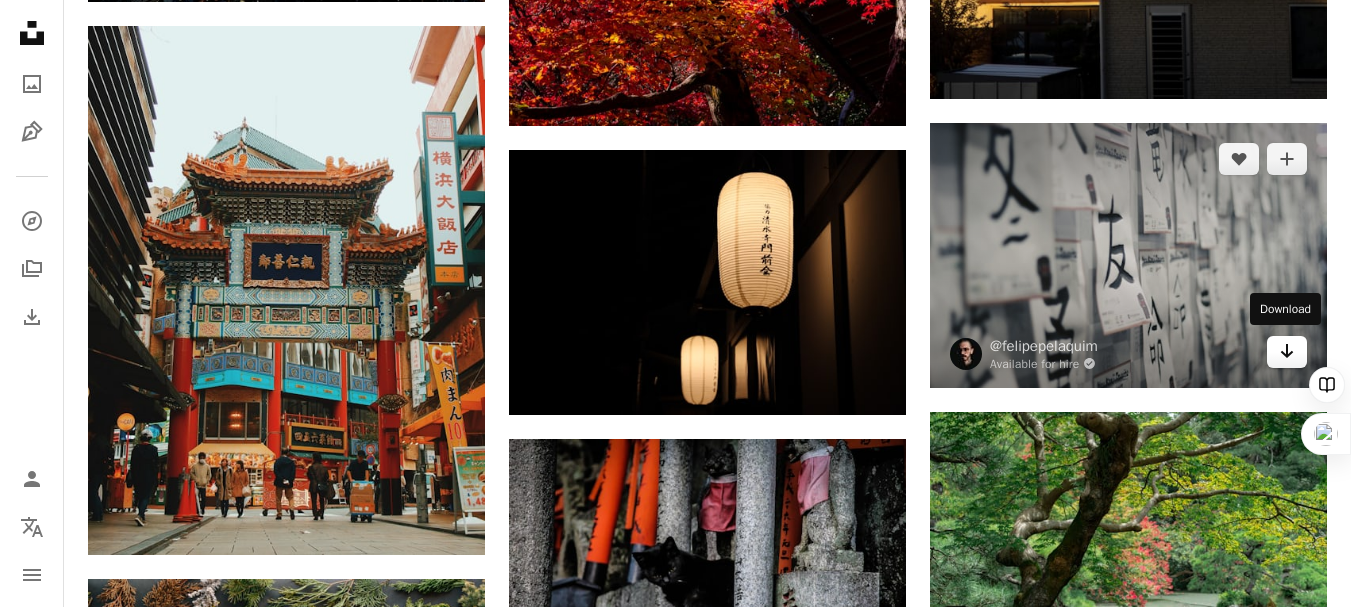 click on "Arrow pointing down" 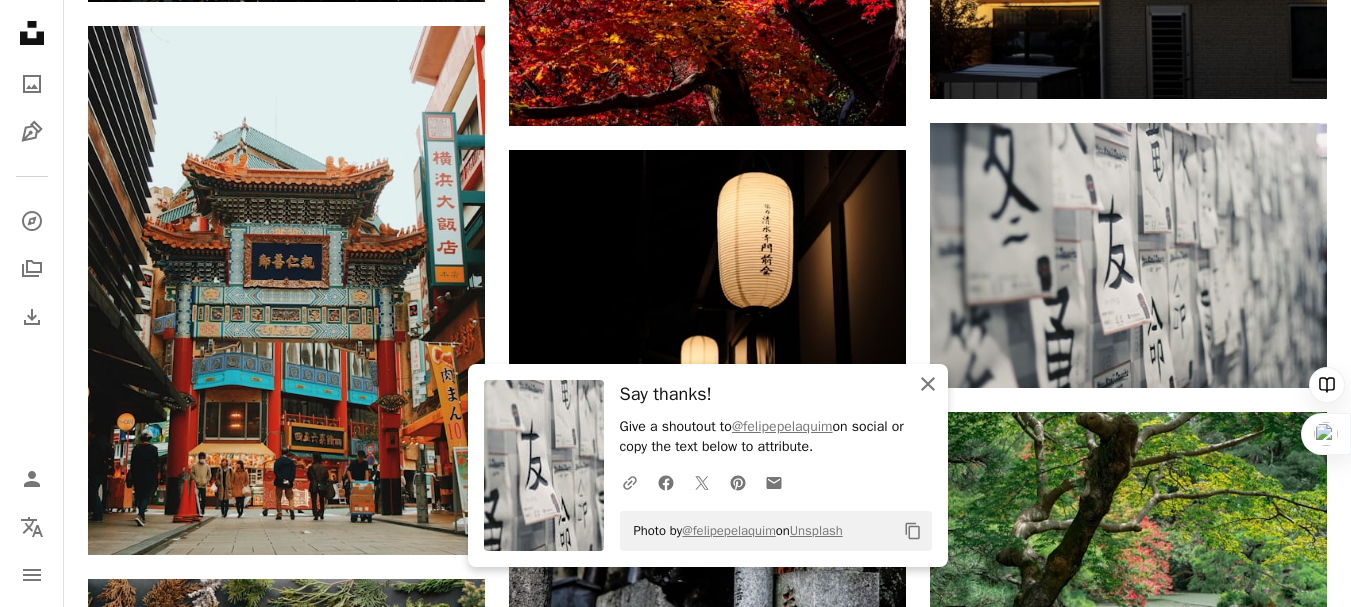 click 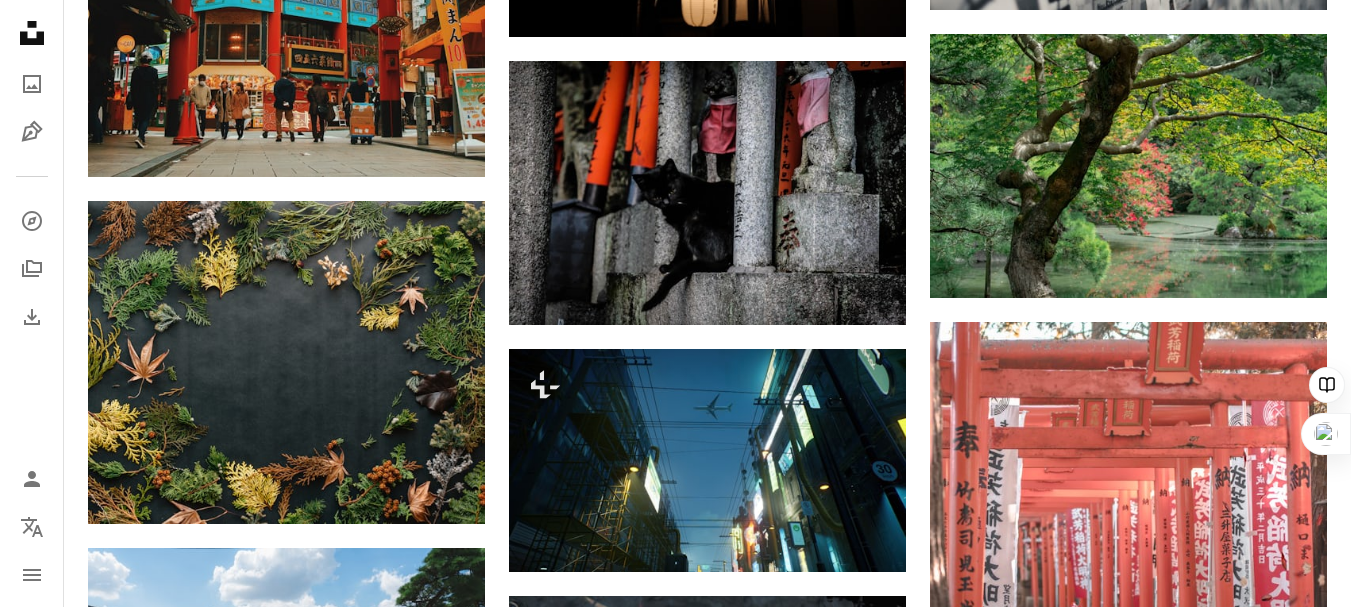 scroll, scrollTop: 26533, scrollLeft: 0, axis: vertical 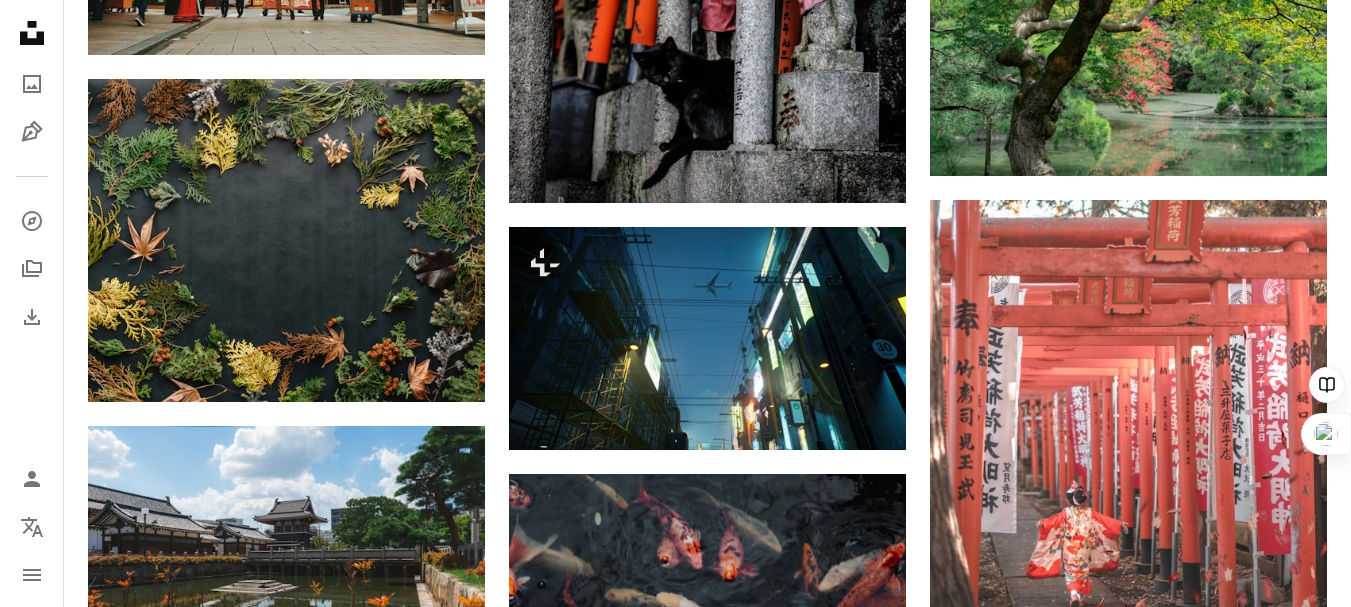 click on "Plus sign for Unsplash+ A heart A plus sign [FIRST] [LAST] For  Unsplash+ A lock Download A heart A plus sign [FIRST] [LAST] Available for hire A checkmark inside of a circle Arrow pointing down A heart A plus sign [FIRST] [LAST] Available for hire A checkmark inside of a circle Arrow pointing down Plus sign for Unsplash+ A heart A plus sign [FIRST] [LAST] For  Unsplash+ A lock Download A heart A plus sign [FIRST] [LAST] Arrow pointing down A heart A plus sign [FIRST] [LAST] Arrow pointing down A heart A plus sign [FIRST] [LAST] Available for hire A checkmark inside of a circle Arrow pointing down A heart A plus sign [FIRST] [LAST] Arrow pointing down A heart A plus sign [FIRST] [LAST] Available for hire A checkmark inside of a circle Arrow pointing down –– ––– –––  –– ––– –  ––– –––  ––––  –   – –– –––  – – ––– –– –– –––– –– The best in on-brand content creation Learn More A heart A heart" at bounding box center [707, -11629] 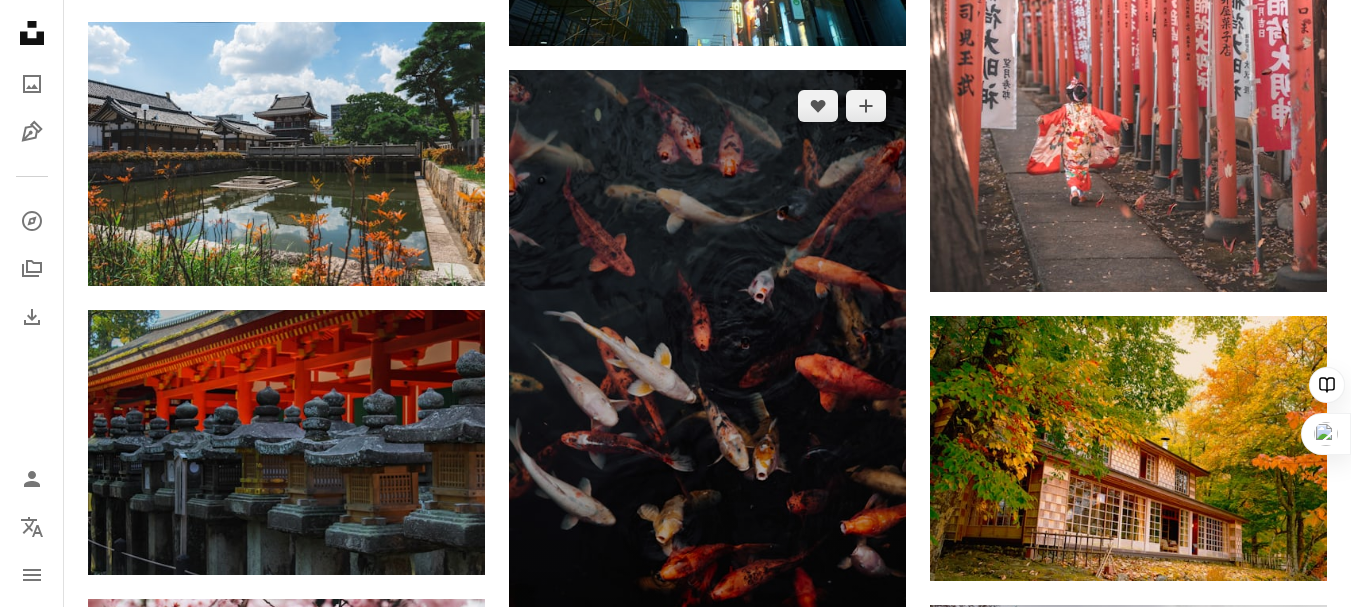 scroll, scrollTop: 26833, scrollLeft: 0, axis: vertical 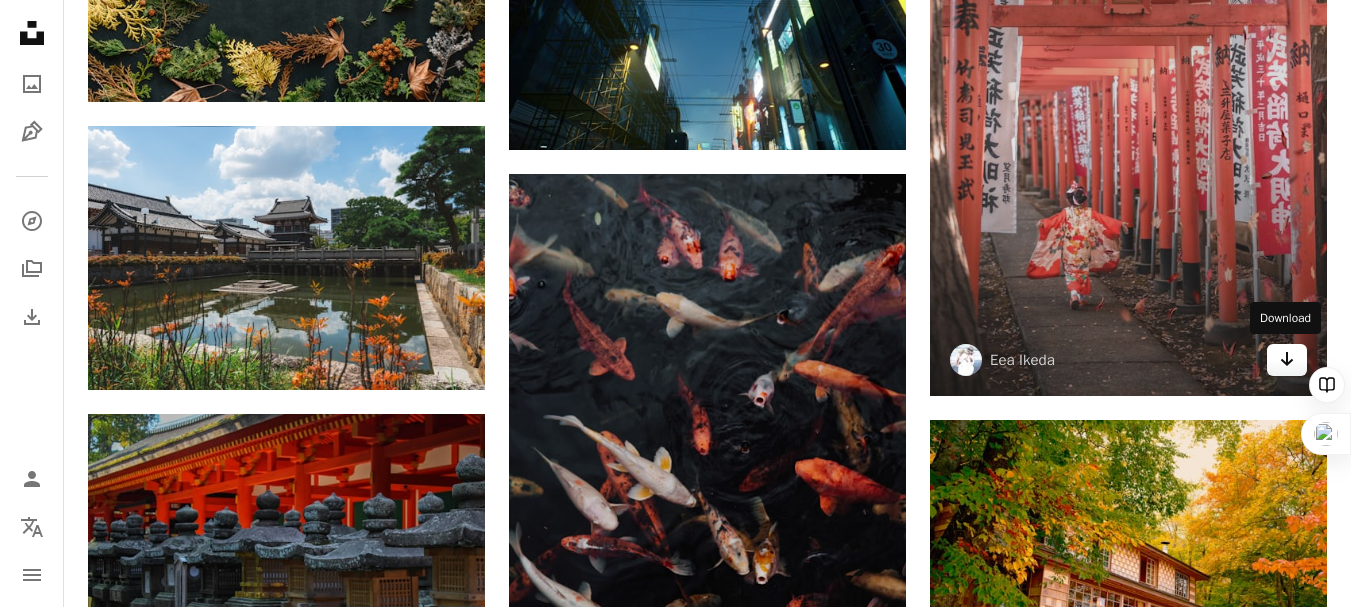 click on "Arrow pointing down" at bounding box center (1287, 360) 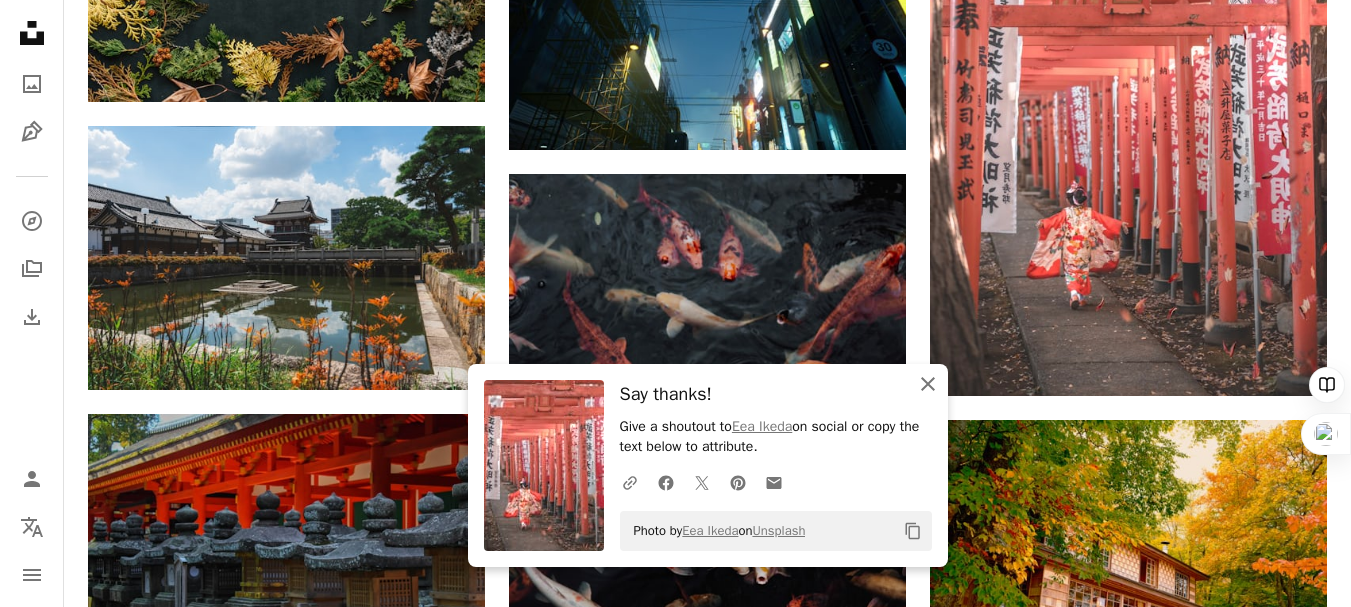 click 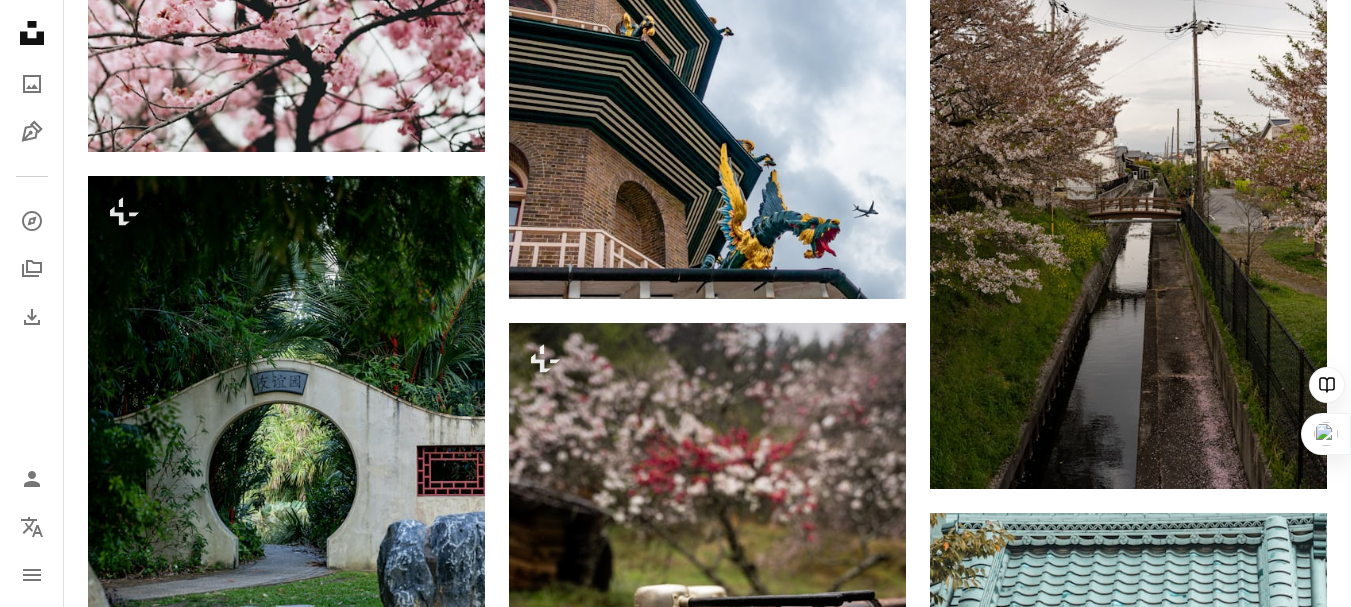 scroll, scrollTop: 27733, scrollLeft: 0, axis: vertical 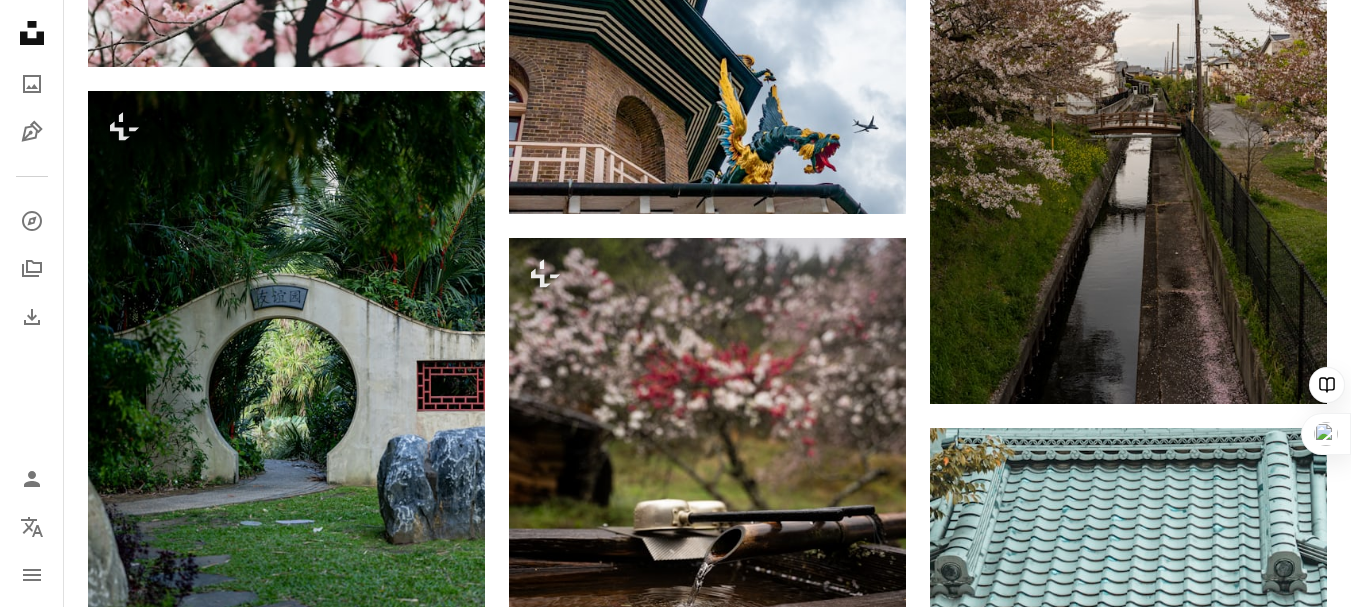 click on "Plus sign for Unsplash+ A heart A plus sign [FIRST] [LAST] For  Unsplash+ A lock Download A heart A plus sign [FIRST] [LAST] Available for hire A checkmark inside of a circle Arrow pointing down A heart A plus sign [FIRST] [LAST] Available for hire A checkmark inside of a circle Arrow pointing down Plus sign for Unsplash+ A heart A plus sign [FIRST] [LAST] For  Unsplash+ A lock Download A heart A plus sign [FIRST] [LAST] Arrow pointing down A heart A plus sign [FIRST] [LAST] Arrow pointing down A heart A plus sign [FIRST] [LAST] Available for hire A checkmark inside of a circle Arrow pointing down A heart A plus sign [FIRST] [LAST] Arrow pointing down A heart A plus sign [FIRST] [LAST] Available for hire A checkmark inside of a circle Arrow pointing down –– ––– –––  –– ––– –  ––– –––  ––––  –   – –– –––  – – ––– –– –– –––– –– The best in on-brand content creation Learn More A heart A heart" at bounding box center [707, -11282] 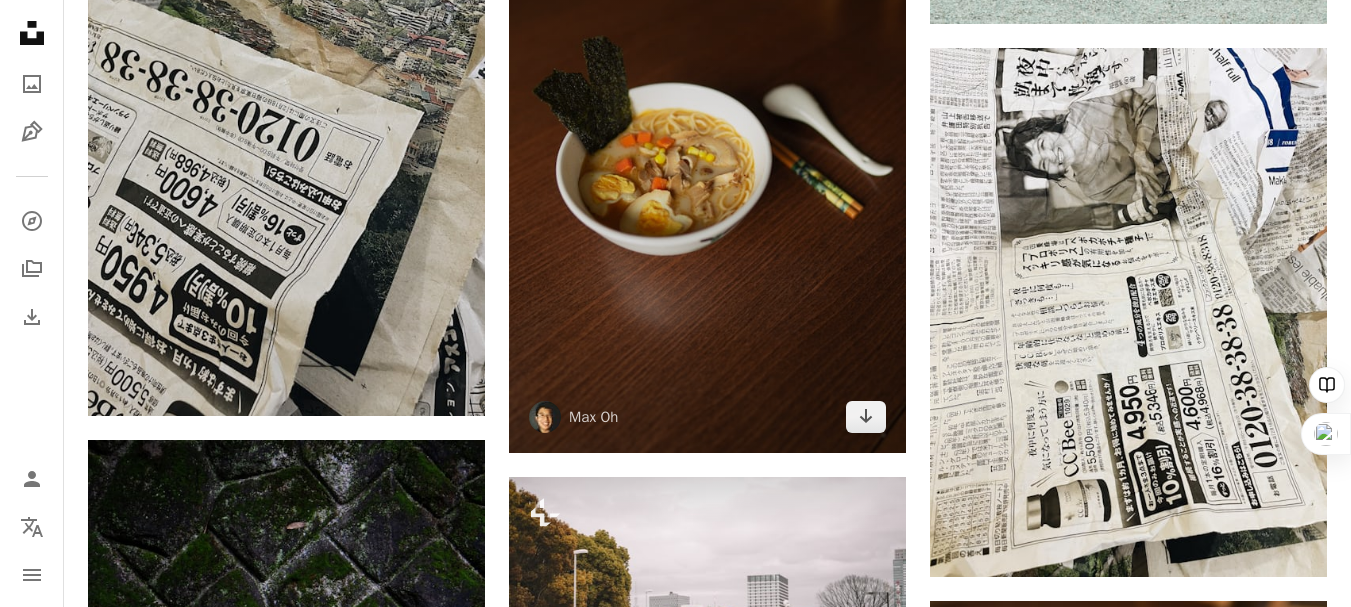 scroll, scrollTop: 28633, scrollLeft: 0, axis: vertical 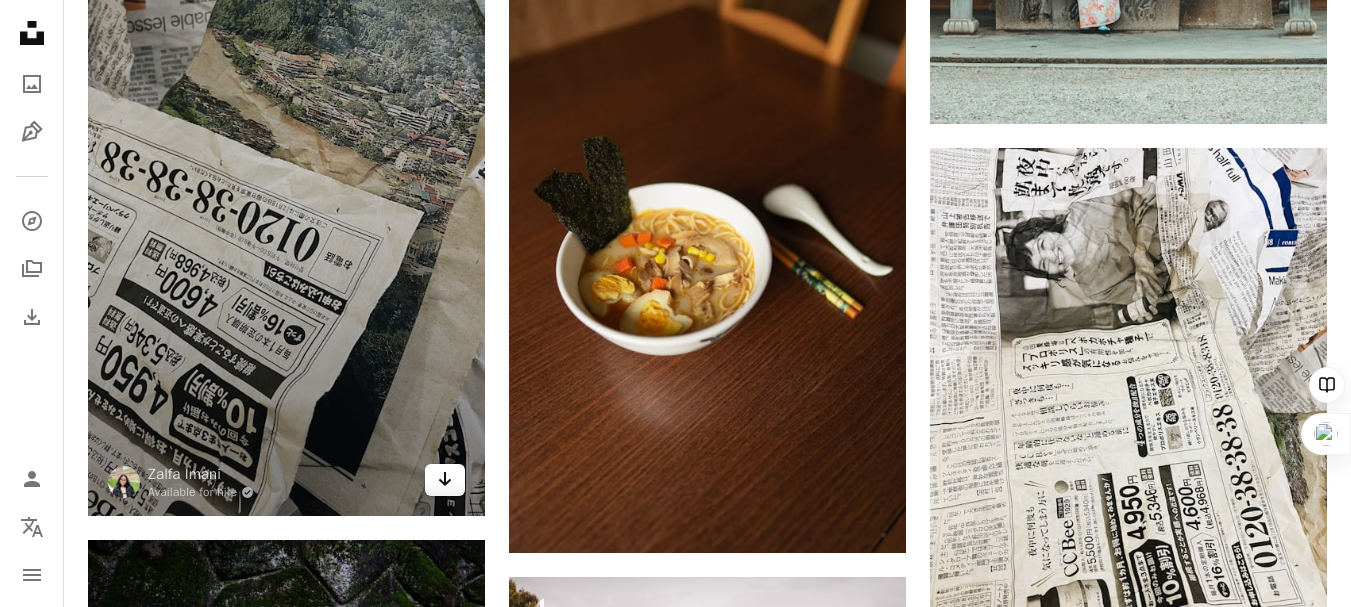 click 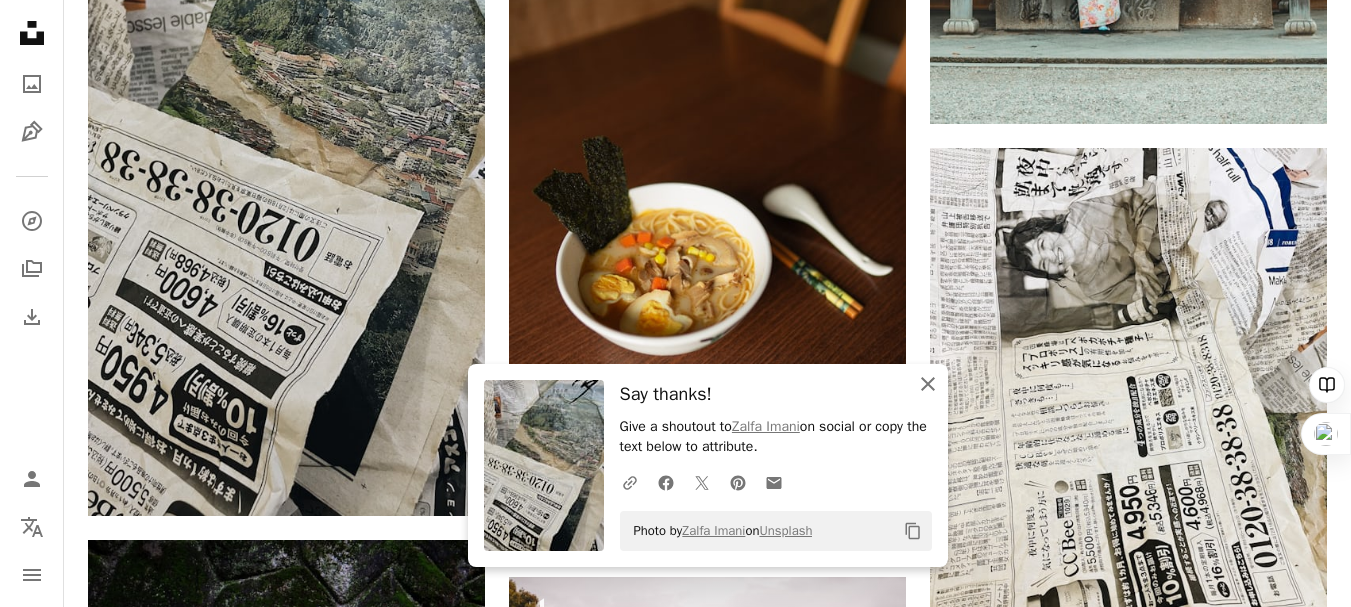 drag, startPoint x: 921, startPoint y: 382, endPoint x: 860, endPoint y: 387, distance: 61.204575 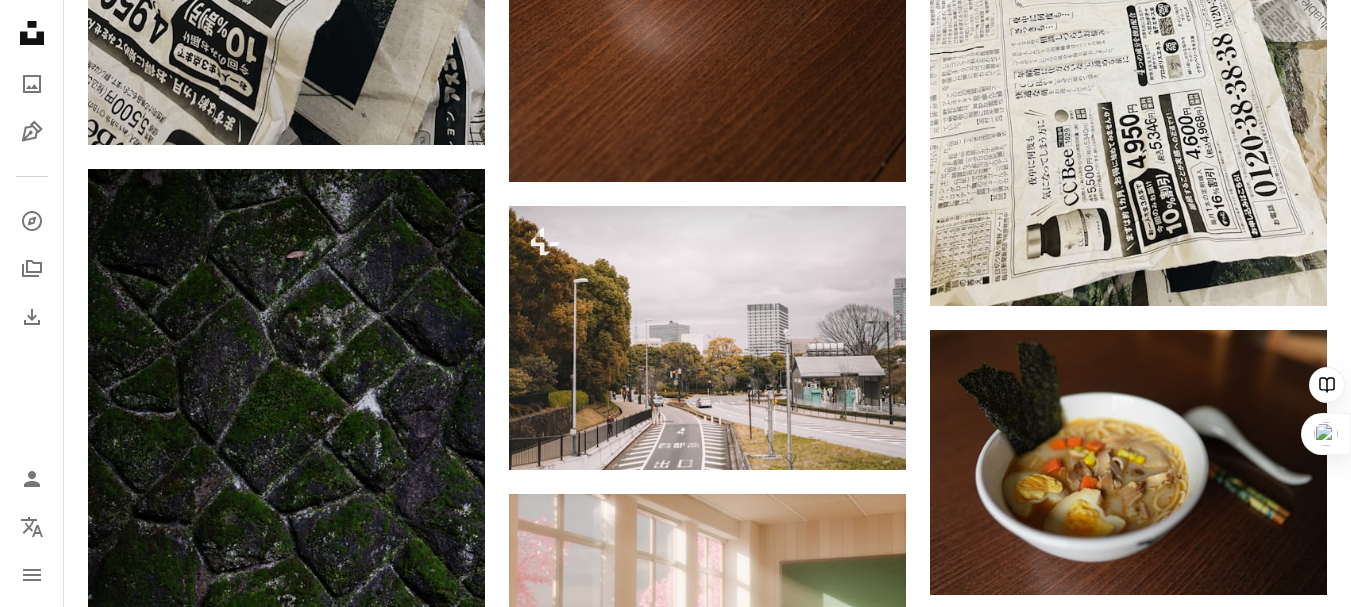 scroll, scrollTop: 29133, scrollLeft: 0, axis: vertical 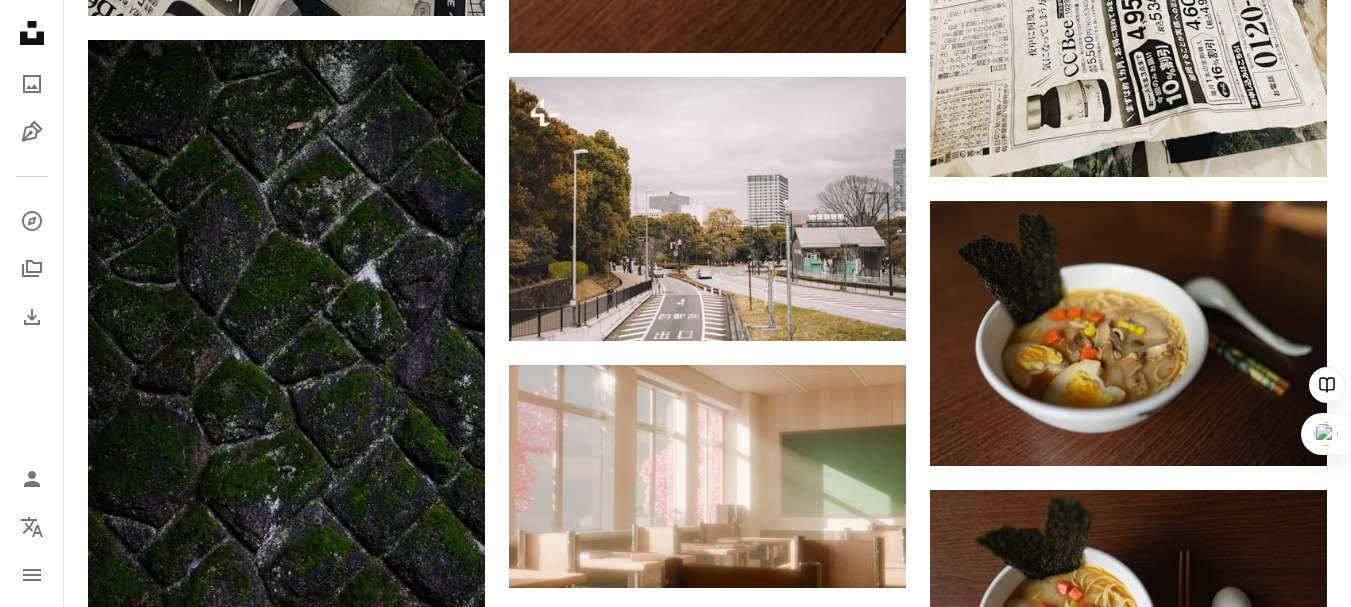 click on "Plus sign for Unsplash+ A heart A plus sign [FIRST] [LAST] For  Unsplash+ A lock Download A heart A plus sign [FIRST] [LAST] Available for hire A checkmark inside of a circle Arrow pointing down A heart A plus sign [FIRST] [LAST] Available for hire A checkmark inside of a circle Arrow pointing down Plus sign for Unsplash+ A heart A plus sign [FIRST] [LAST] For  Unsplash+ A lock Download A heart A plus sign [FIRST] [LAST] Arrow pointing down A heart A plus sign [FIRST] [LAST] Arrow pointing down A heart A plus sign [FIRST] [LAST] Available for hire A checkmark inside of a circle Arrow pointing down A heart A plus sign [FIRST] [LAST] Arrow pointing down A heart A plus sign [FIRST] [LAST] Available for hire A checkmark inside of a circle Arrow pointing down –– ––– –––  –– ––– –  ––– –––  ––––  –   – –– –––  – – ––– –– –– –––– –– The best in on-brand content creation Learn More A heart A heart" at bounding box center (707, -12682) 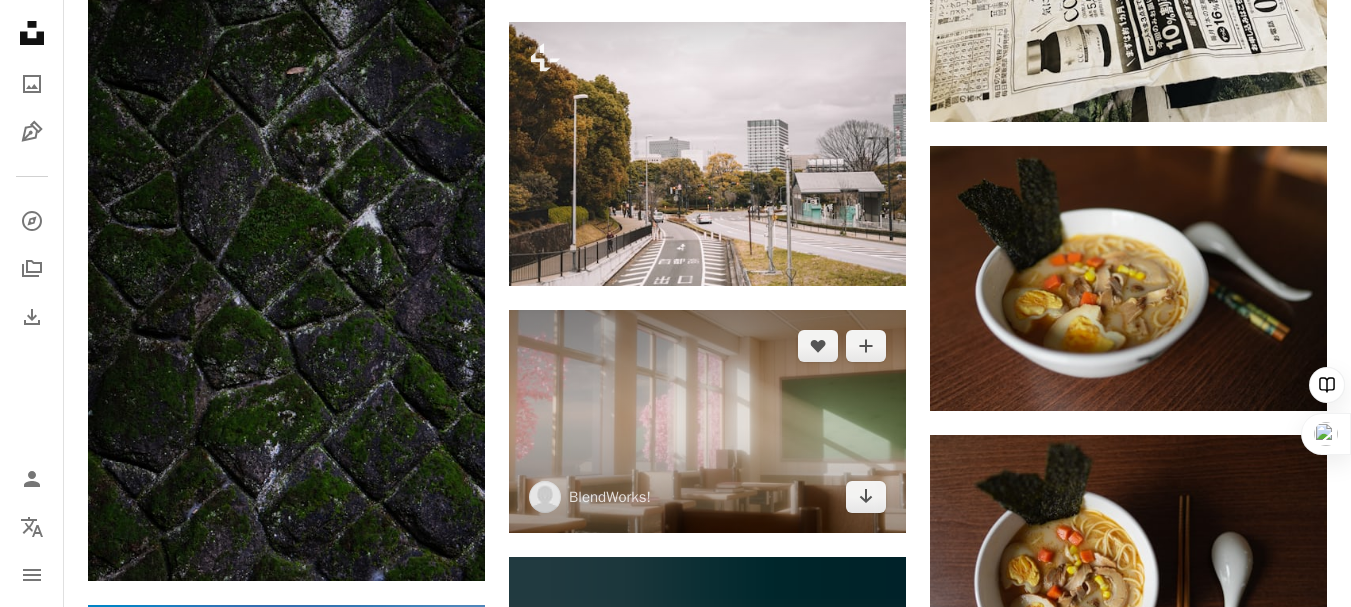 scroll, scrollTop: 29233, scrollLeft: 0, axis: vertical 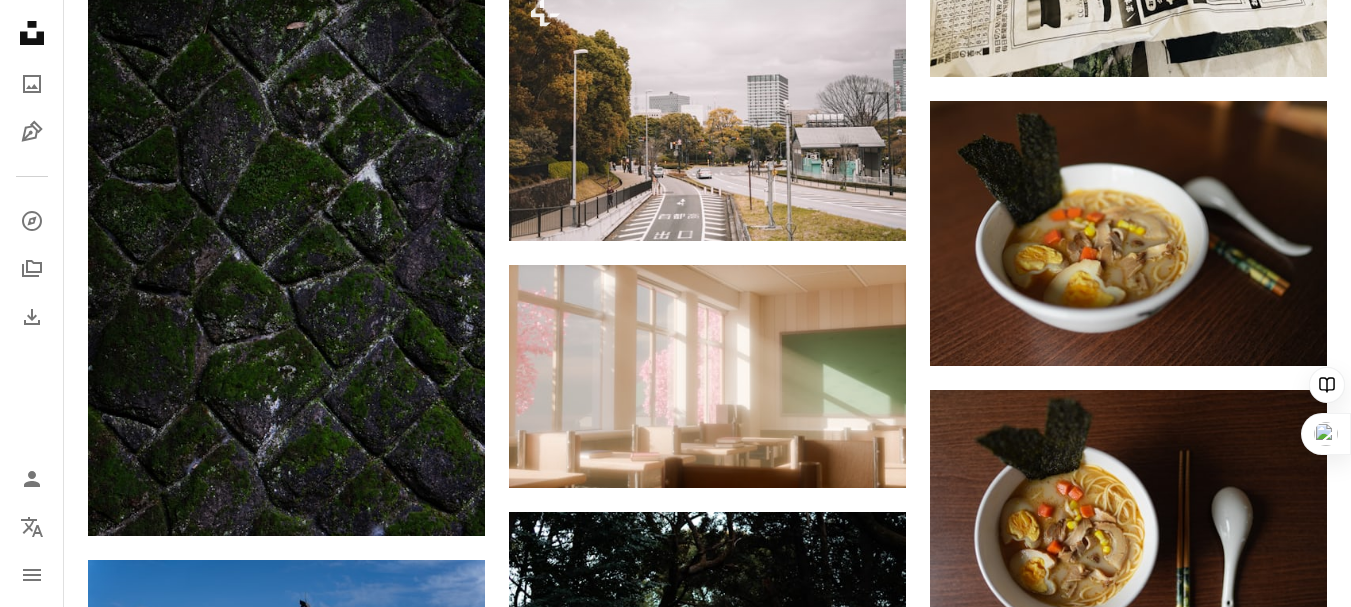 click on "Plus sign for Unsplash+ A heart A plus sign [FIRST] [LAST] For  Unsplash+ A lock Download A heart A plus sign [FIRST] [LAST] Available for hire A checkmark inside of a circle Arrow pointing down A heart A plus sign [FIRST] [LAST] Available for hire A checkmark inside of a circle Arrow pointing down Plus sign for Unsplash+ A heart A plus sign [FIRST] [LAST] For  Unsplash+ A lock Download A heart A plus sign [FIRST] [LAST] Arrow pointing down A heart A plus sign [FIRST] [LAST] Arrow pointing down A heart A plus sign [FIRST] [LAST] Available for hire A checkmark inside of a circle Arrow pointing down A heart A plus sign [FIRST] [LAST] Arrow pointing down A heart A plus sign [FIRST] [LAST] Available for hire A checkmark inside of a circle Arrow pointing down –– ––– –––  –– ––– –  ––– –––  ––––  –   – –– –––  – – ––– –– –– –––– –– The best in on-brand content creation Learn More A heart A heart" at bounding box center [707, -12782] 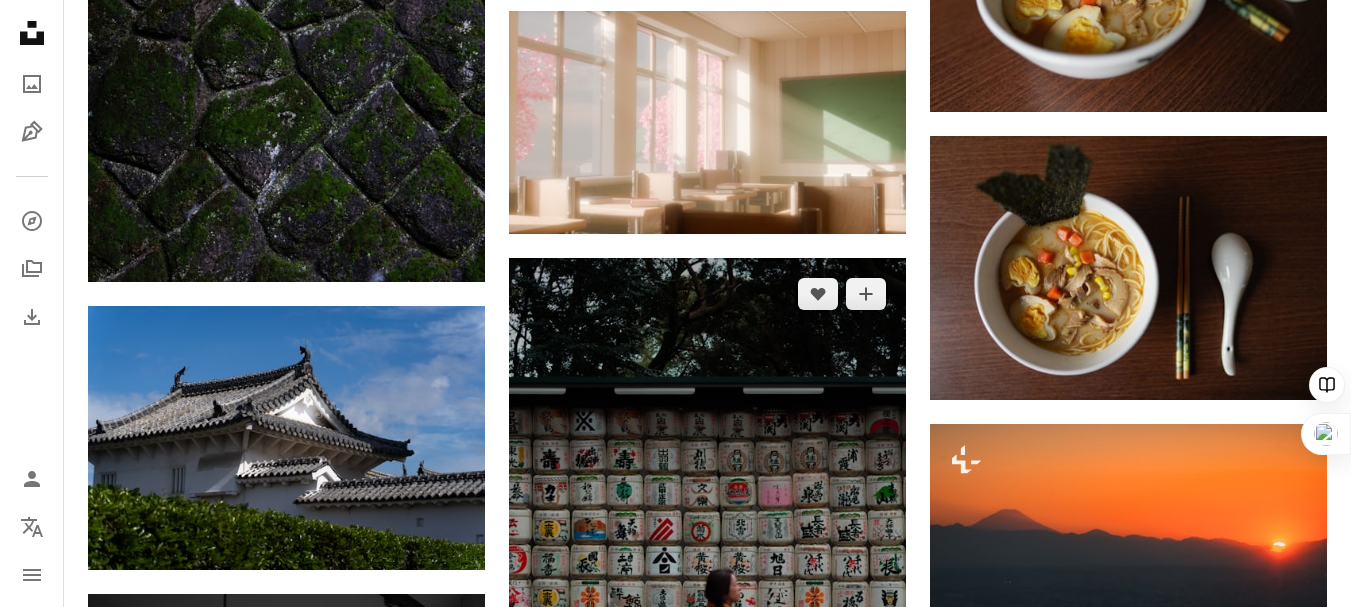 scroll, scrollTop: 29733, scrollLeft: 0, axis: vertical 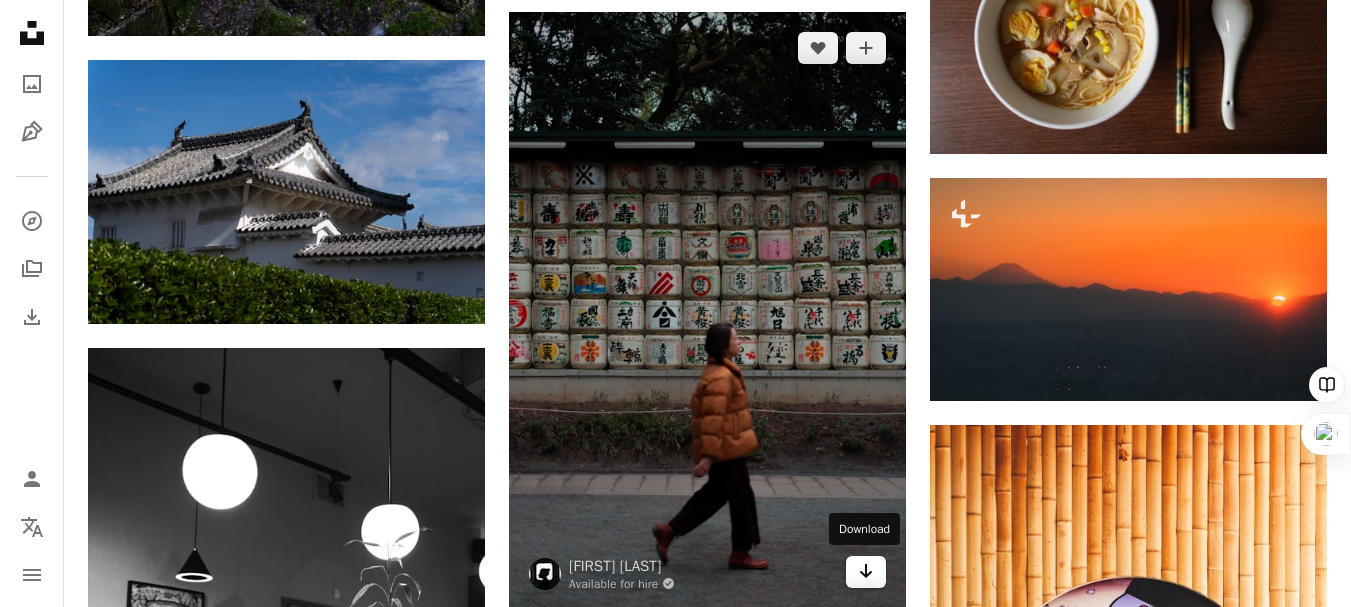 click on "Arrow pointing down" at bounding box center (866, 572) 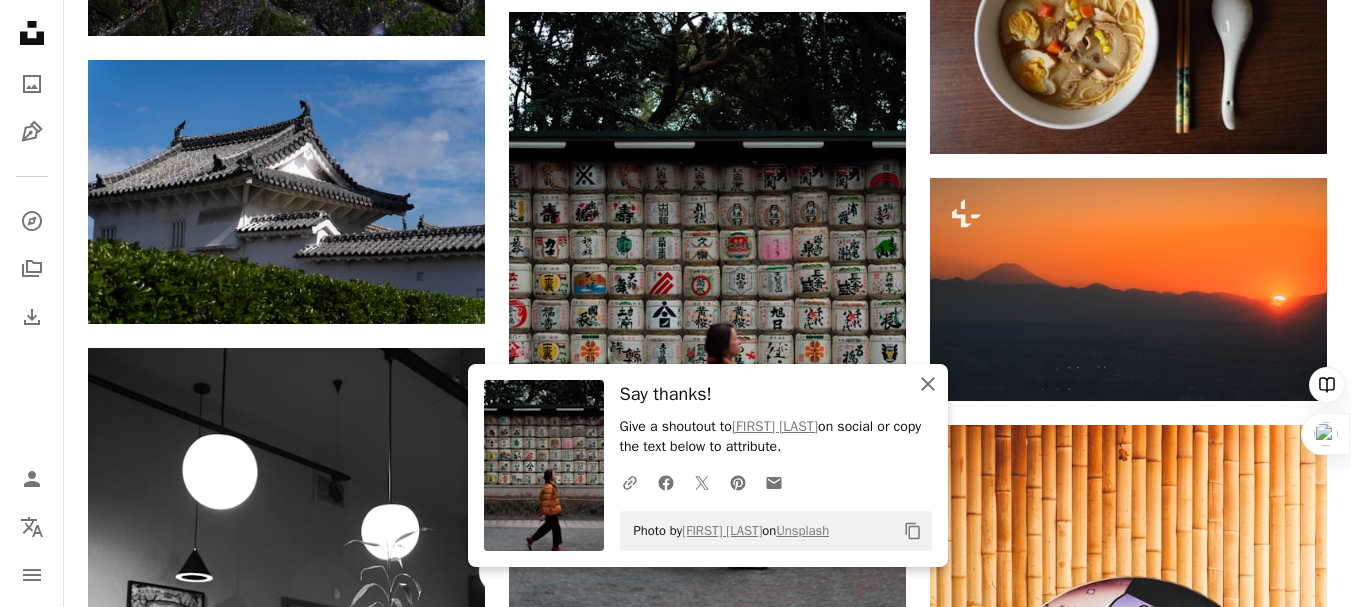 click 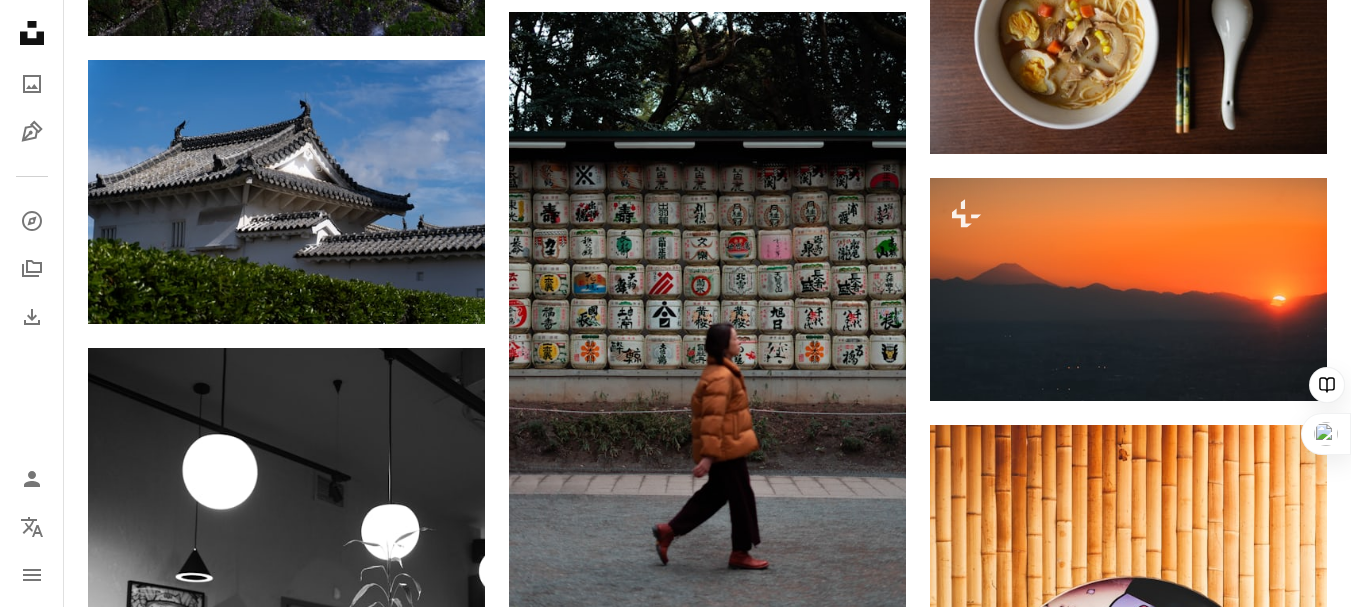 scroll, scrollTop: 29933, scrollLeft: 0, axis: vertical 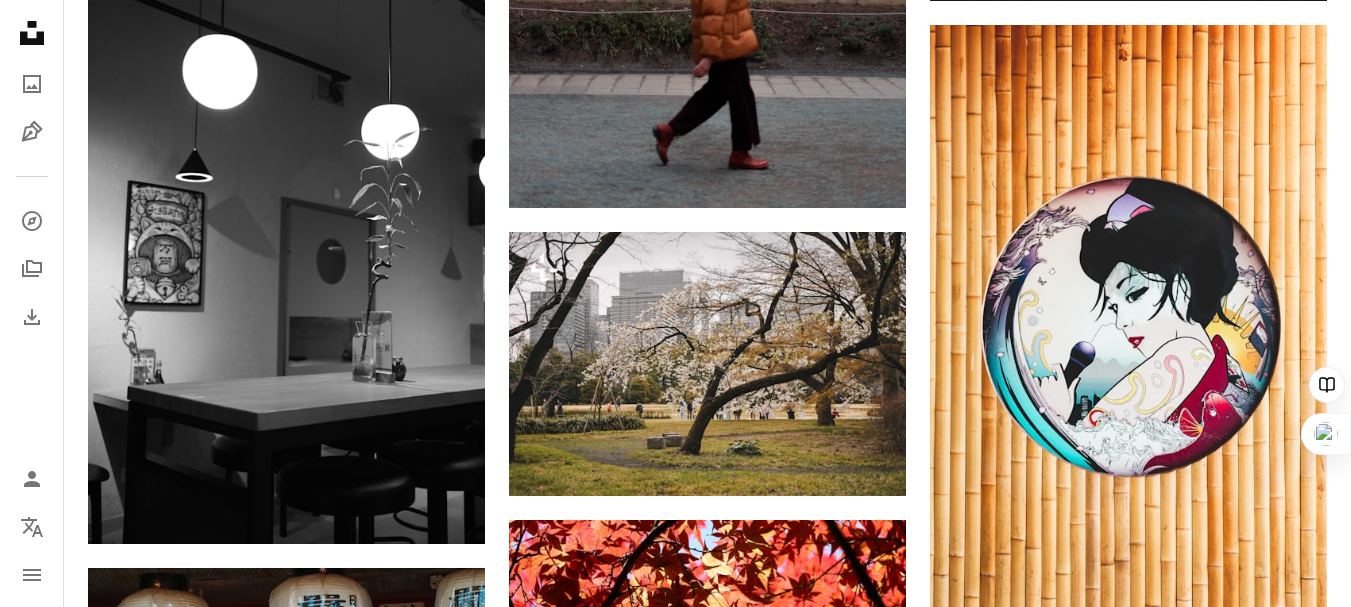 click on "Plus sign for Unsplash+ A heart A plus sign [FIRST] [LAST] For  Unsplash+ A lock Download A heart A plus sign [FIRST] [LAST] Available for hire A checkmark inside of a circle Arrow pointing down A heart A plus sign [FIRST] [LAST] Available for hire A checkmark inside of a circle Arrow pointing down Plus sign for Unsplash+ A heart A plus sign [FIRST] [LAST] For  Unsplash+ A lock Download A heart A plus sign [FIRST] [LAST] Arrow pointing down A heart A plus sign [FIRST] [LAST] Arrow pointing down A heart A plus sign [FIRST] [LAST] Available for hire A checkmark inside of a circle Arrow pointing down A heart A plus sign [FIRST] [LAST] Arrow pointing down A heart A plus sign [FIRST] [LAST] Available for hire A checkmark inside of a circle Arrow pointing down –– ––– –––  –– ––– –  ––– –––  ––––  –   – –– –––  – – ––– –– –– –––– –– The best in on-brand content creation Learn More A heart A heart" at bounding box center (707, -12225) 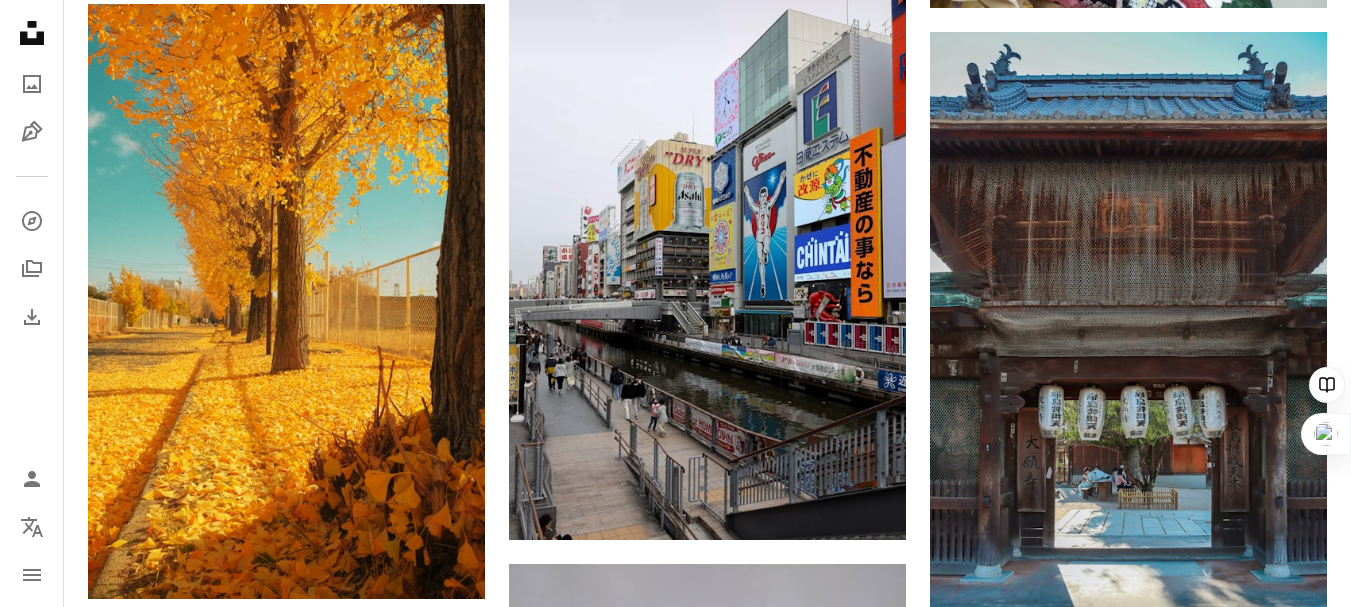 scroll, scrollTop: 35933, scrollLeft: 0, axis: vertical 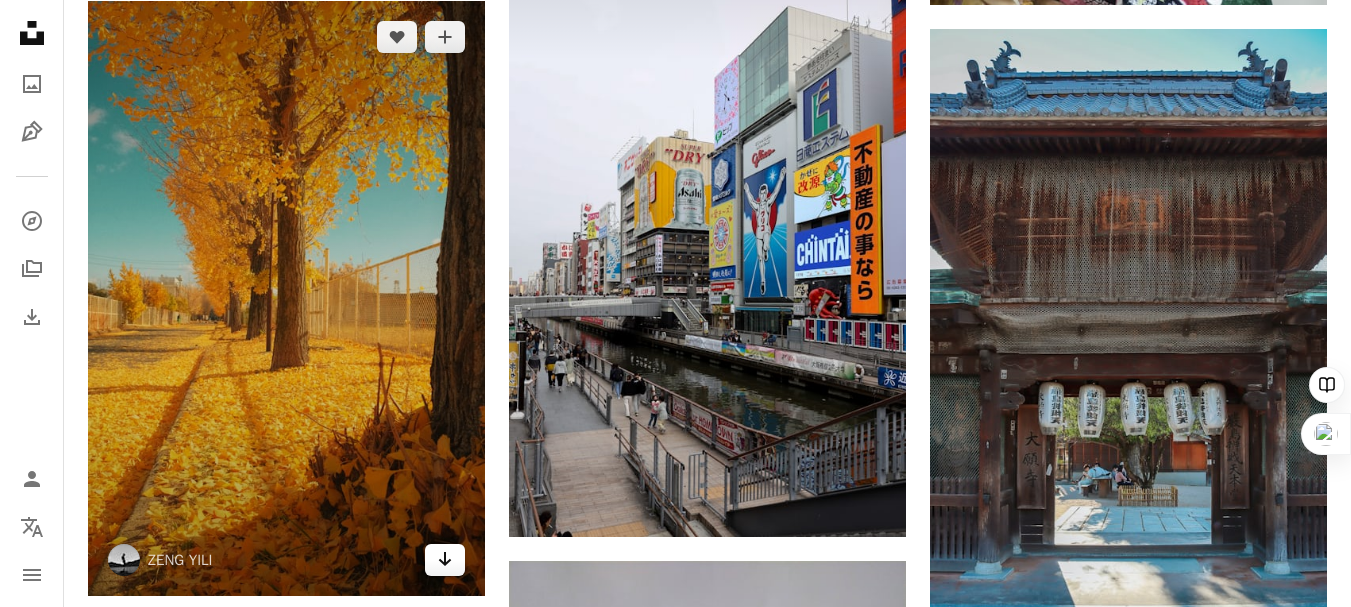 click on "Arrow pointing down" 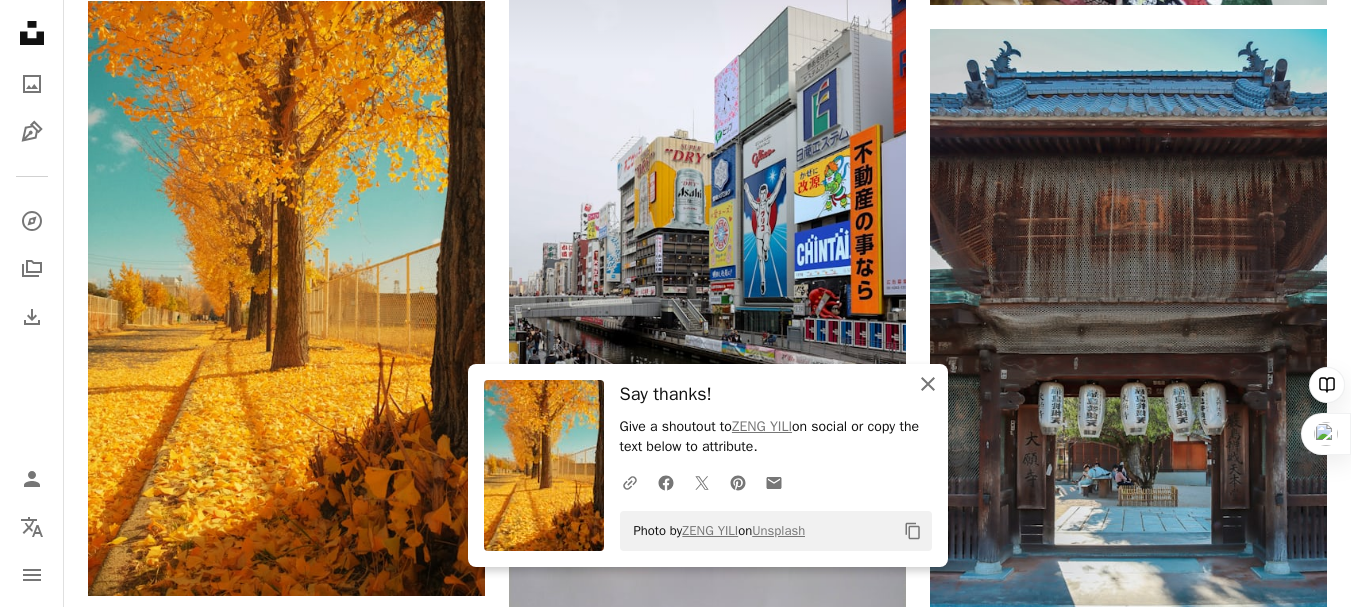 click on "An X shape" 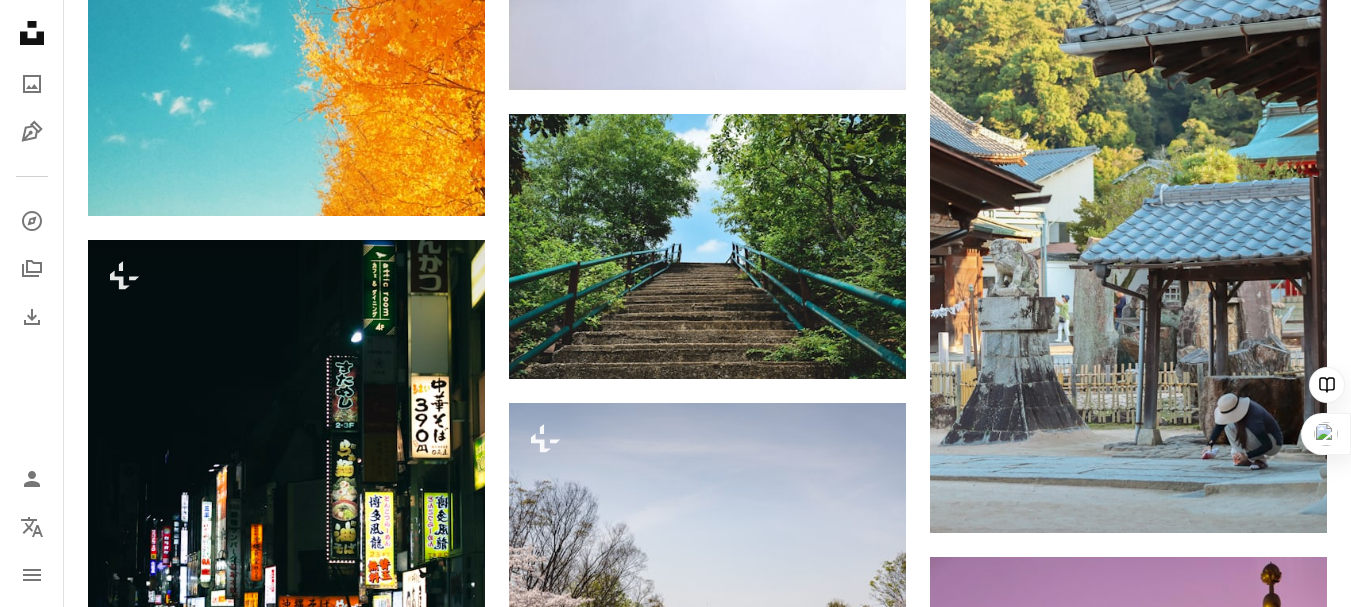 scroll, scrollTop: 37433, scrollLeft: 0, axis: vertical 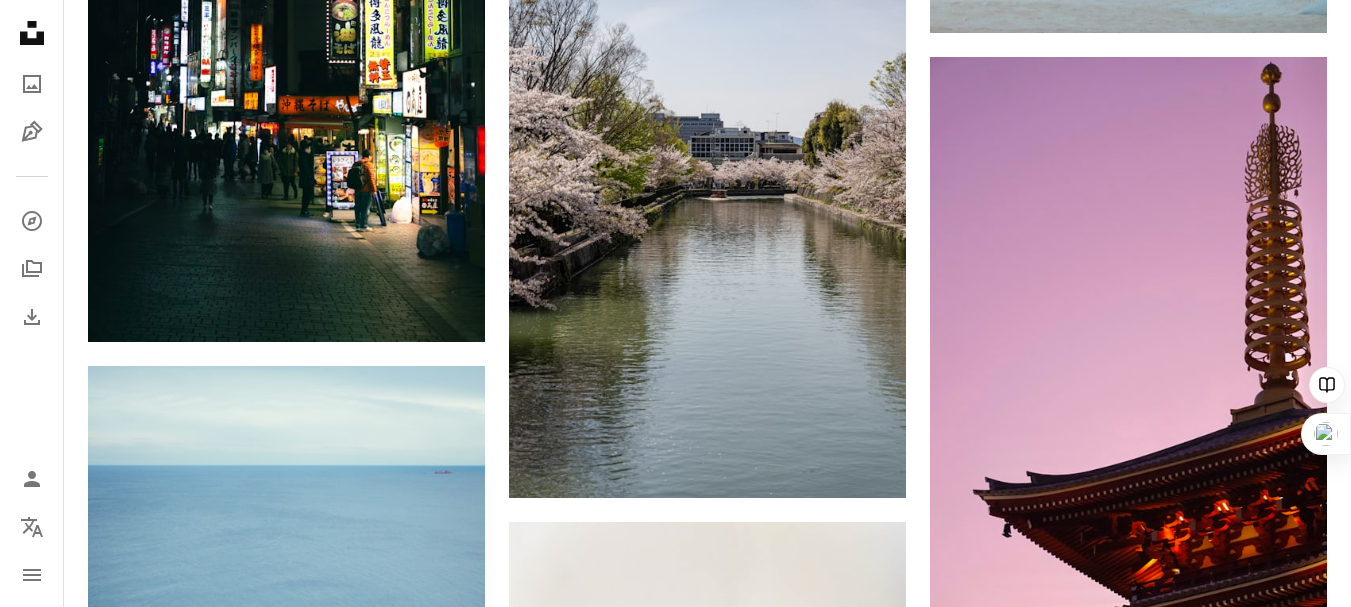 click on "Plus sign for Unsplash+ A heart A plus sign [FIRST] [LAST] For  Unsplash+ A lock Download A heart A plus sign [FIRST] [LAST] Available for hire A checkmark inside of a circle Arrow pointing down A heart A plus sign [FIRST] [LAST] Available for hire A checkmark inside of a circle Arrow pointing down Plus sign for Unsplash+ A heart A plus sign [FIRST] [LAST] For  Unsplash+ A lock Download A heart A plus sign [FIRST] [LAST] Arrow pointing down A heart A plus sign [FIRST] [LAST] Arrow pointing down A heart A plus sign [FIRST] [LAST] Available for hire A checkmark inside of a circle Arrow pointing down A heart A plus sign [FIRST] [LAST] Arrow pointing down A heart A plus sign [FIRST] [LAST] Available for hire A checkmark inside of a circle Arrow pointing down –– ––– –––  –– ––– –  ––– –––  ––––  –   – –– –––  – – ––– –– –– –––– –– The best in on-brand content creation Learn More A heart A heart" at bounding box center [707, -16505] 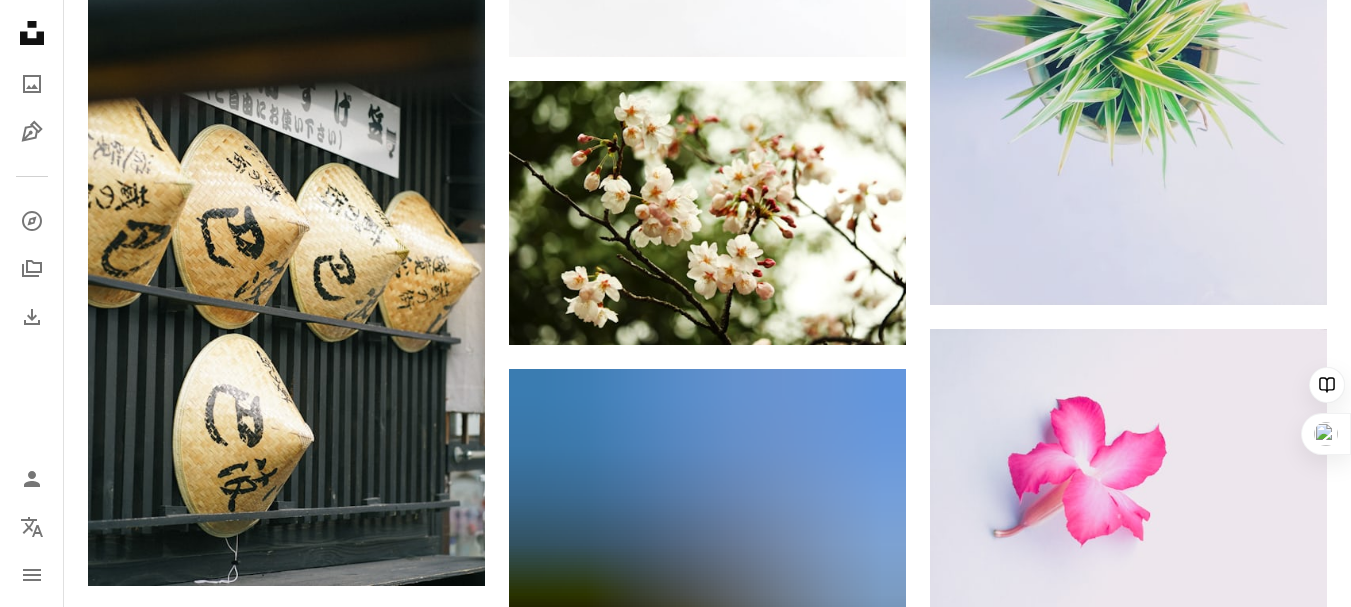 scroll, scrollTop: 38433, scrollLeft: 0, axis: vertical 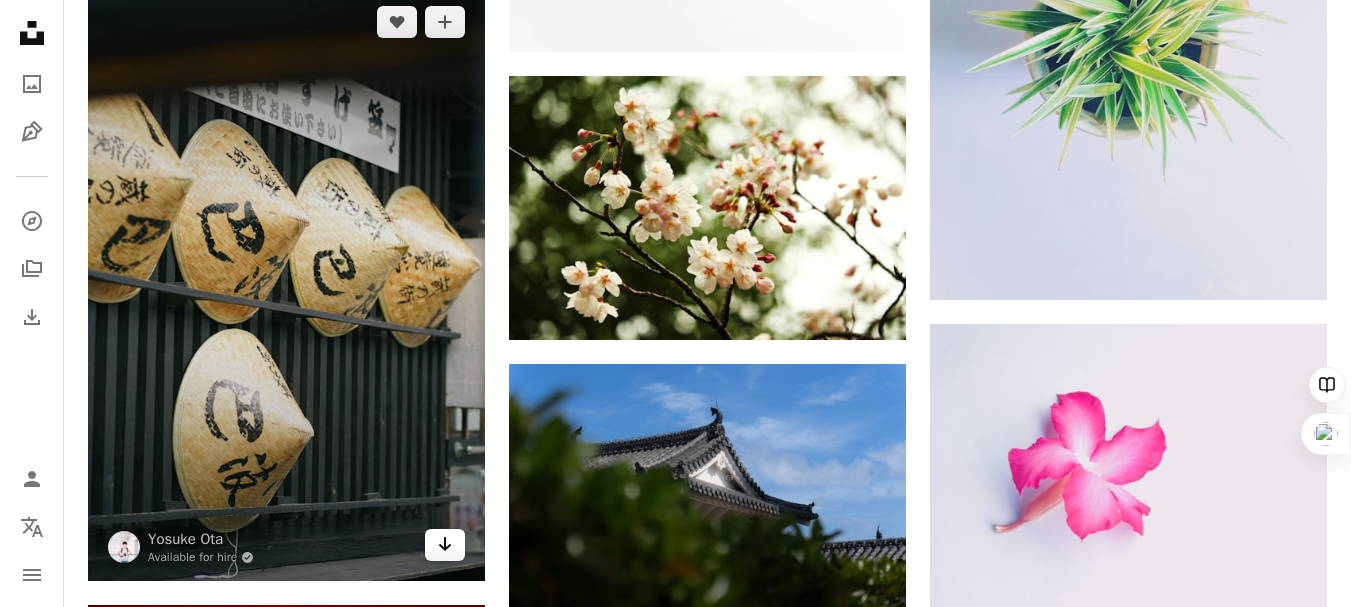click on "Arrow pointing down" at bounding box center [445, 545] 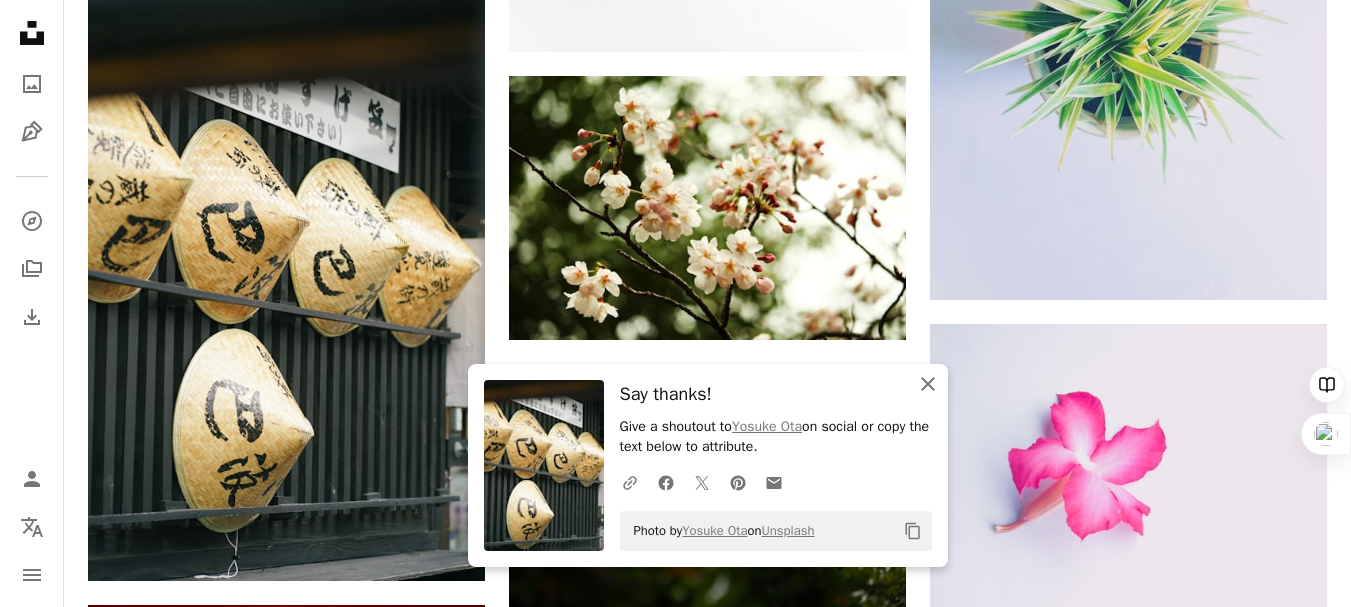 click on "An X shape" 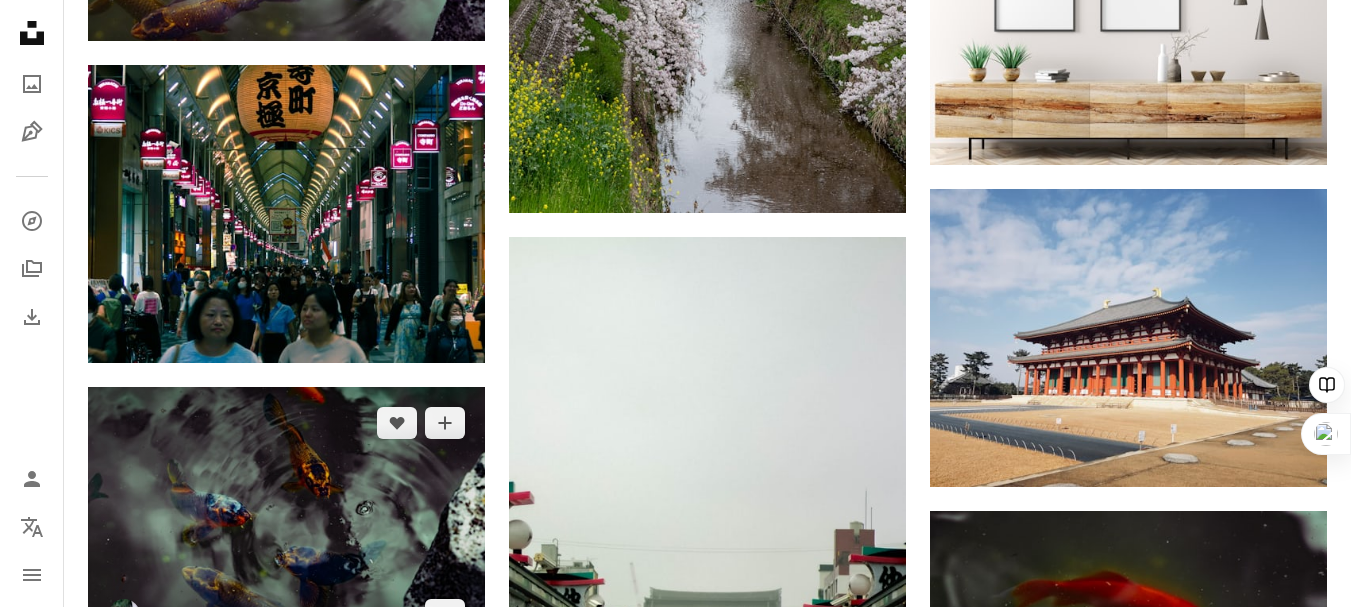 scroll, scrollTop: 42033, scrollLeft: 0, axis: vertical 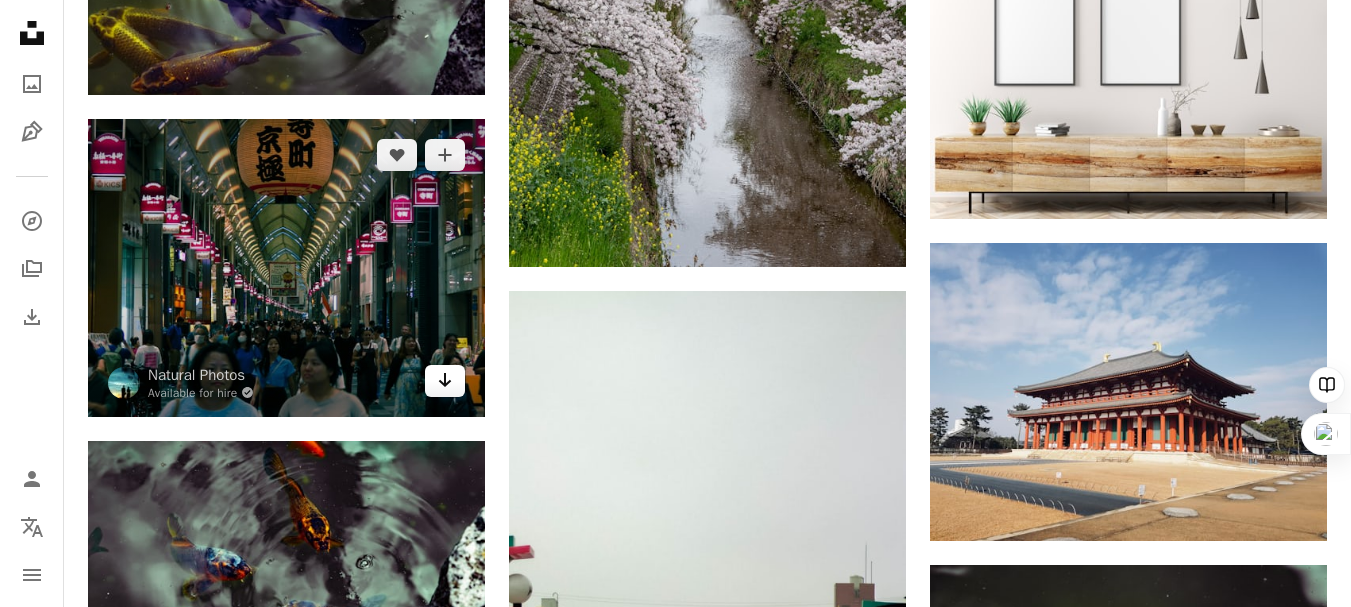 click on "Arrow pointing down" 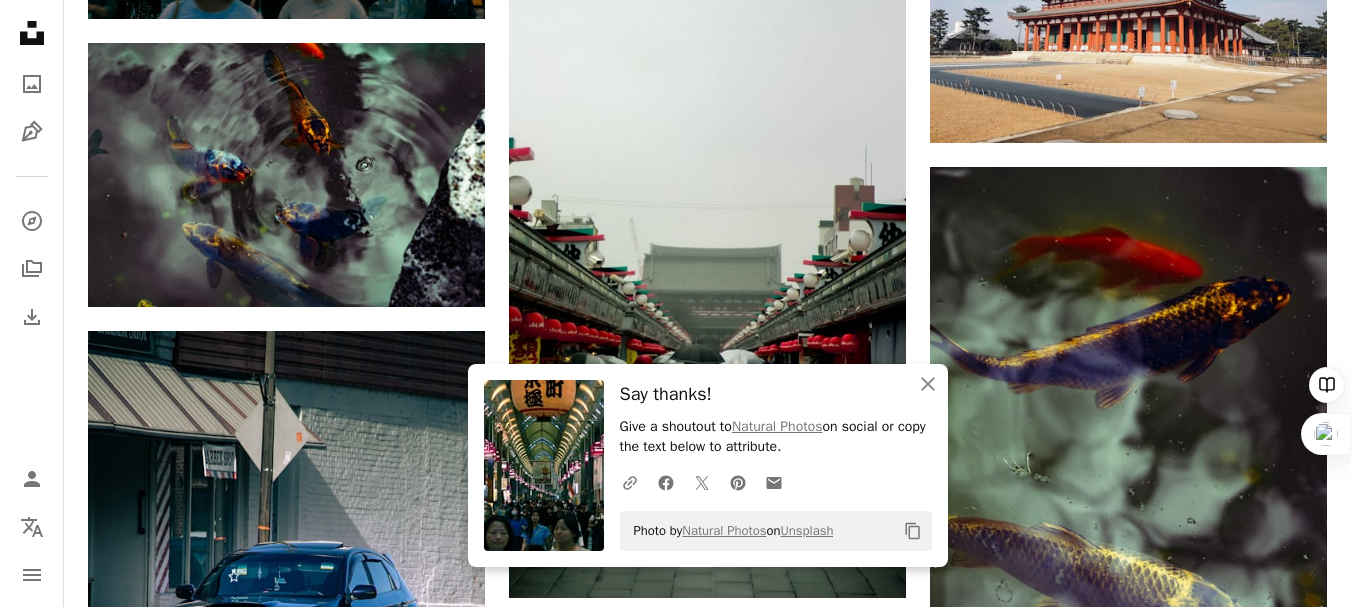 scroll, scrollTop: 42433, scrollLeft: 0, axis: vertical 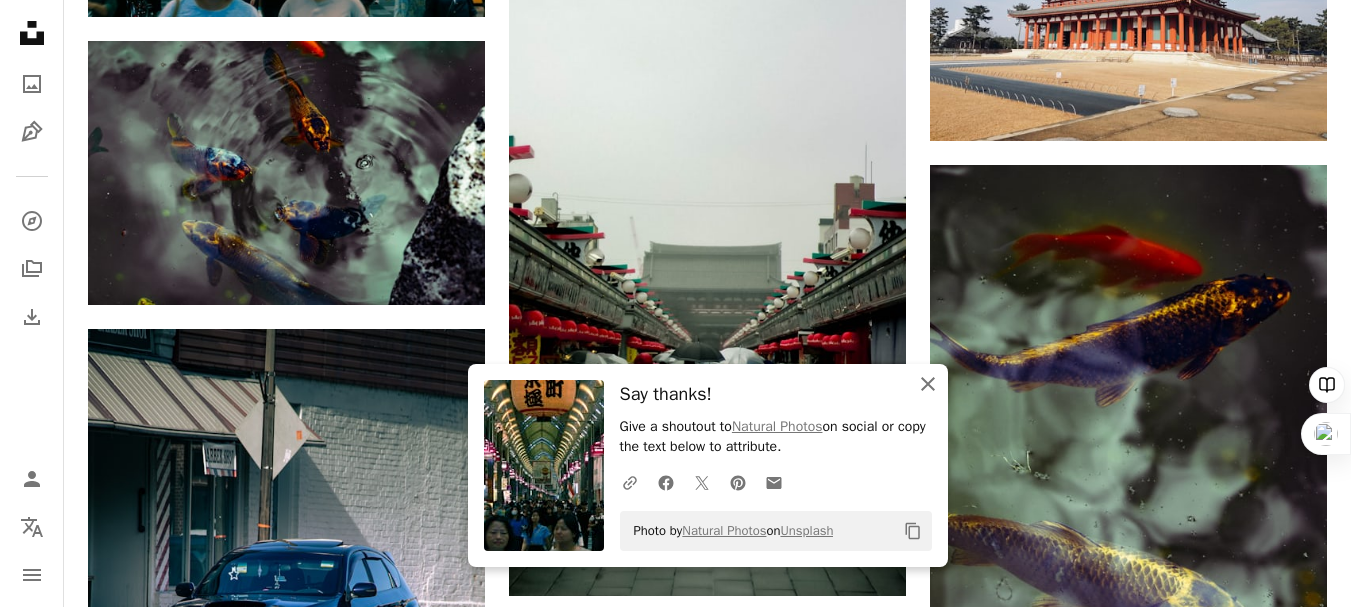 click on "An X shape" 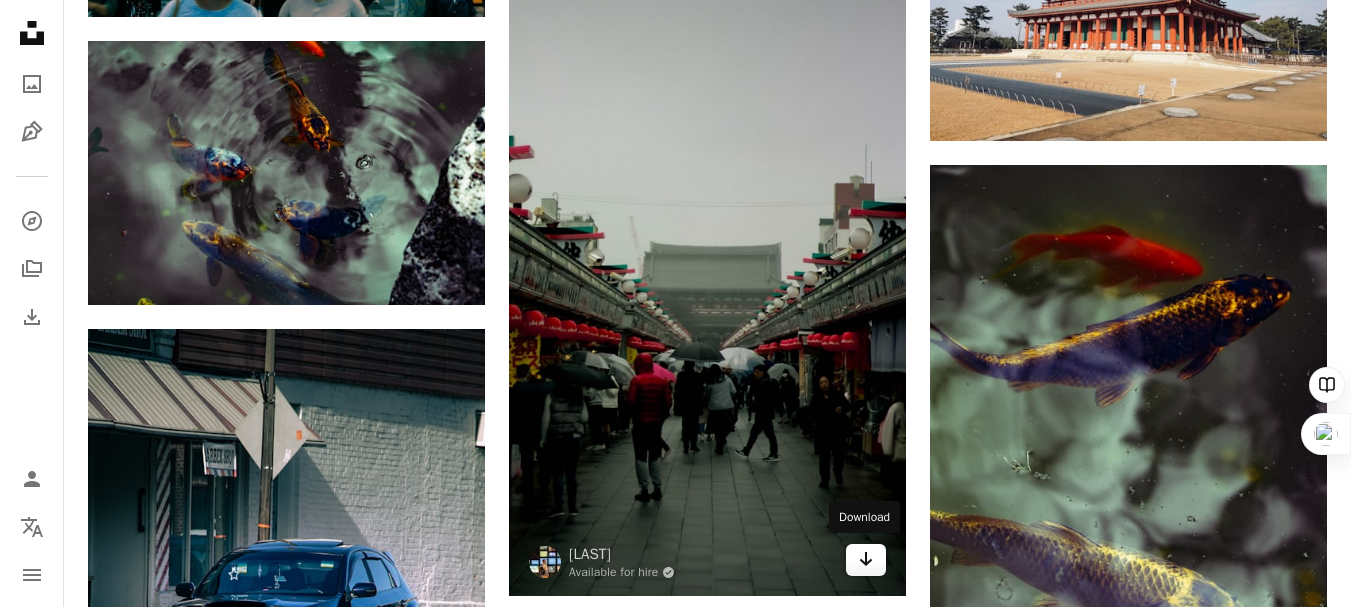 click on "Arrow pointing down" 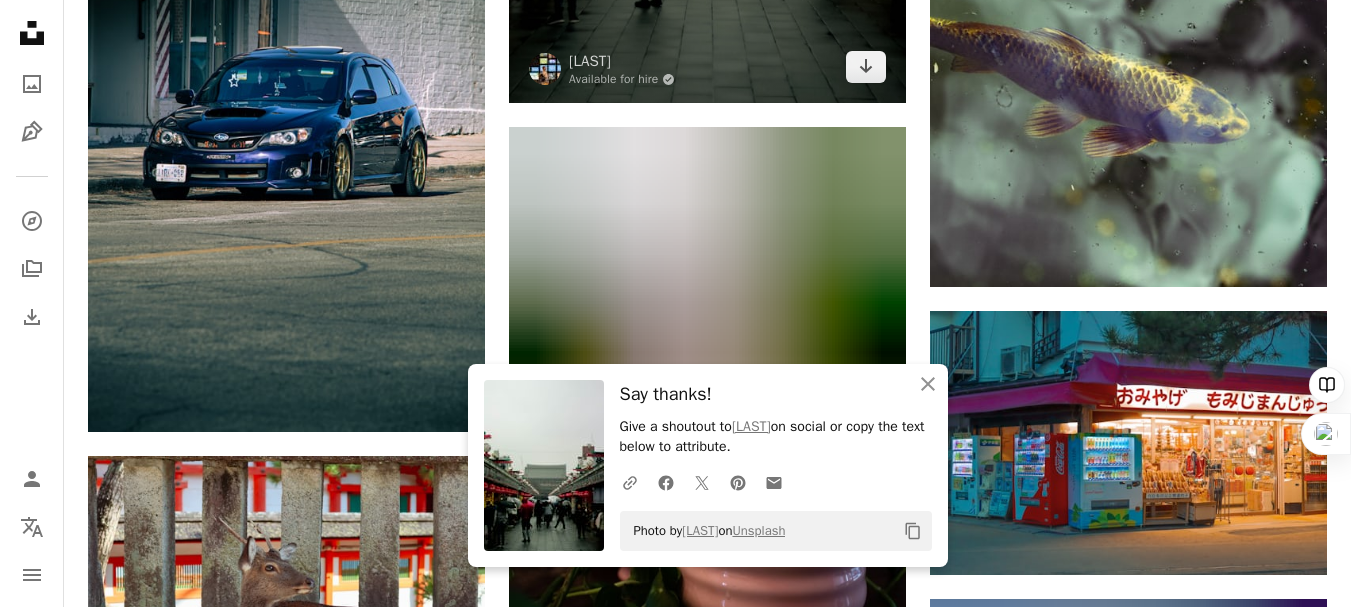 scroll, scrollTop: 42933, scrollLeft: 0, axis: vertical 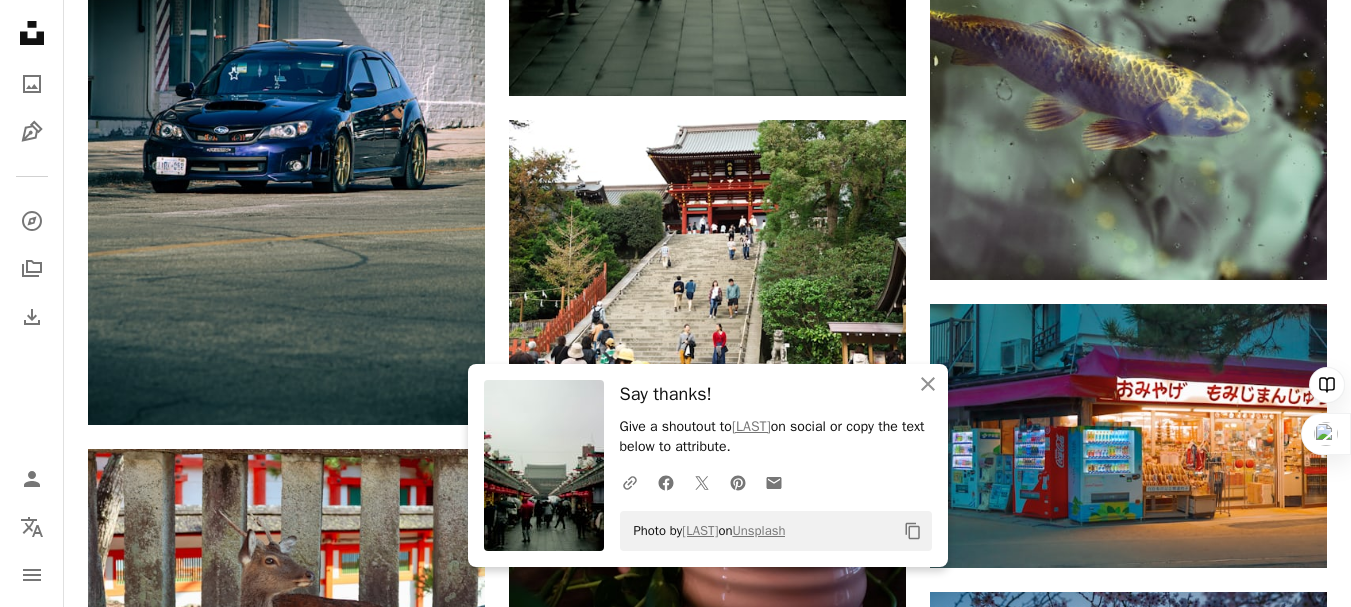 click on "Plus sign for Unsplash+ A heart A plus sign [FIRST] [LAST] For  Unsplash+ A lock Download A heart A plus sign [FIRST] [LAST] Available for hire A checkmark inside of a circle Arrow pointing down A heart A plus sign [FIRST] [LAST] Available for hire A checkmark inside of a circle Arrow pointing down Plus sign for Unsplash+ A heart A plus sign [FIRST] [LAST] For  Unsplash+ A lock Download A heart A plus sign [FIRST] [LAST] Arrow pointing down A heart A plus sign [FIRST] [LAST] Arrow pointing down A heart A plus sign [FIRST] [LAST] Available for hire A checkmark inside of a circle Arrow pointing down A heart A plus sign [FIRST] [LAST] Arrow pointing down A heart A plus sign [FIRST] [LAST] Available for hire A checkmark inside of a circle Arrow pointing down –– ––– –––  –– ––– –  ––– –––  ––––  –   – –– –––  – – ––– –– –– –––– –– The best in on-brand content creation Learn More A heart A heart" at bounding box center [707, -19155] 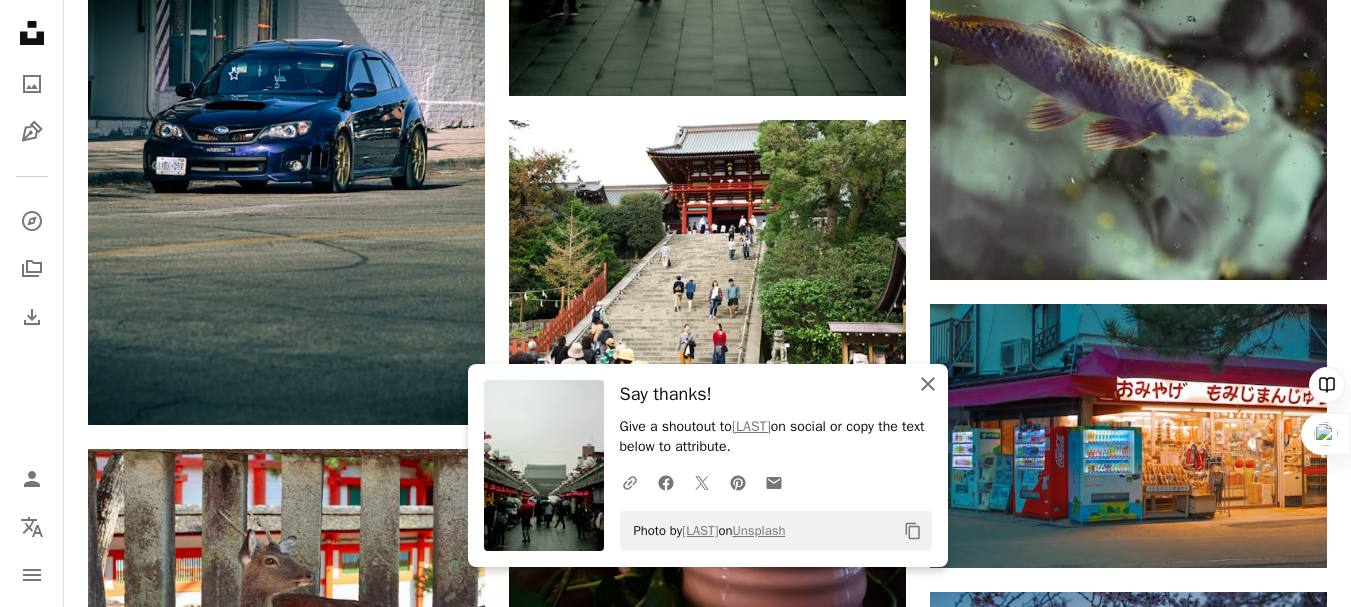 click on "An X shape" 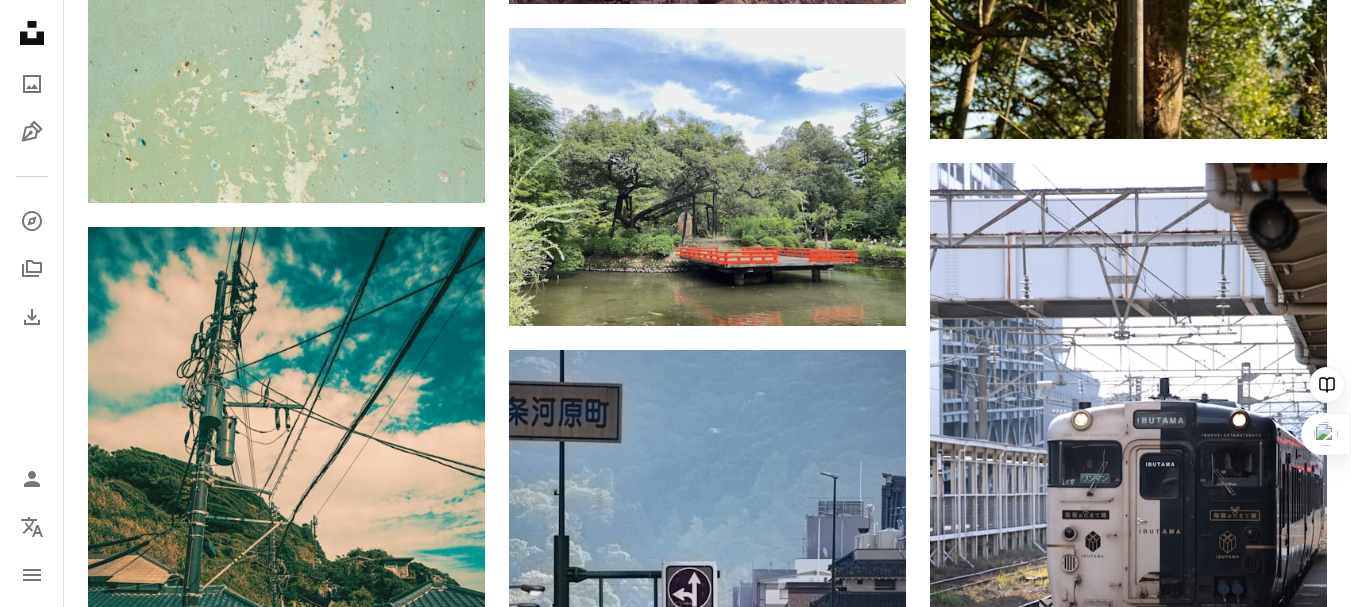 scroll, scrollTop: 50033, scrollLeft: 0, axis: vertical 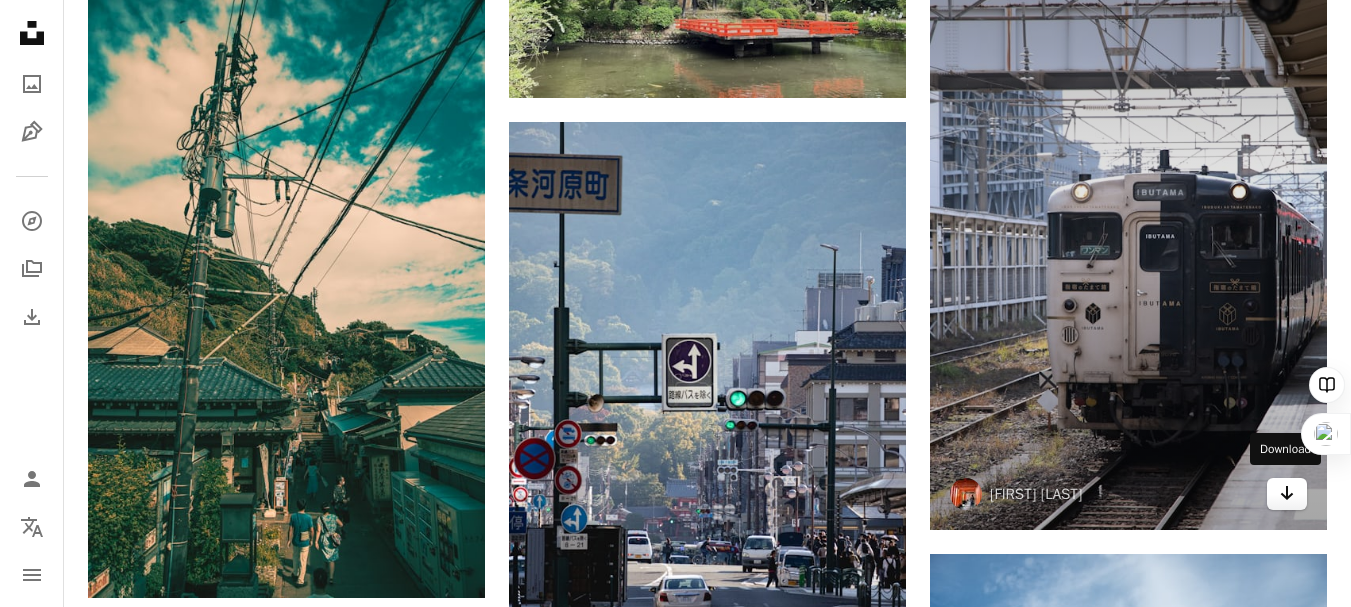 click on "Arrow pointing down" 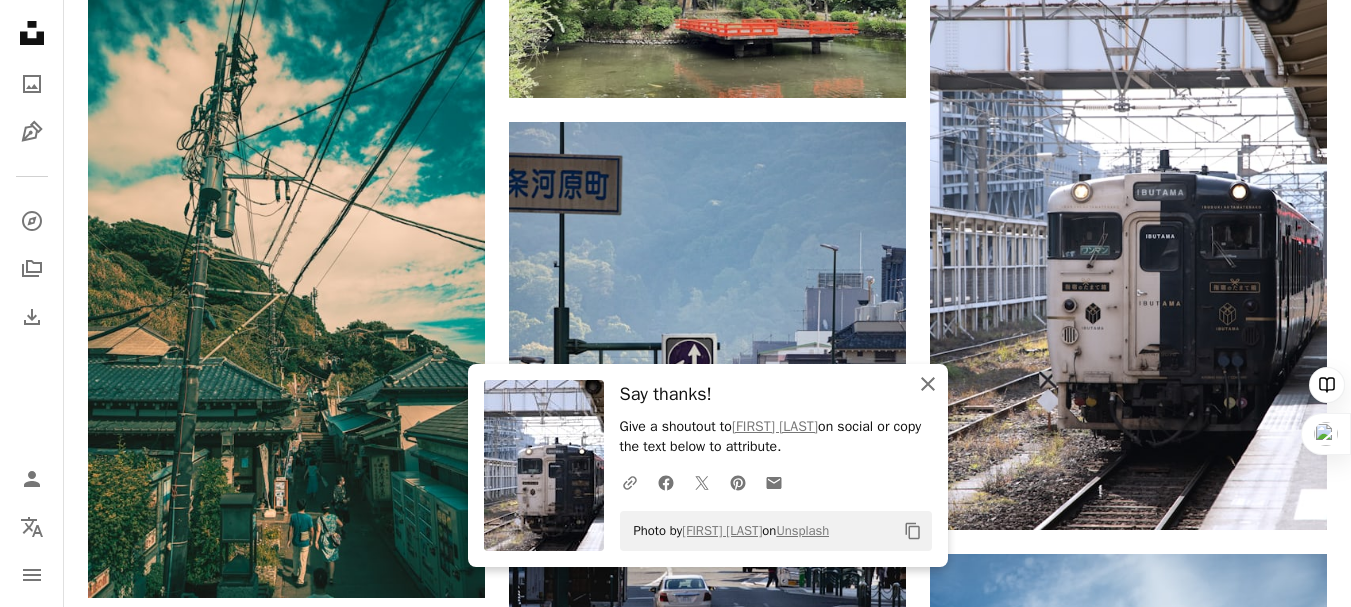 click on "An X shape Close" at bounding box center [928, 384] 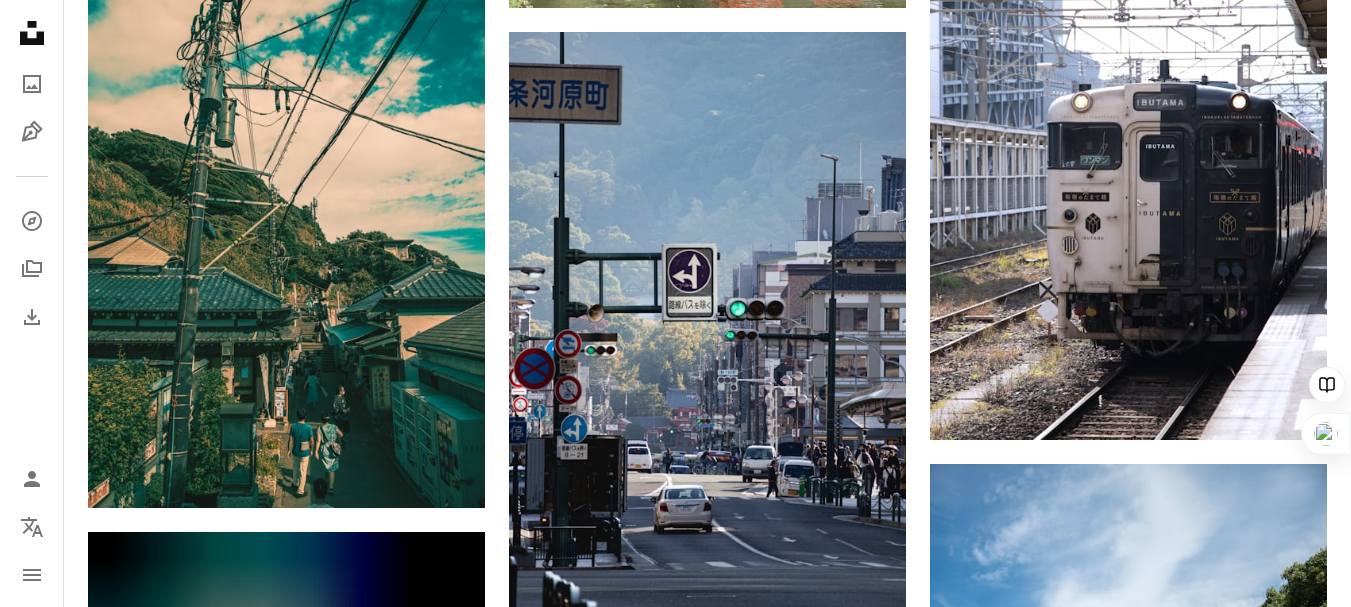 scroll, scrollTop: 50333, scrollLeft: 0, axis: vertical 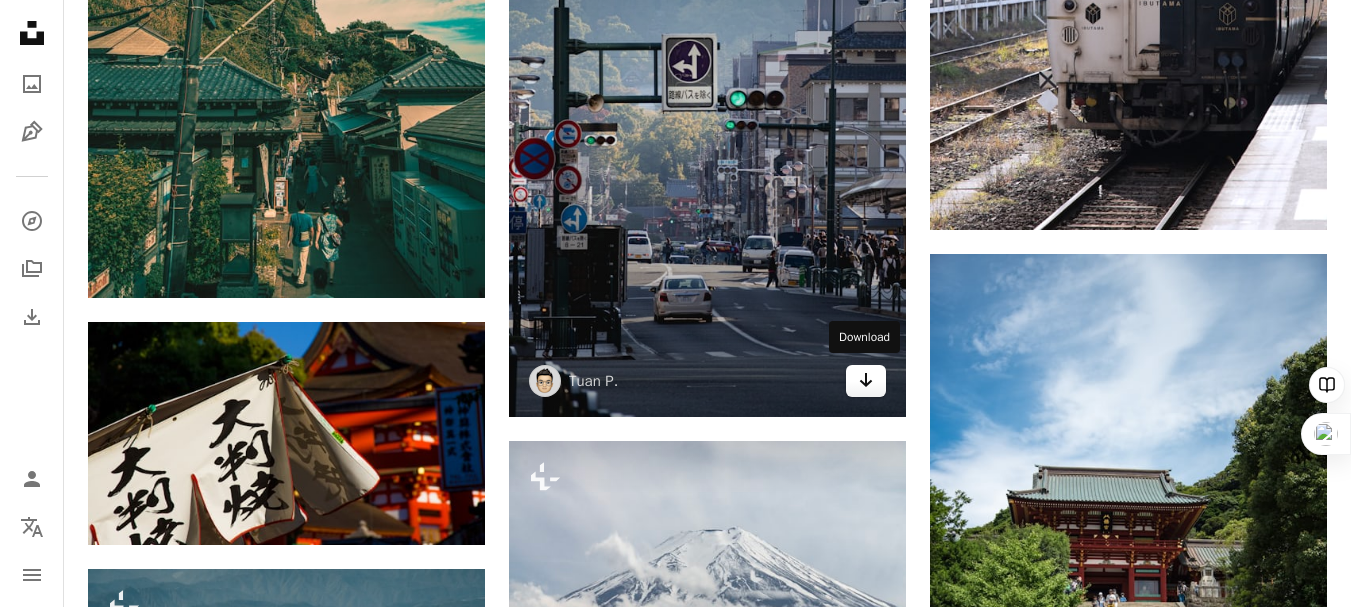 click on "Arrow pointing down" 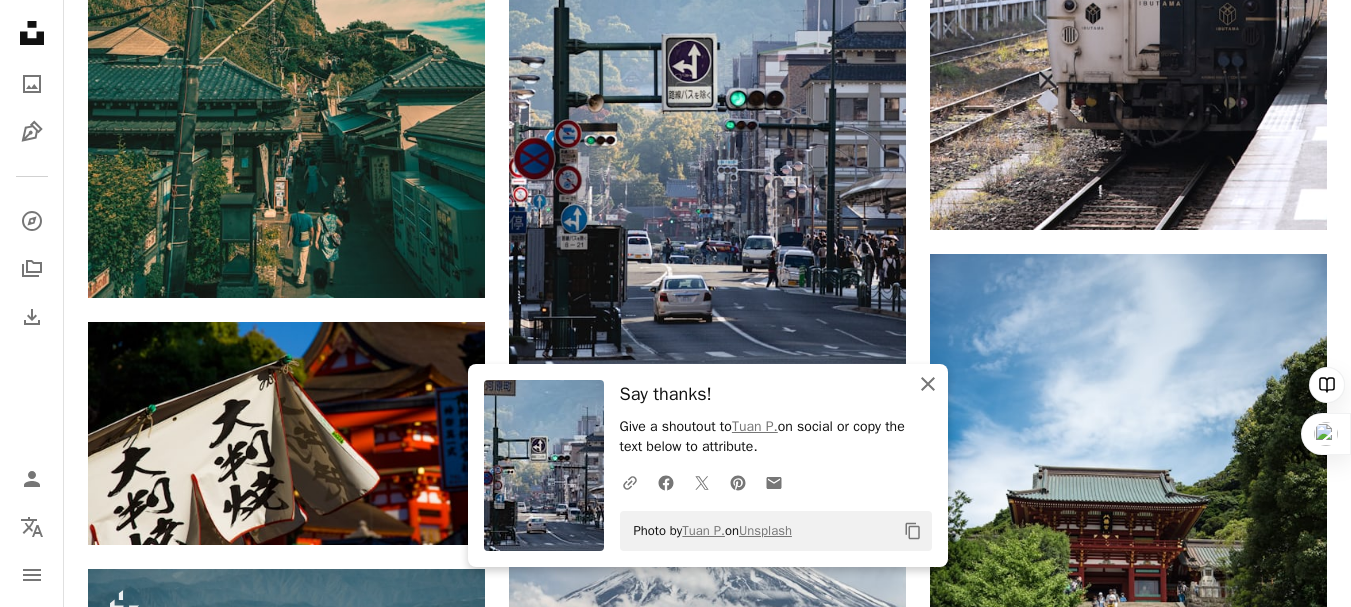 click on "An X shape" 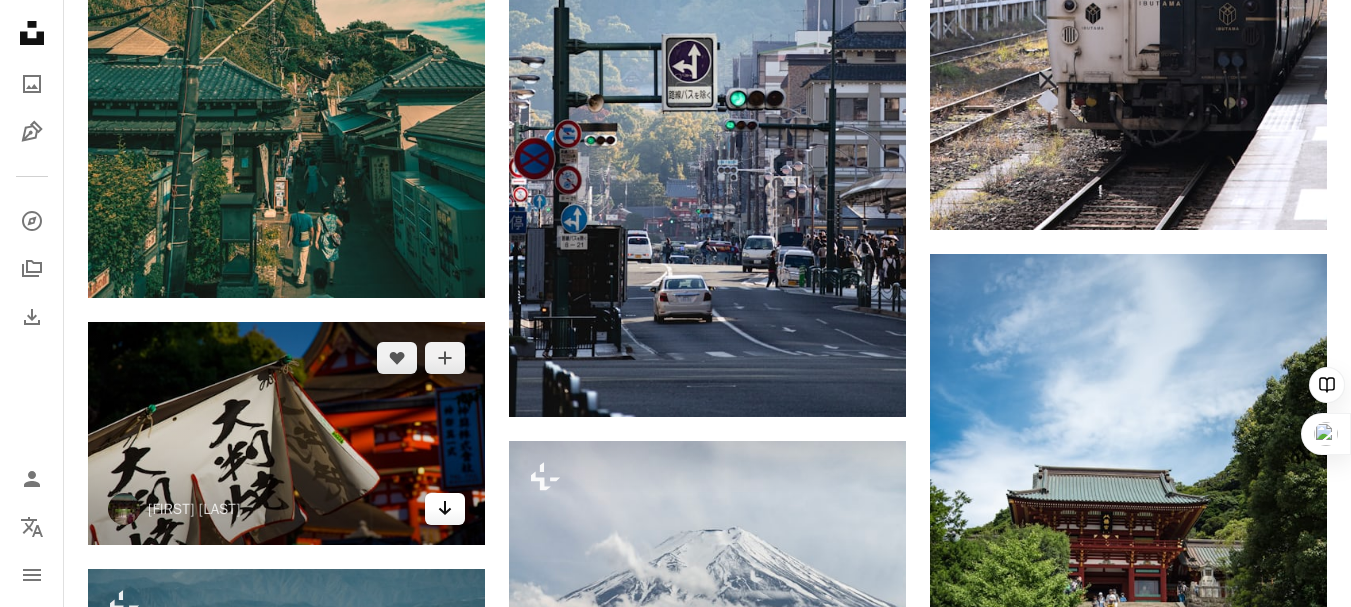 click on "Arrow pointing down" at bounding box center (445, 509) 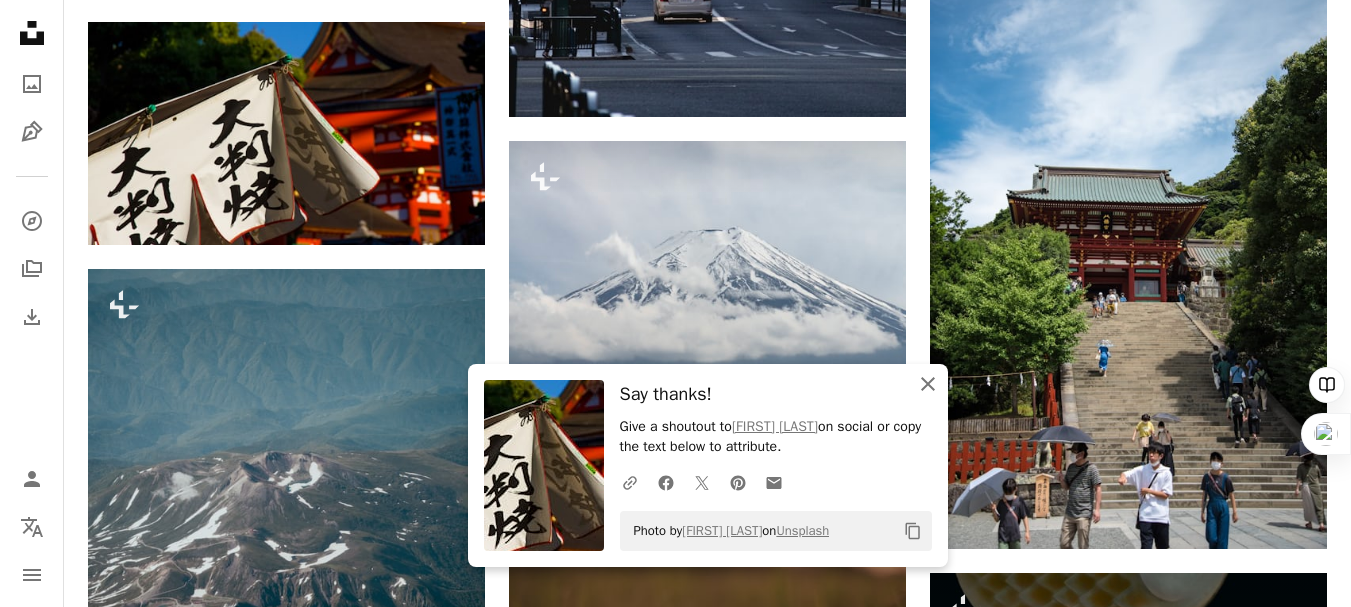 click on "An X shape" 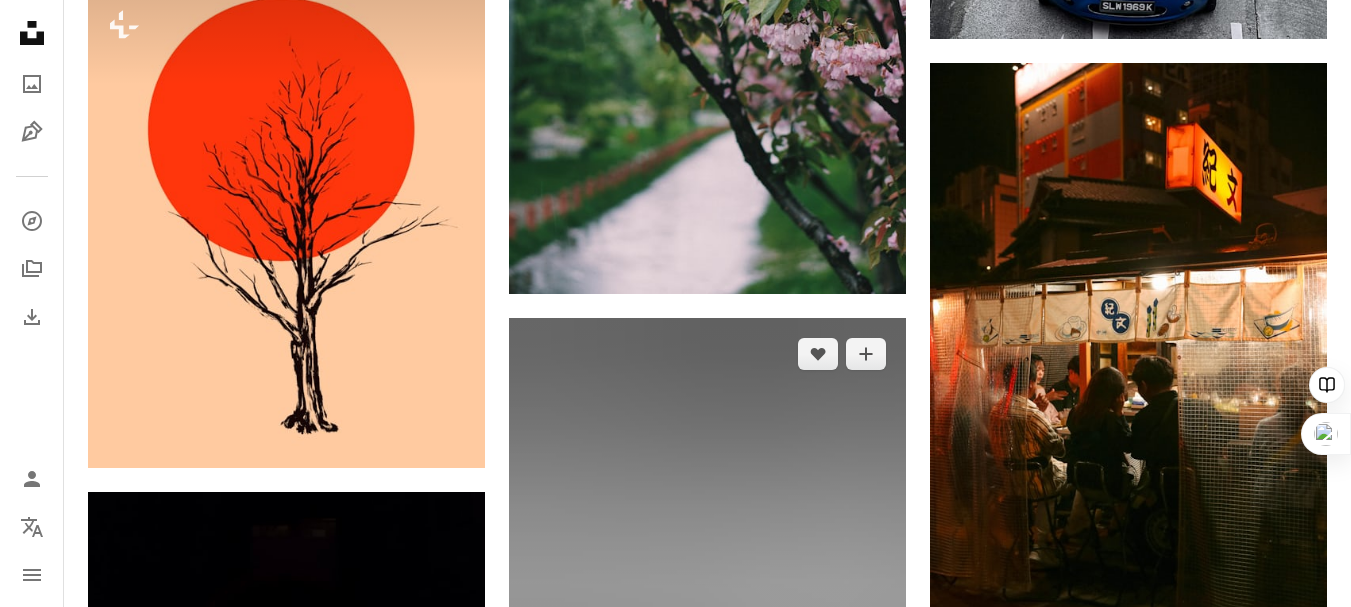 scroll, scrollTop: 53933, scrollLeft: 0, axis: vertical 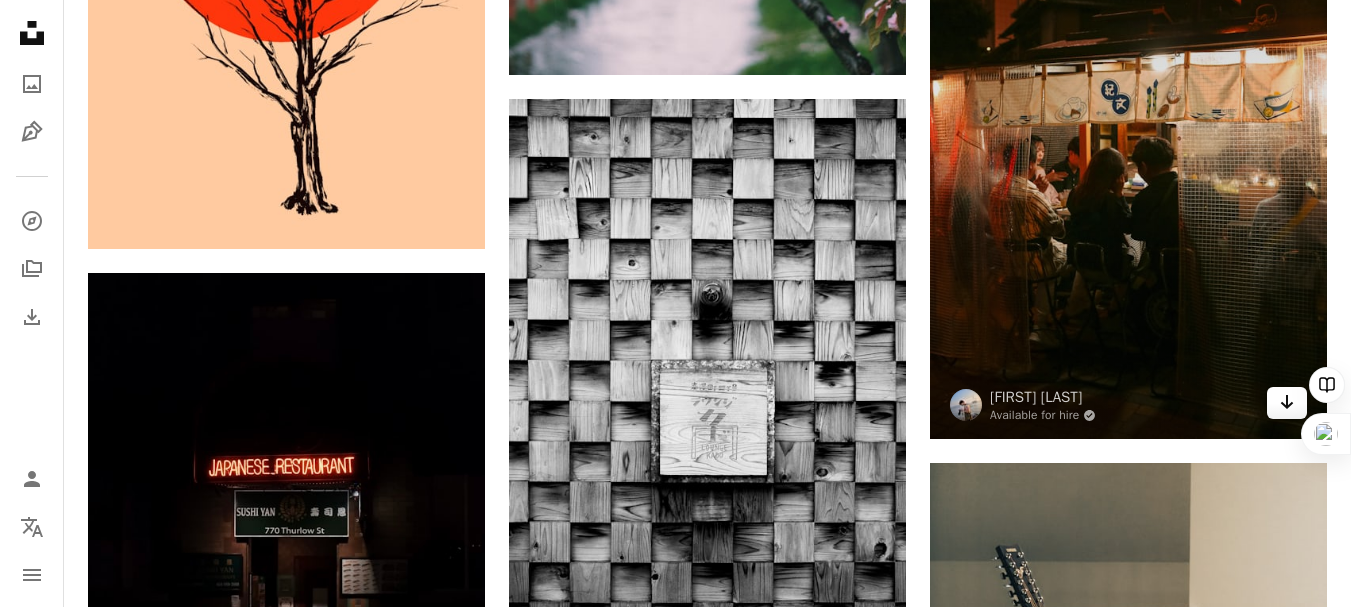 click on "Arrow pointing down" at bounding box center (1287, 403) 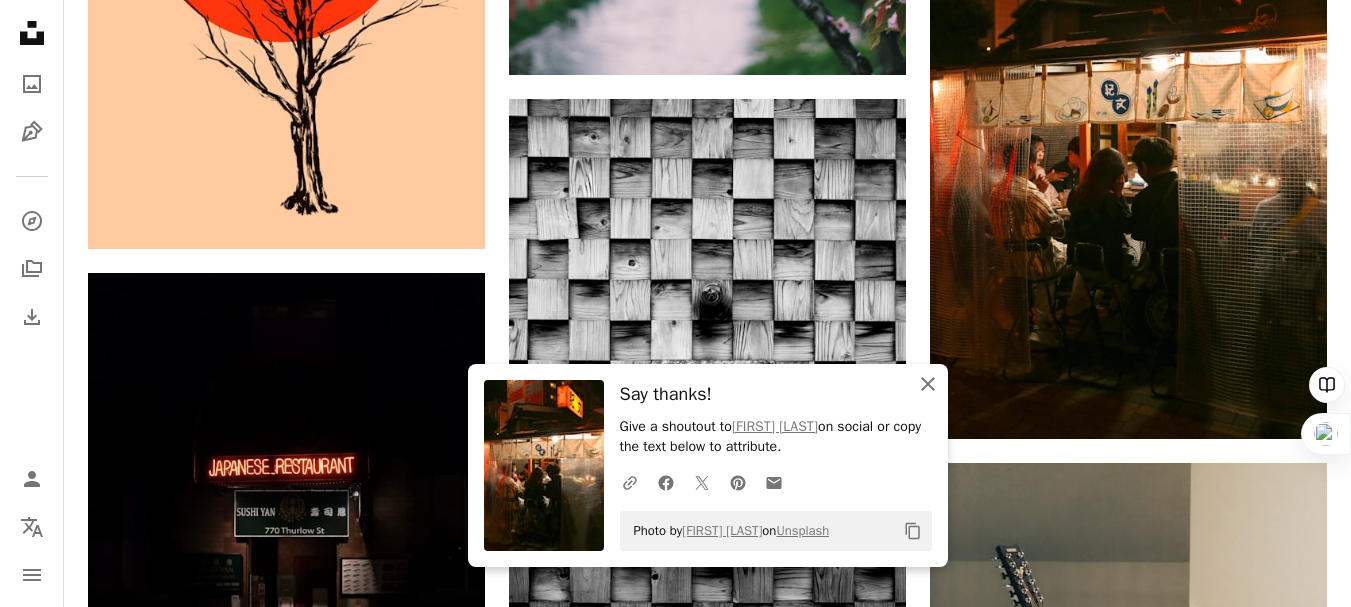 click on "An X shape" 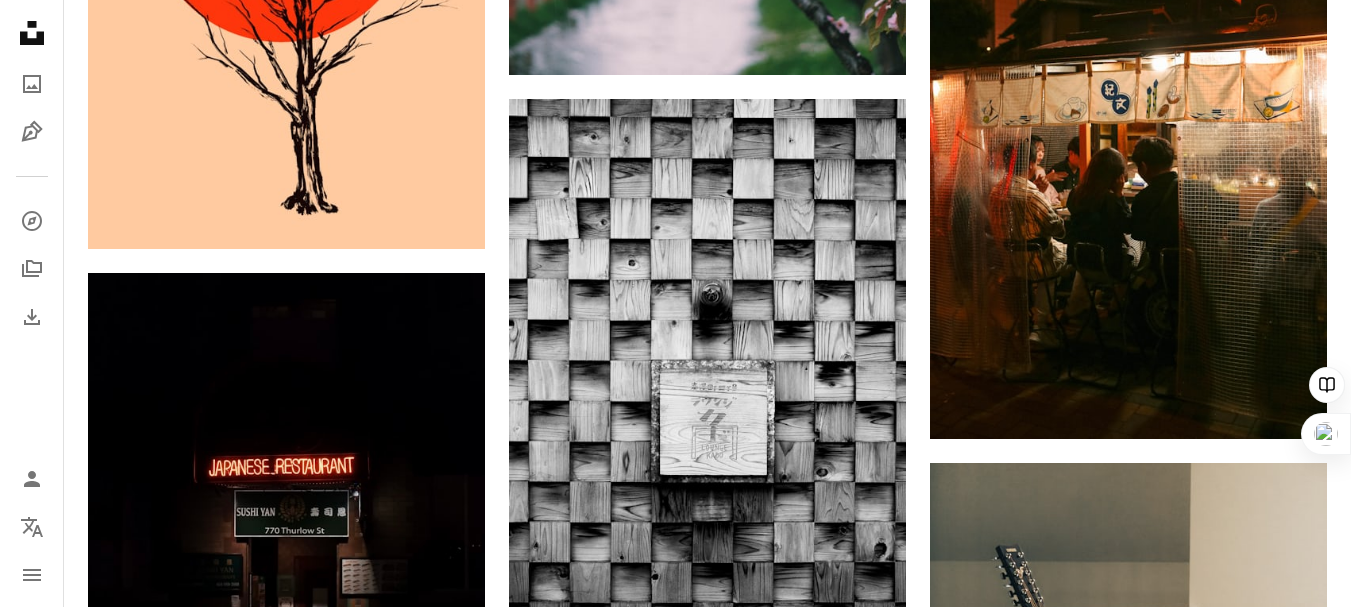 scroll, scrollTop: 54233, scrollLeft: 0, axis: vertical 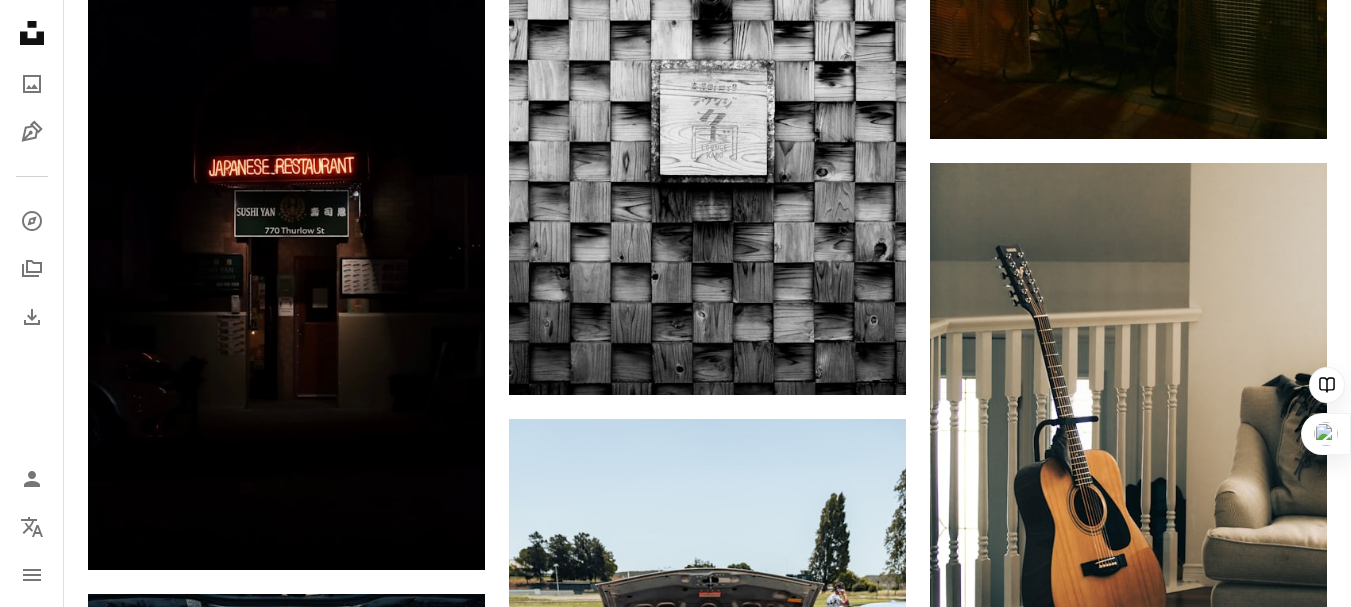 click on "Plus sign for Unsplash+ A heart A plus sign [FIRST] [LAST] For  Unsplash+ A lock Download A heart A plus sign [FIRST] [LAST] Available for hire A checkmark inside of a circle Arrow pointing down A heart A plus sign [FIRST] [LAST] Available for hire A checkmark inside of a circle Arrow pointing down Plus sign for Unsplash+ A heart A plus sign [FIRST] [LAST] For  Unsplash+ A lock Download A heart A plus sign [FIRST] [LAST] Arrow pointing down A heart A plus sign [FIRST] [LAST] Arrow pointing down A heart A plus sign [FIRST] [LAST] Available for hire A checkmark inside of a circle Arrow pointing down A heart A plus sign [FIRST] [LAST] Arrow pointing down A heart A plus sign [FIRST] [LAST] Available for hire A checkmark inside of a circle Arrow pointing down –– ––– –––  –– ––– –  ––– –––  ––––  –   – –– –––  – – ––– –– –– –––– –– The best in on-brand content creation Learn More A heart A heart" at bounding box center [707, -25708] 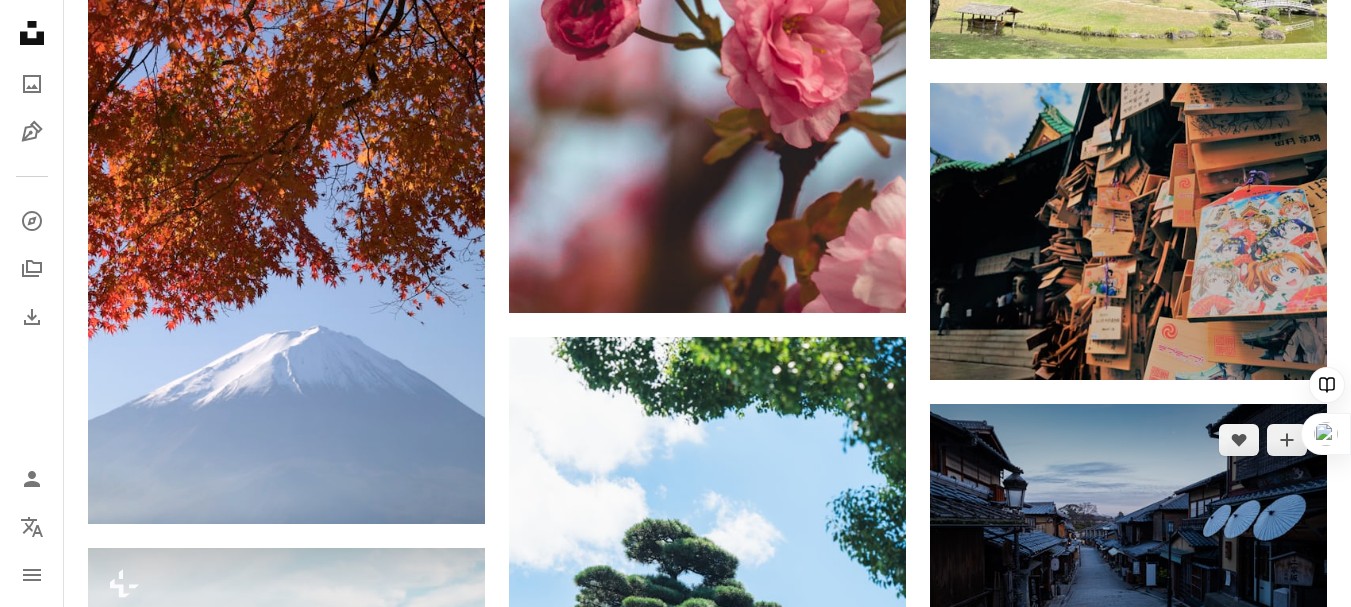 scroll, scrollTop: 59233, scrollLeft: 0, axis: vertical 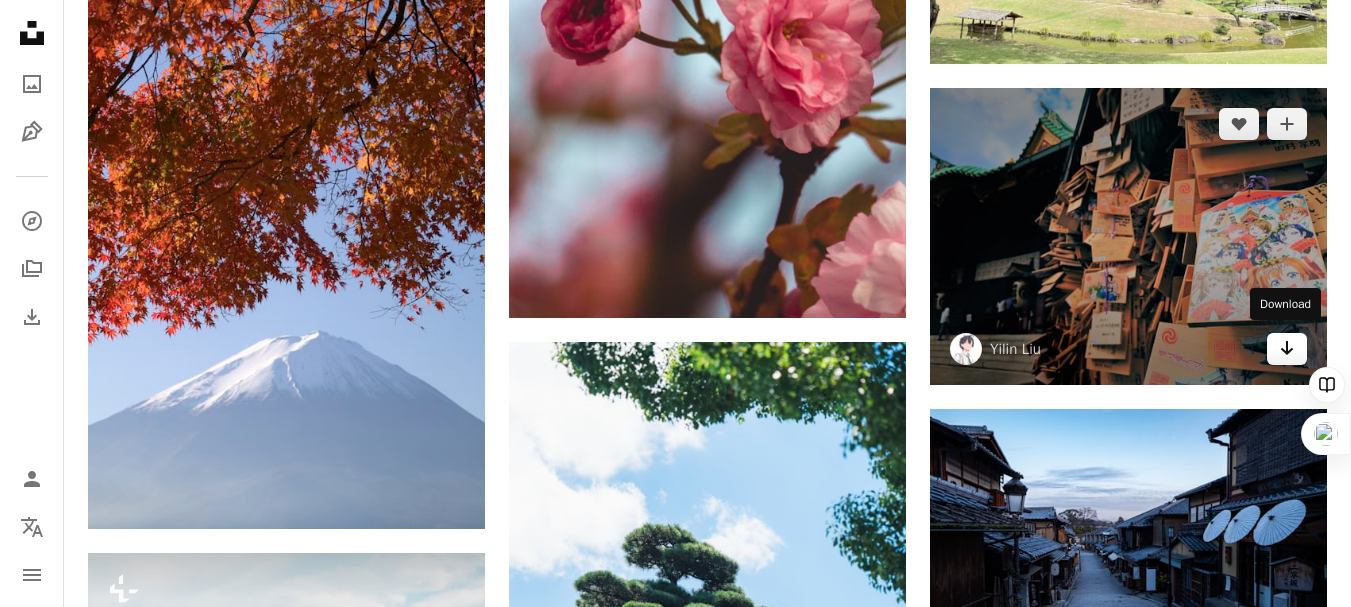 click 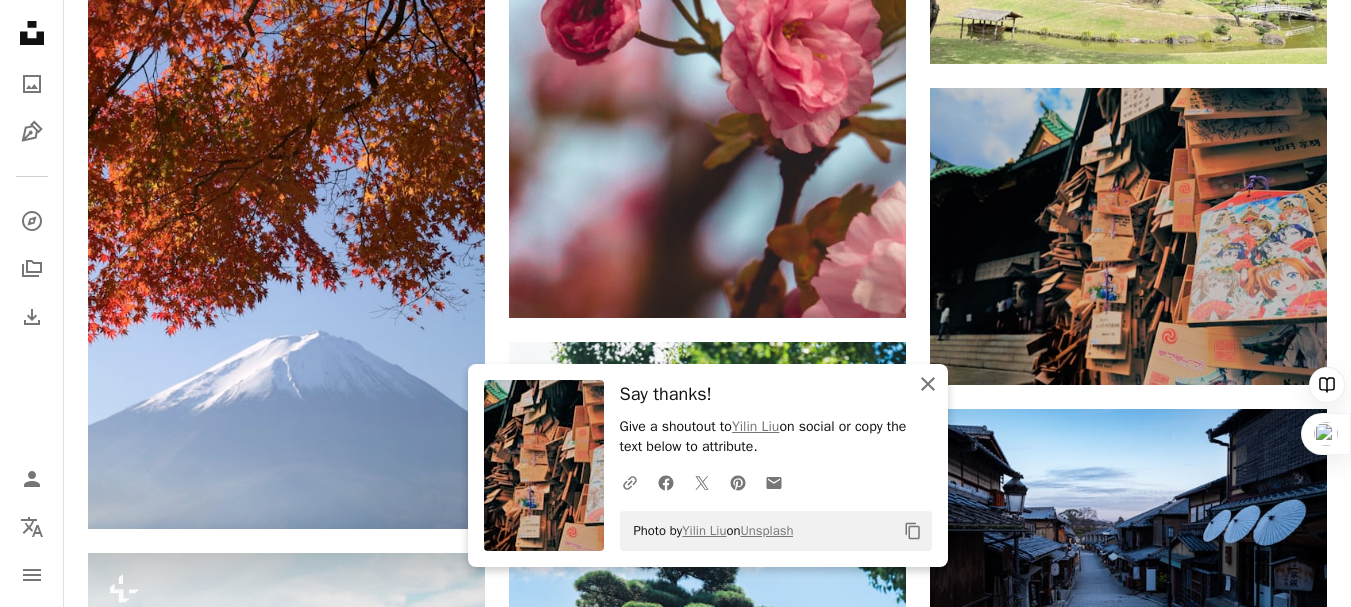 click on "An X shape" 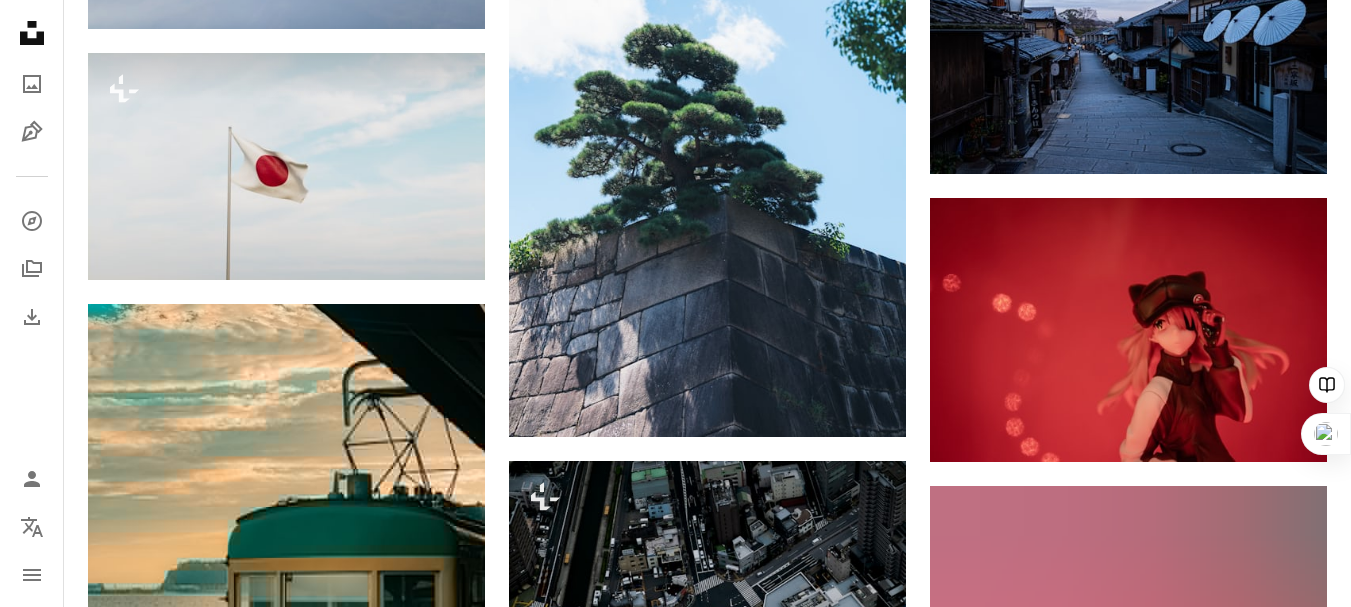scroll, scrollTop: 60333, scrollLeft: 0, axis: vertical 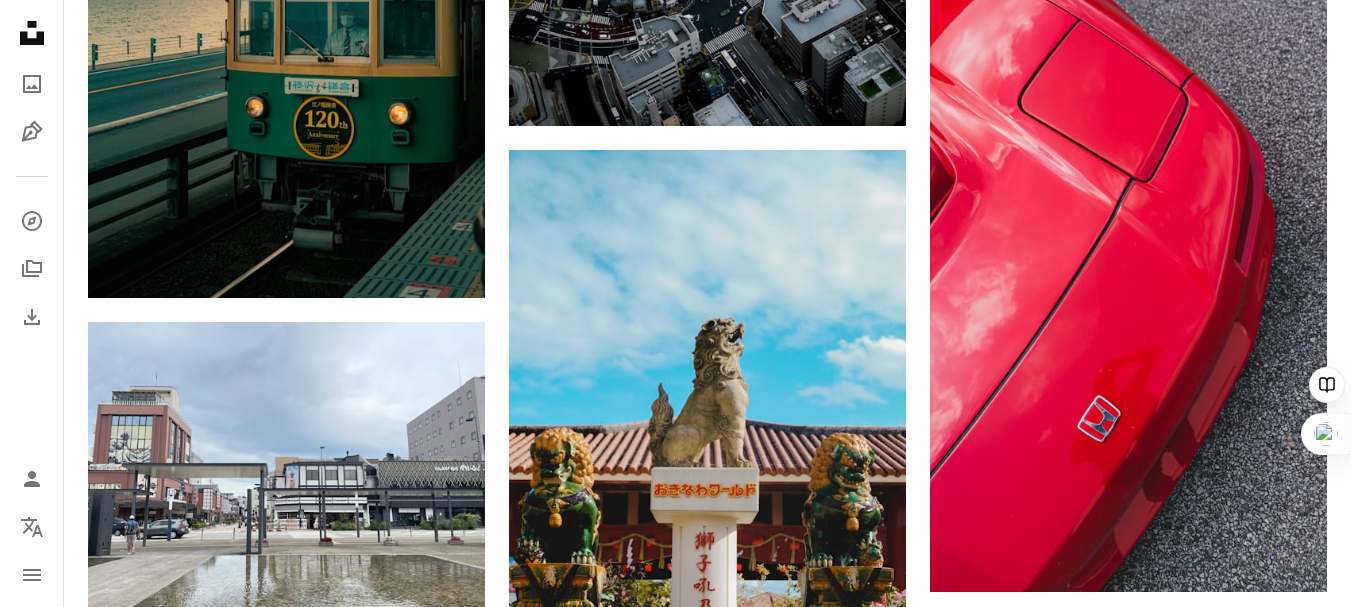 click on "Plus sign for Unsplash+ A heart A plus sign [FIRST] [LAST] For  Unsplash+ A lock Download A heart A plus sign [FIRST] [LAST] Available for hire A checkmark inside of a circle Arrow pointing down A heart A plus sign [FIRST] [LAST] Available for hire A checkmark inside of a circle Arrow pointing down Plus sign for Unsplash+ A heart A plus sign [FIRST] [LAST] For  Unsplash+ A lock Download A heart A plus sign [FIRST] [LAST] Arrow pointing down A heart A plus sign [FIRST] [LAST] Arrow pointing down A heart A plus sign [FIRST] [LAST] Available for hire A checkmark inside of a circle Arrow pointing down A heart A plus sign [FIRST] [LAST] Arrow pointing down A heart A plus sign [FIRST] [LAST] Available for hire A checkmark inside of a circle Arrow pointing down –– ––– –––  –– ––– –  ––– –––  ––––  –   – –– –––  – – ––– –– –– –––– –– The best in on-brand content creation Learn More A heart A heart" at bounding box center (707, -28895) 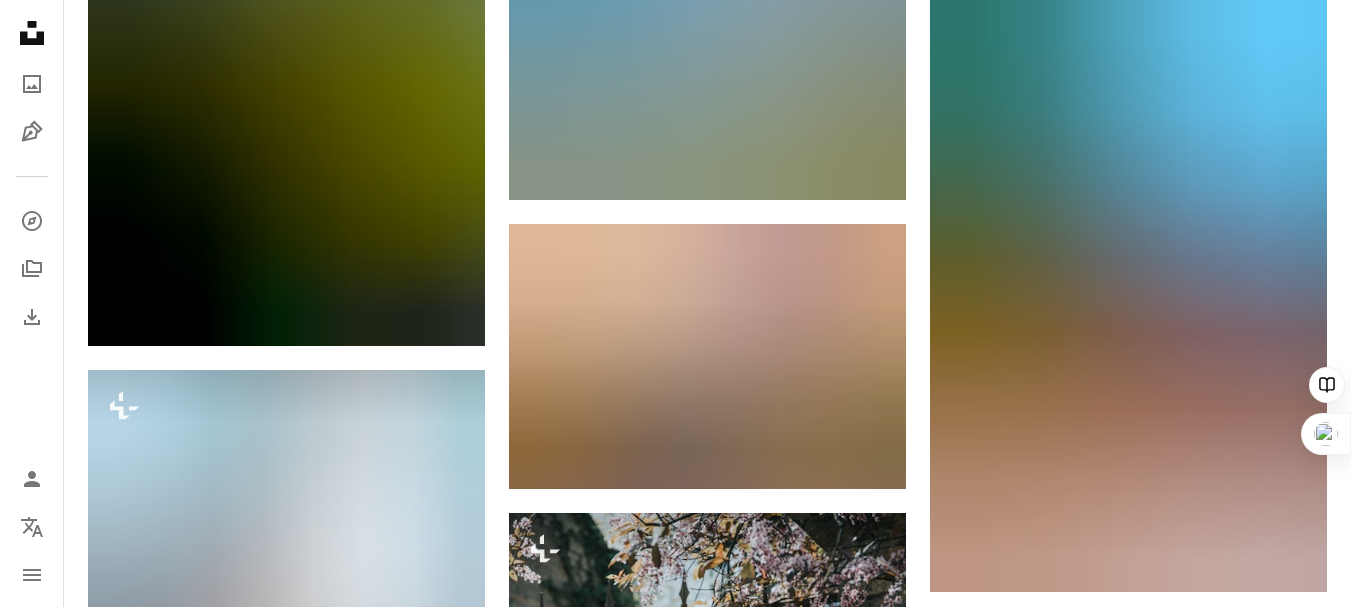 scroll, scrollTop: 62833, scrollLeft: 0, axis: vertical 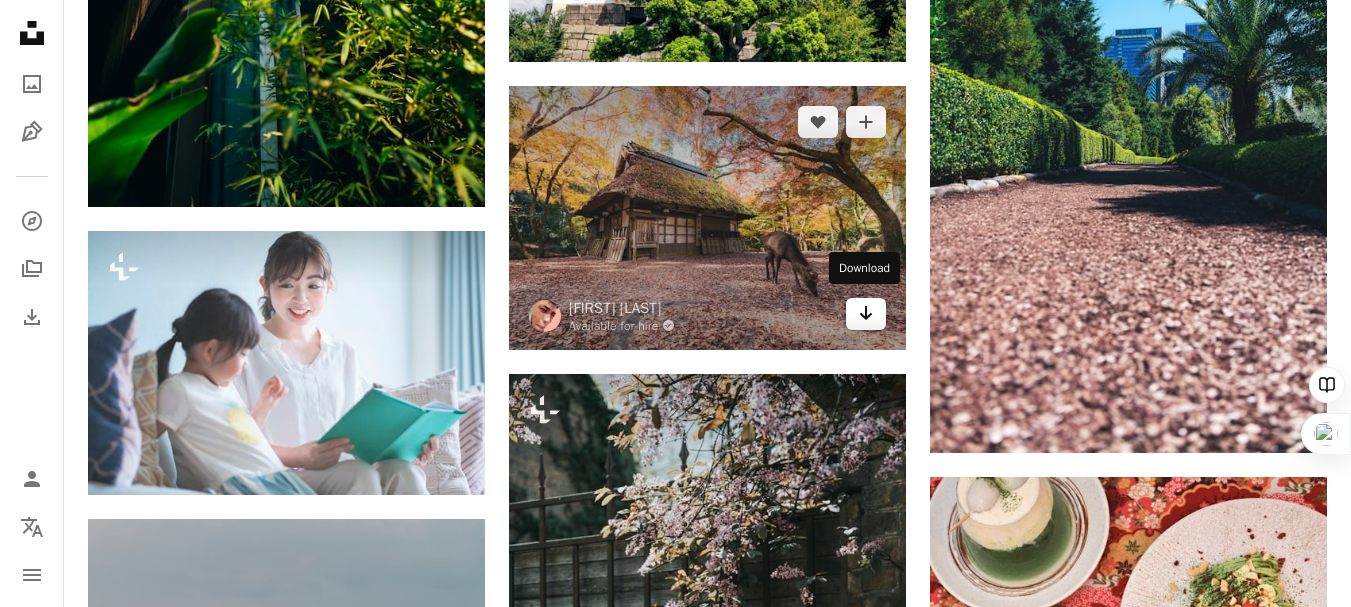 click on "Arrow pointing down" 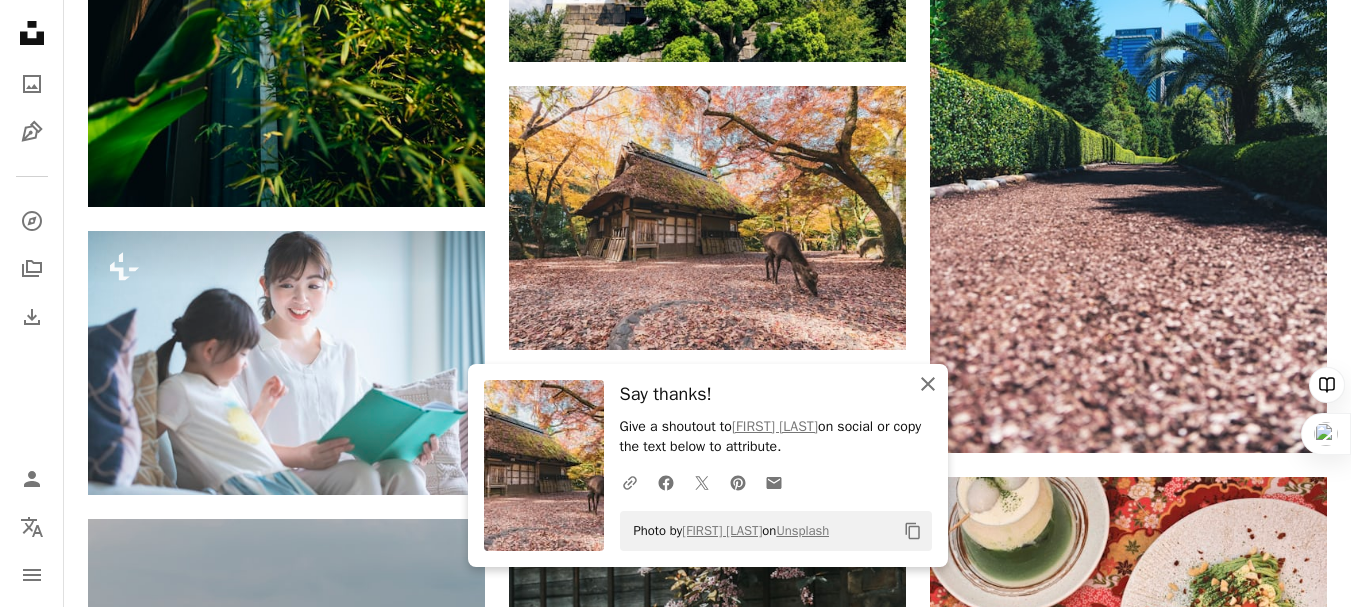 click on "An X shape" 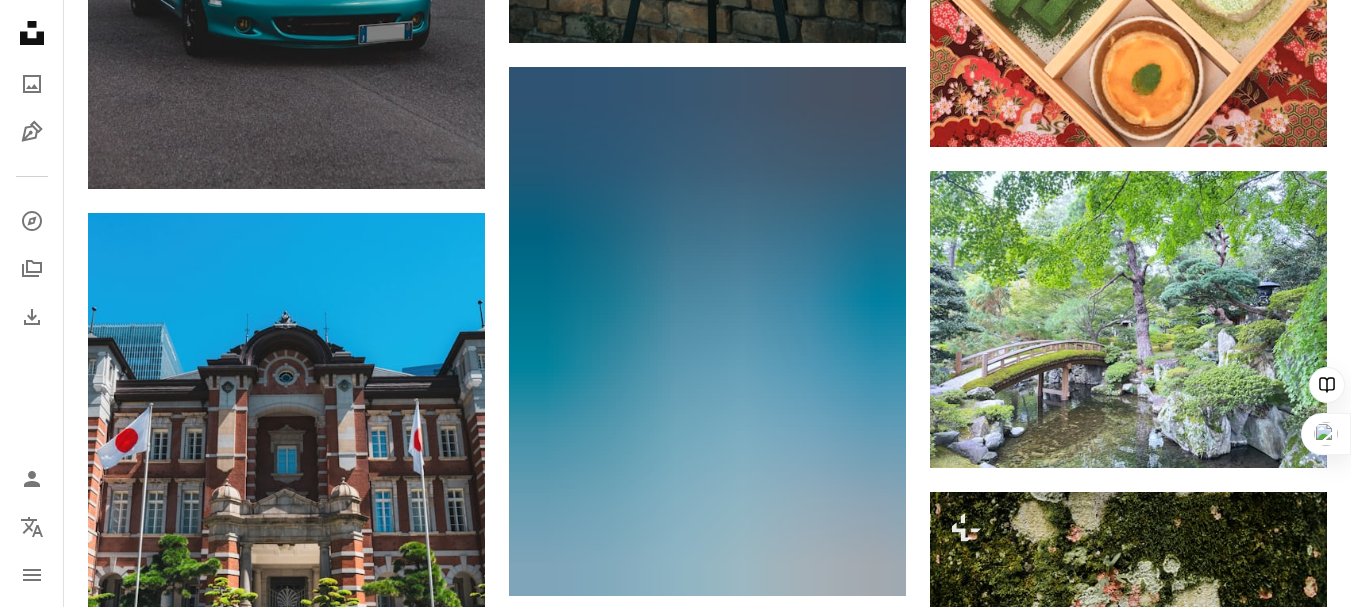 scroll, scrollTop: 64033, scrollLeft: 0, axis: vertical 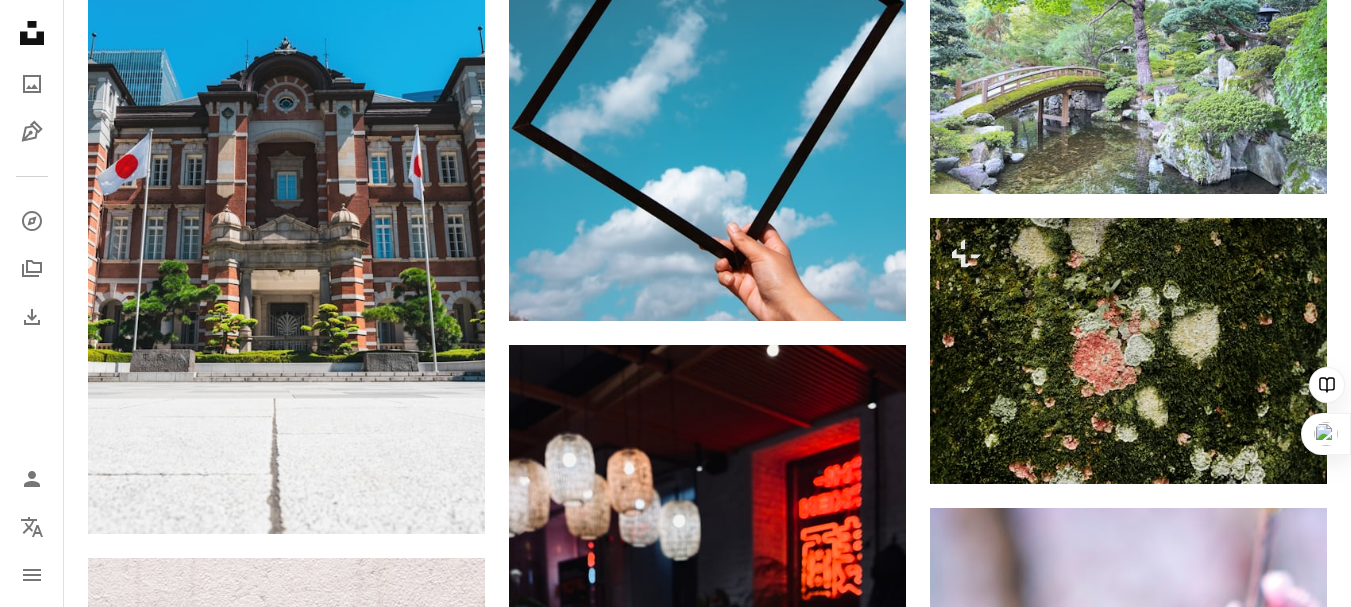 click on "Plus sign for Unsplash+ A heart A plus sign [FIRST] [LAST] For  Unsplash+ A lock Download A heart A plus sign [FIRST] [LAST] Available for hire A checkmark inside of a circle Arrow pointing down A heart A plus sign [FIRST] [LAST] Available for hire A checkmark inside of a circle Arrow pointing down Plus sign for Unsplash+ A heart A plus sign [FIRST] [LAST] For  Unsplash+ A lock Download A heart A plus sign [FIRST] [LAST] Arrow pointing down A heart A plus sign [FIRST] [LAST] Arrow pointing down A heart A plus sign [FIRST] [LAST] Available for hire A checkmark inside of a circle Arrow pointing down A heart A plus sign [FIRST] [LAST] Arrow pointing down A heart A plus sign [FIRST] [LAST] Available for hire A checkmark inside of a circle Arrow pointing down –– ––– –––  –– ––– –  ––– –––  ––––  –   – –– –––  – – ––– –– –– –––– –– The best in on-brand content creation Learn More A heart A heart" at bounding box center (707, -29113) 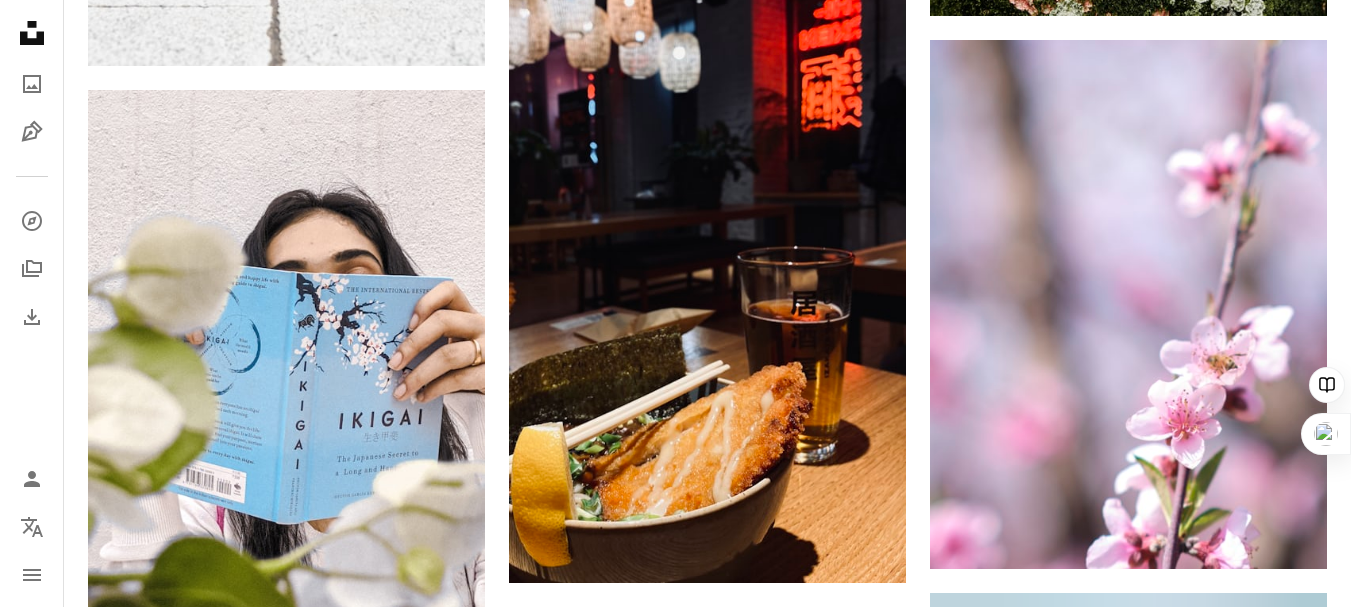 scroll, scrollTop: 64533, scrollLeft: 0, axis: vertical 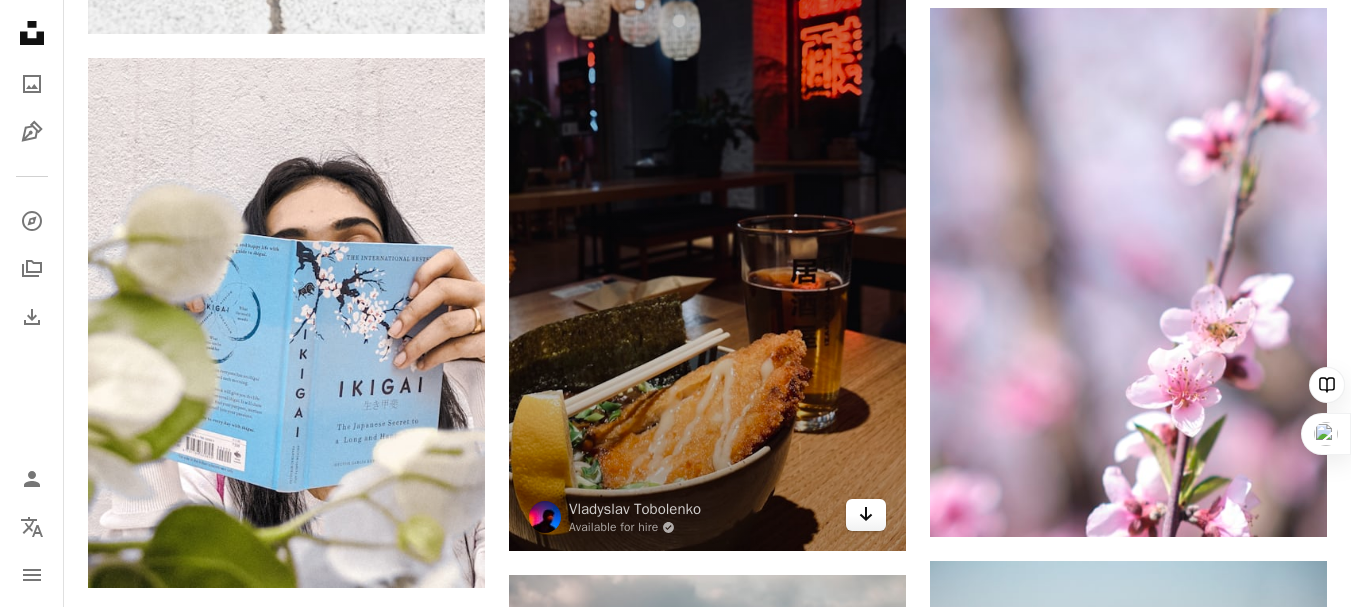 click on "Arrow pointing down" 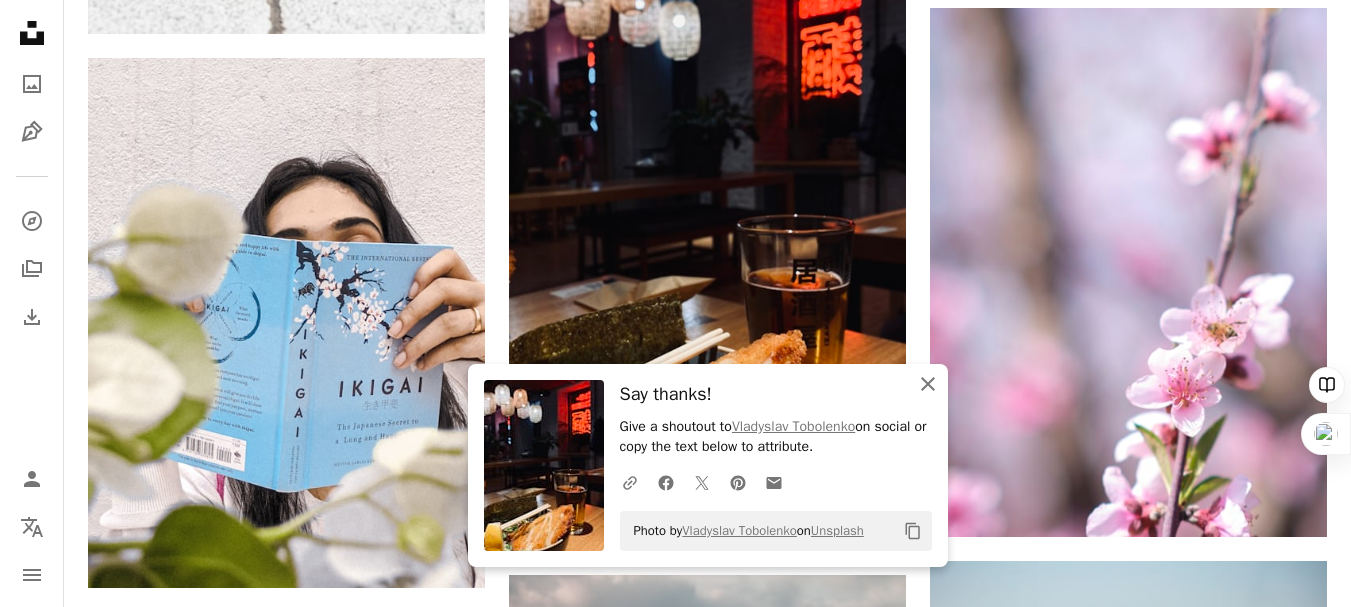 click on "An X shape" 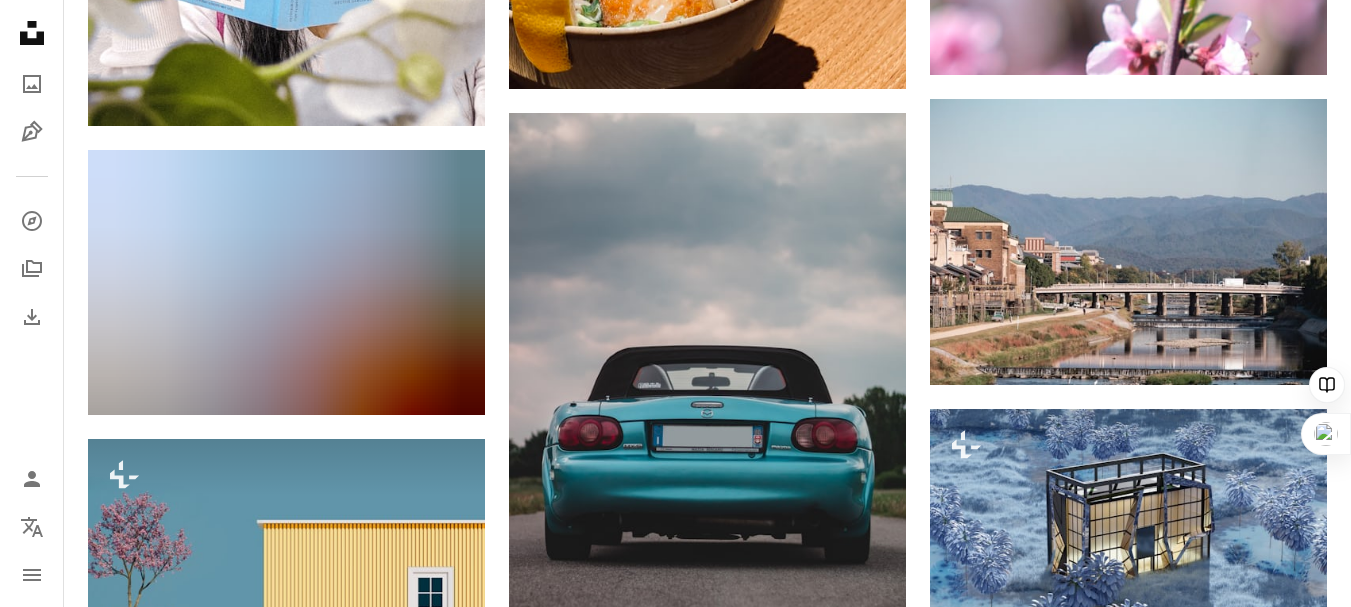 scroll, scrollTop: 64933, scrollLeft: 0, axis: vertical 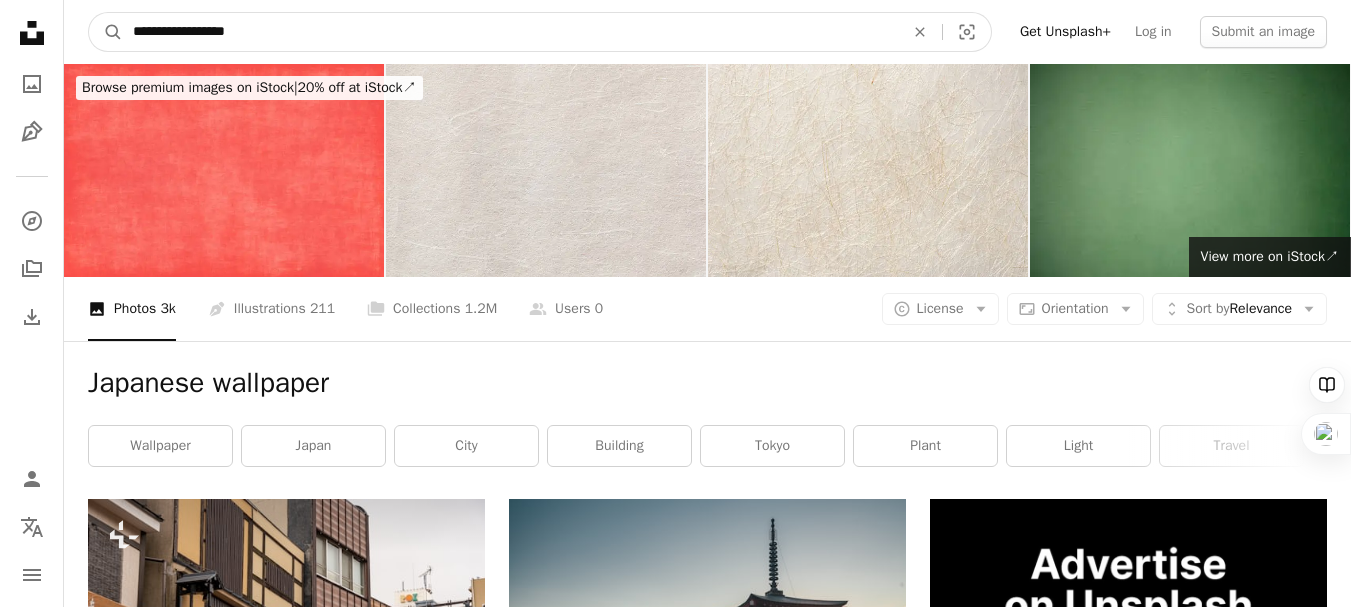 click on "**********" at bounding box center (510, 32) 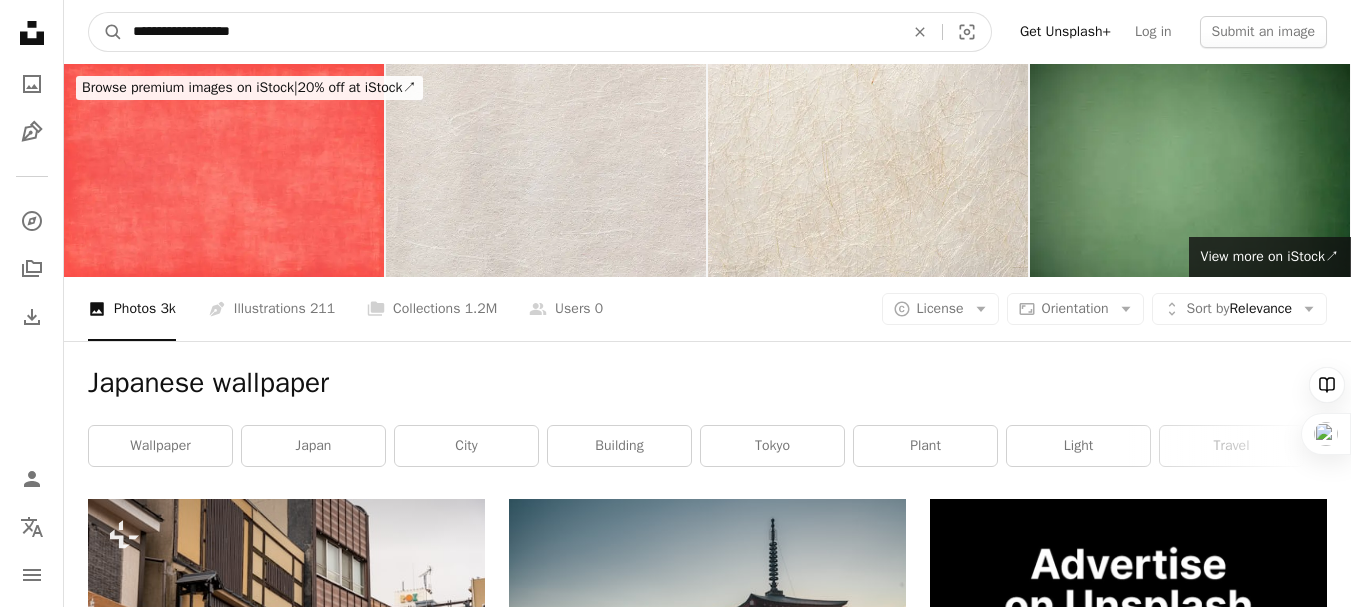 type on "**********" 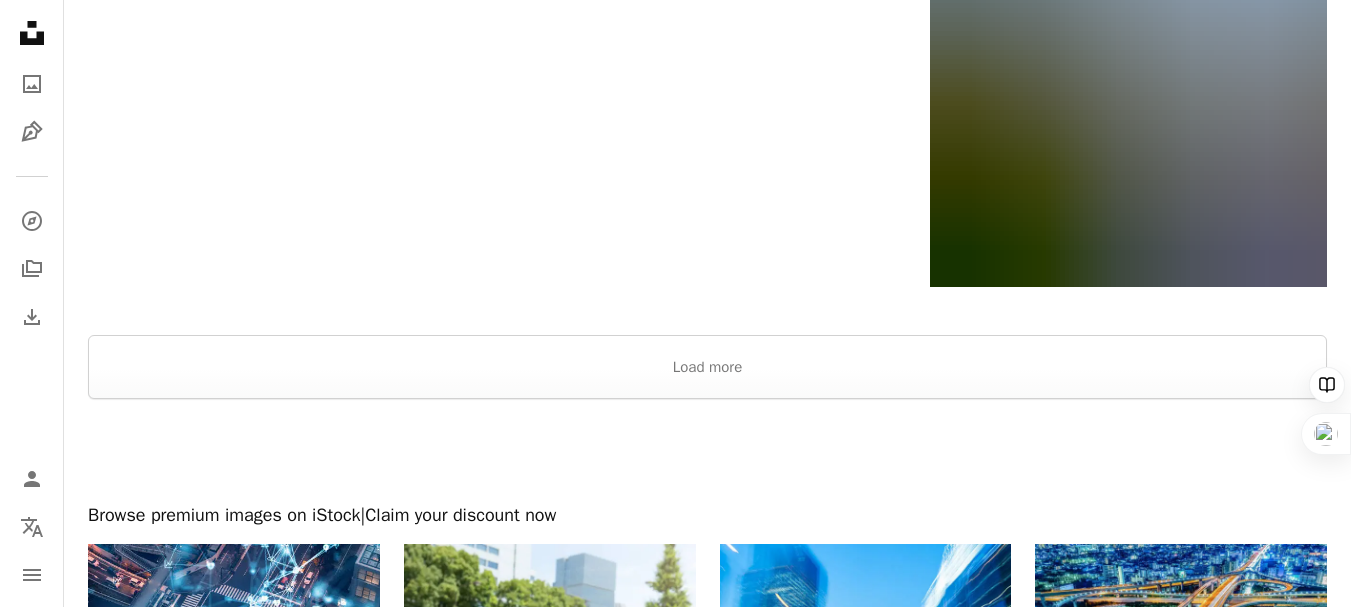 scroll, scrollTop: 4012, scrollLeft: 0, axis: vertical 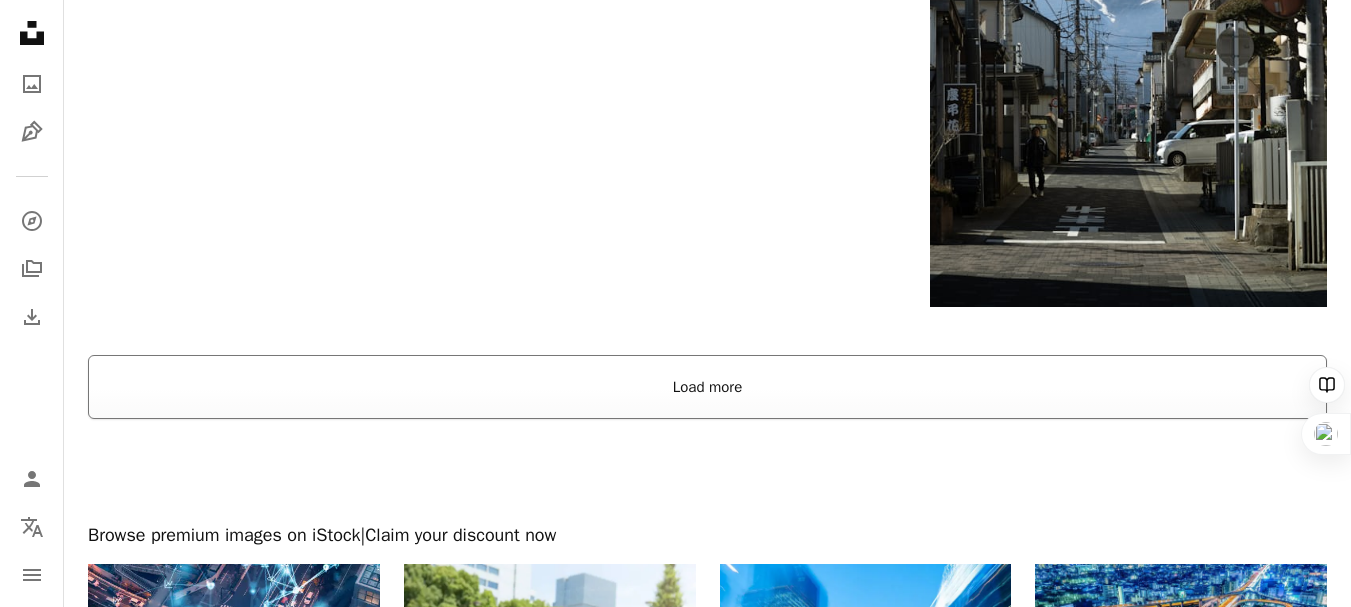 click on "Load more" at bounding box center [707, 387] 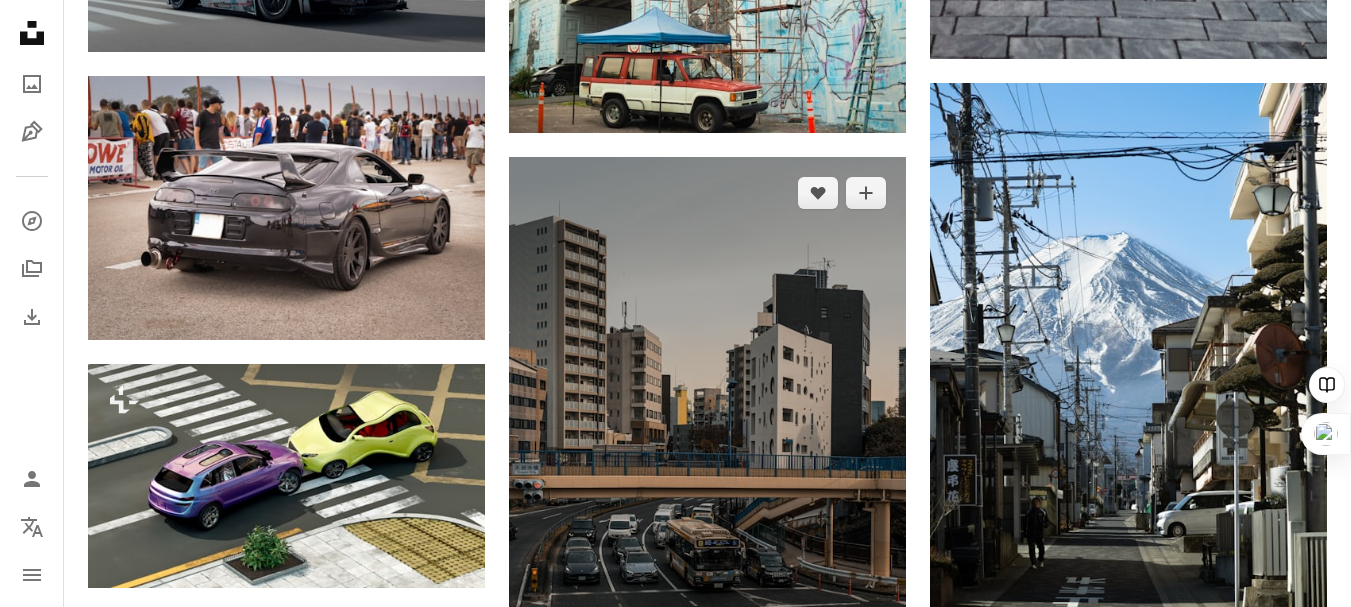 scroll, scrollTop: 3612, scrollLeft: 0, axis: vertical 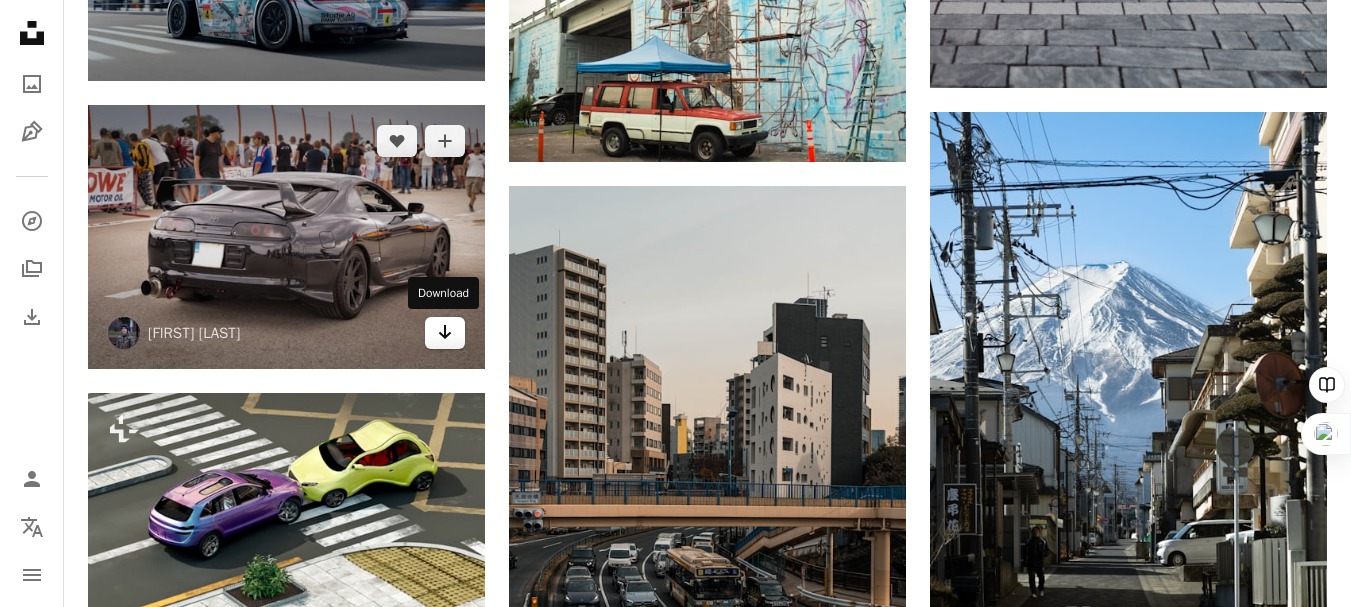 click on "Arrow pointing down" 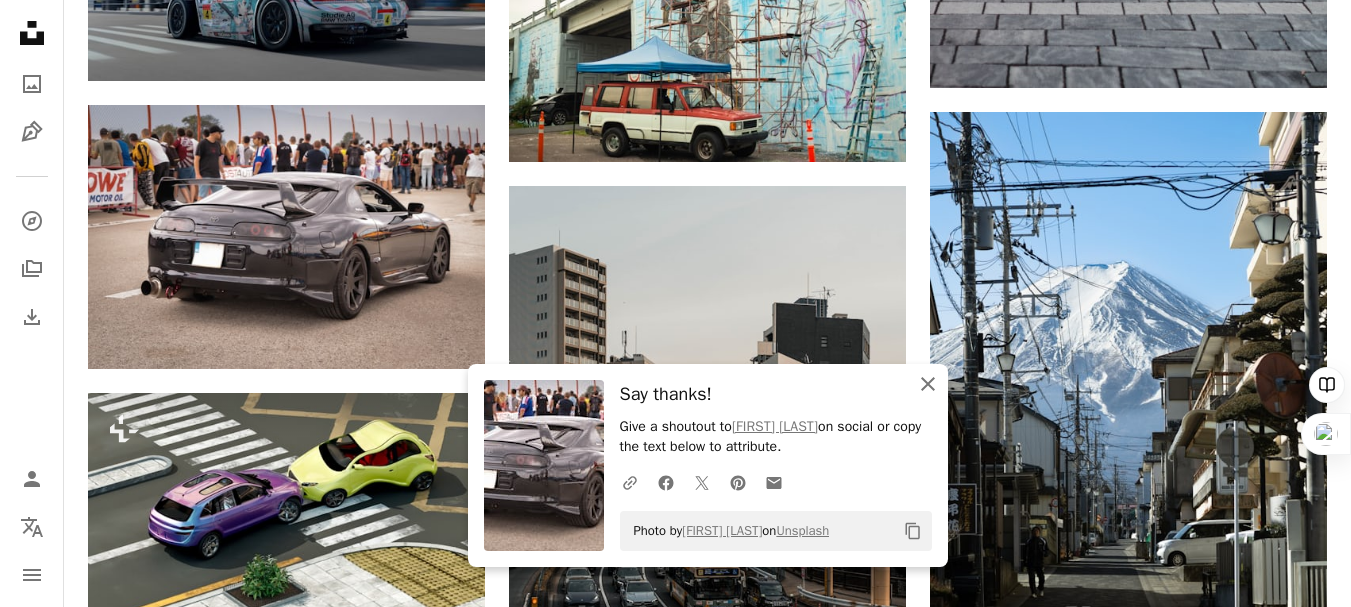 drag, startPoint x: 933, startPoint y: 387, endPoint x: 850, endPoint y: 377, distance: 83.60024 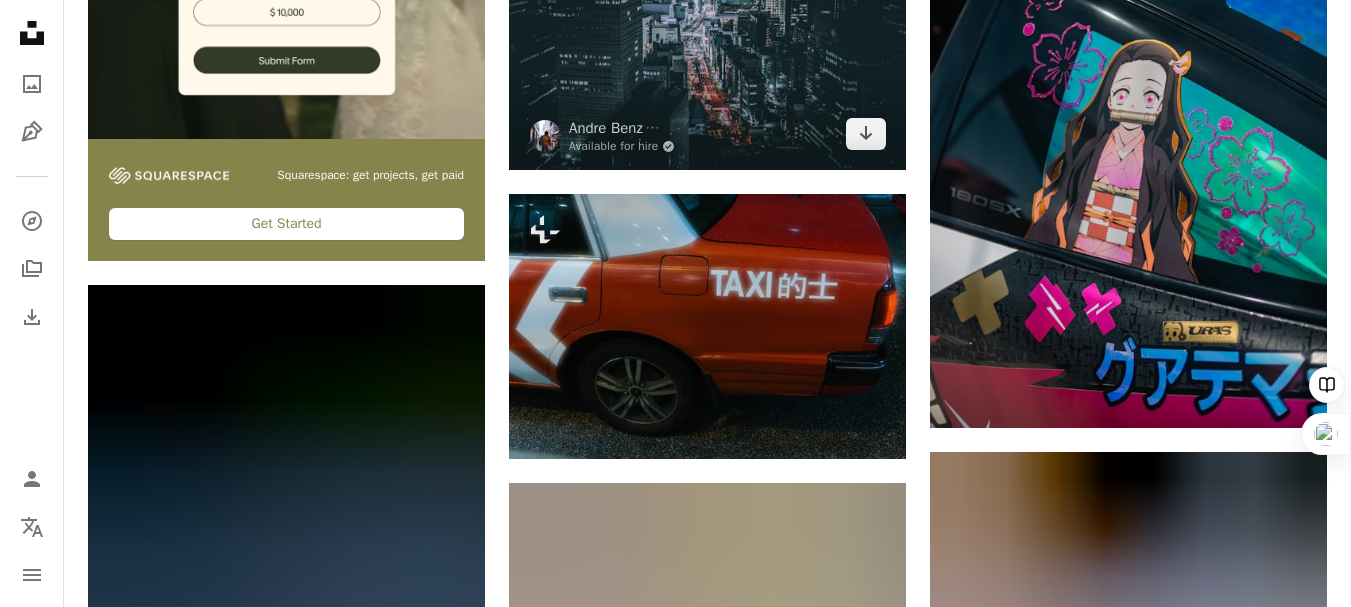scroll, scrollTop: 4512, scrollLeft: 0, axis: vertical 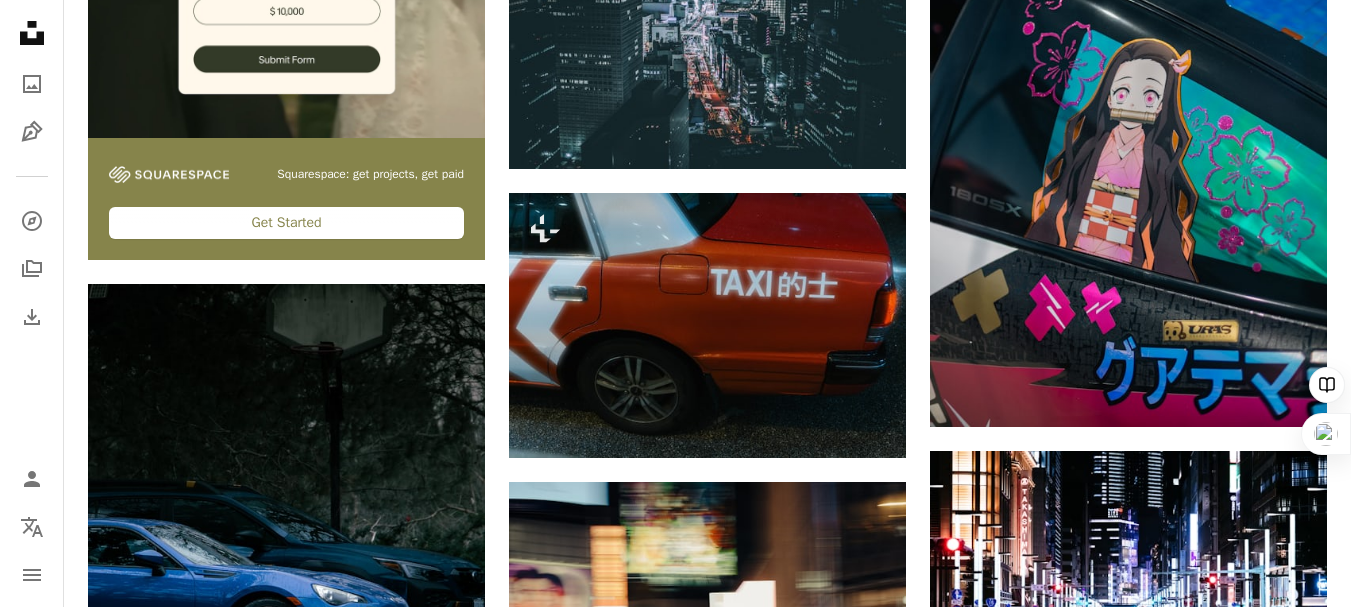 click on "Plus sign for Unsplash+ A heart A plus sign [FIRST] [LAST] For  Unsplash+ A lock Download Plus sign for Unsplash+ A heart A plus sign [FIRST] [LAST] For  Unsplash+ A lock Download A heart A plus sign [FIRST] [LAST] Available for hire A checkmark inside of a circle Arrow pointing down A heart A plus sign [FIRST] [LAST] Available for hire A checkmark inside of a circle Arrow pointing down A heart A plus sign [FIRST] [LAST] Arrow pointing down Plus sign for Unsplash+ A heart A plus sign [FIRST] [LAST] For  Unsplash+ A lock Download A heart A plus sign [FIRST] [LAST] Arrow pointing down A heart A plus sign [FIRST] [LAST] Arrow pointing down Plus sign for Unsplash+ A heart A plus sign [FIRST] [LAST] For  Unsplash+ A lock Download –– ––– –––  –– ––– –  ––– –––  ––––  –   – –– –––  – – ––– –– –– –––– –– Squarespace: get projects, get paid" at bounding box center [707, 1174] 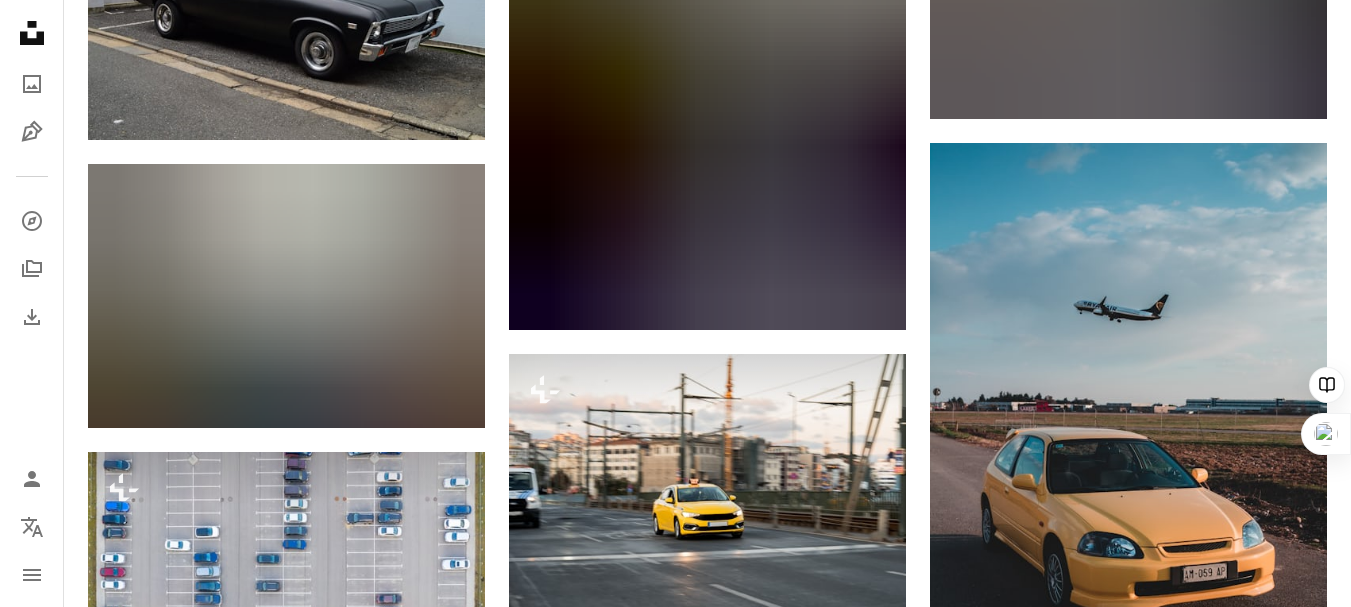 scroll, scrollTop: 13312, scrollLeft: 0, axis: vertical 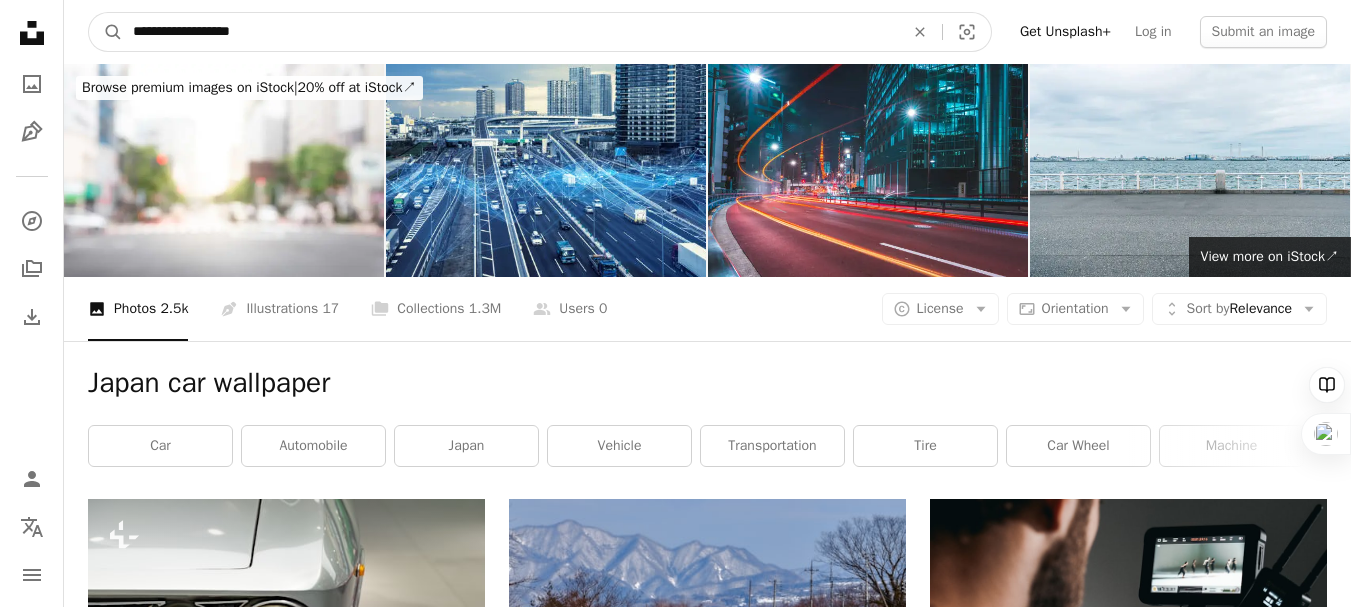 drag, startPoint x: 187, startPoint y: 33, endPoint x: 74, endPoint y: 27, distance: 113.15918 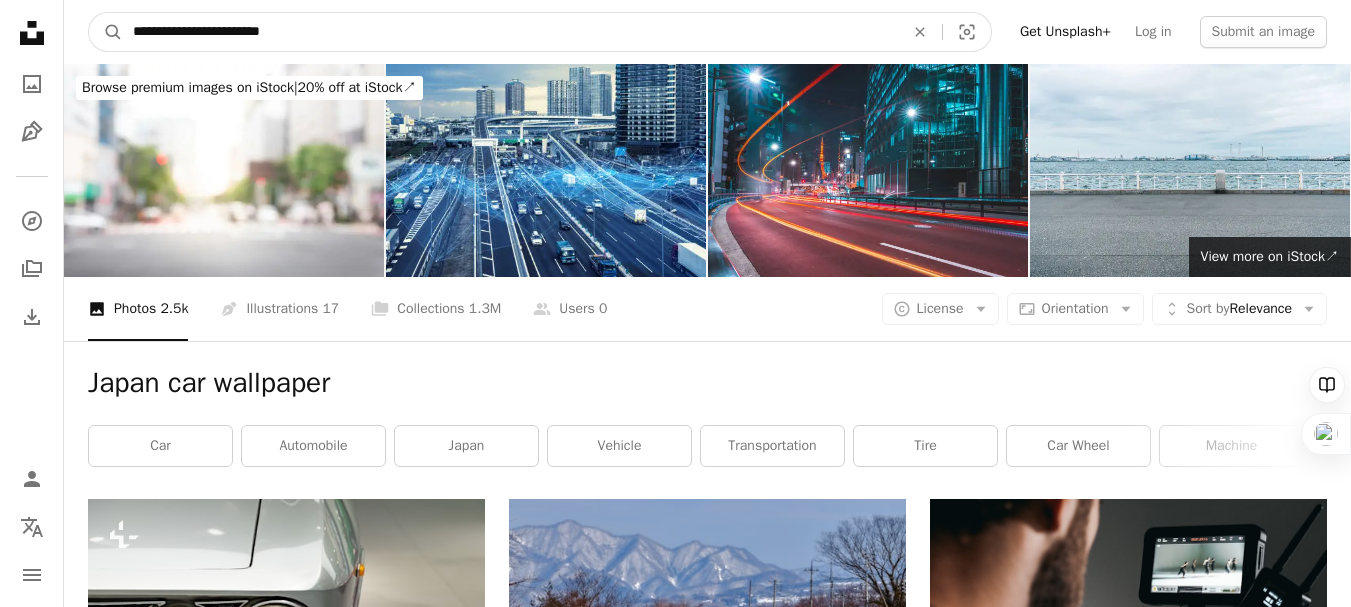 type on "**********" 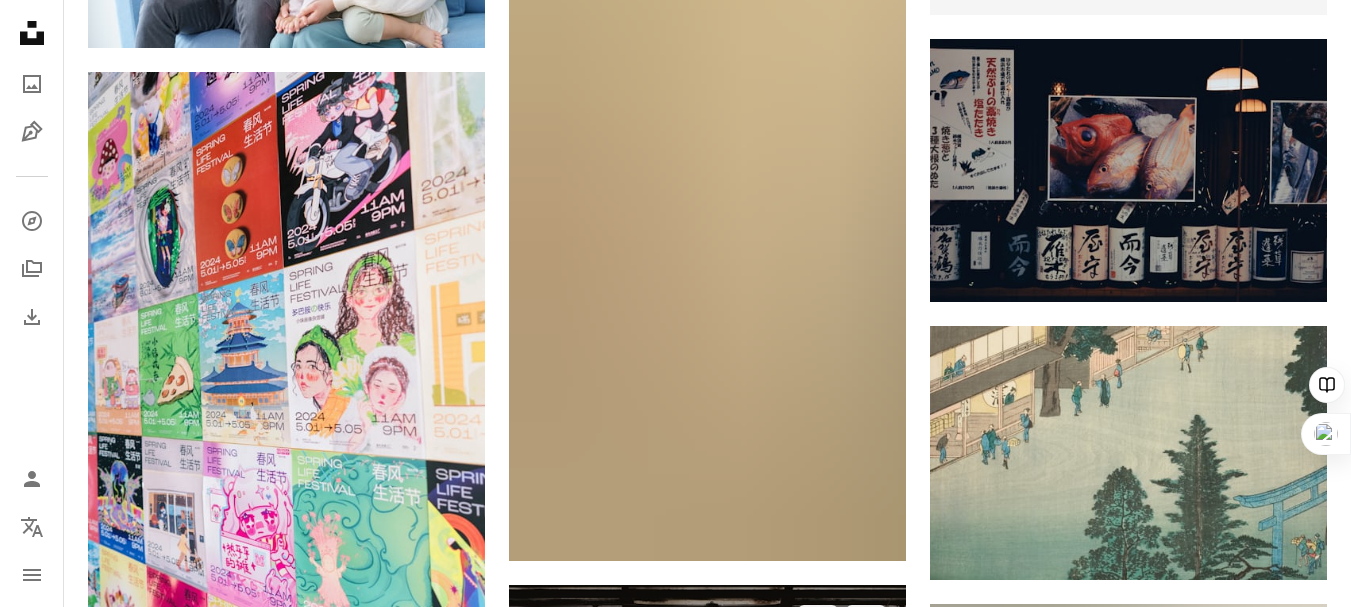 scroll, scrollTop: 1000, scrollLeft: 0, axis: vertical 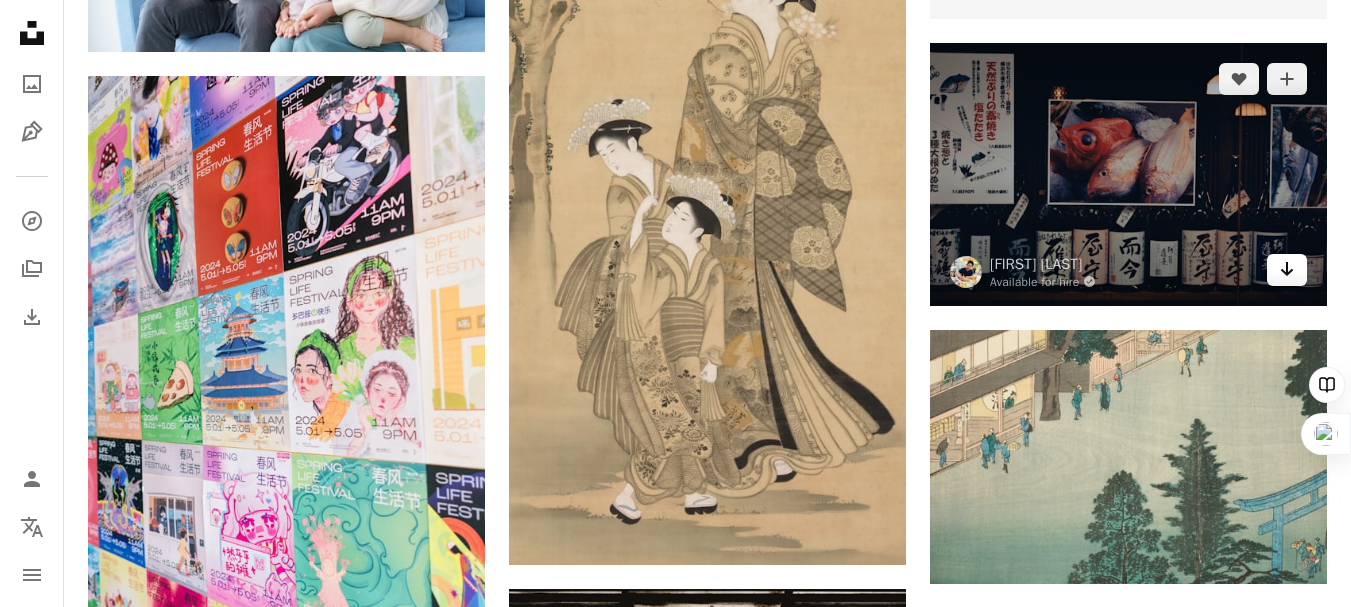 click on "Arrow pointing down" 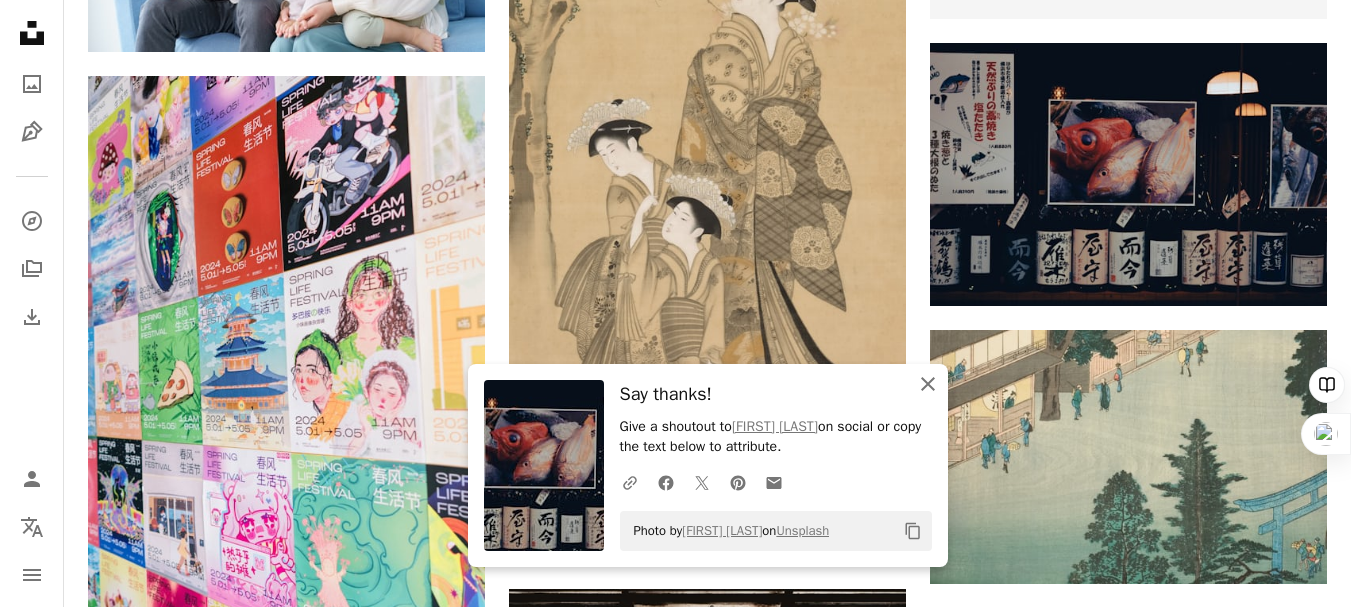 click on "An X shape" 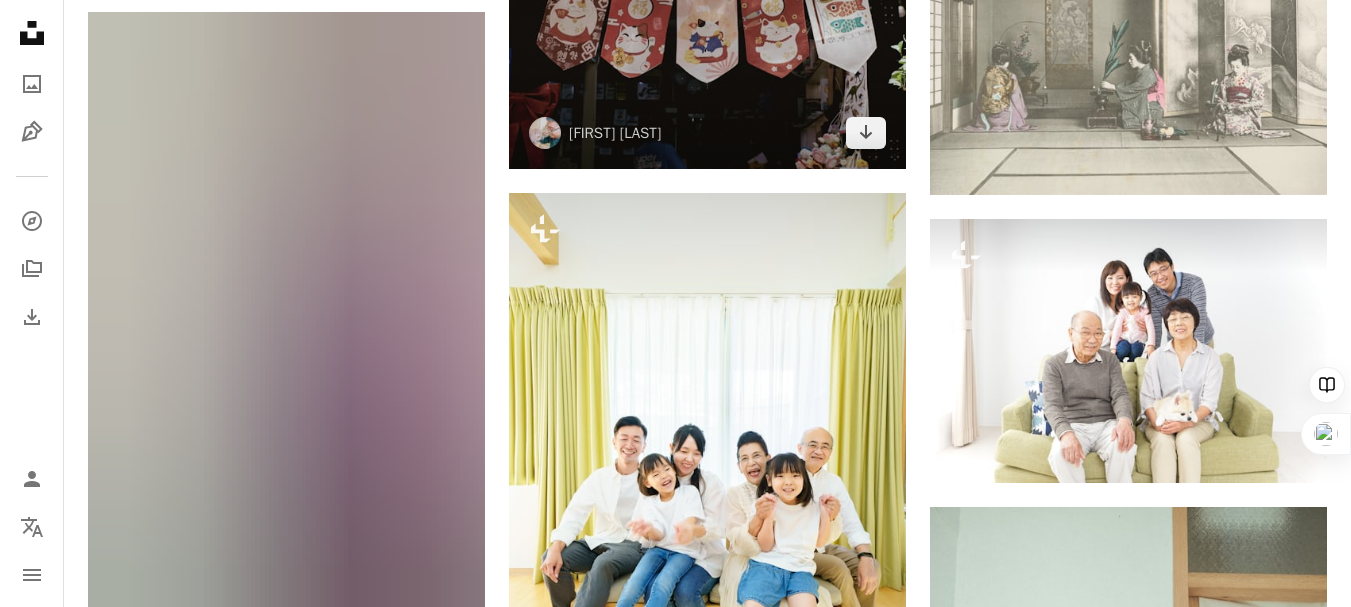 scroll, scrollTop: 1600, scrollLeft: 0, axis: vertical 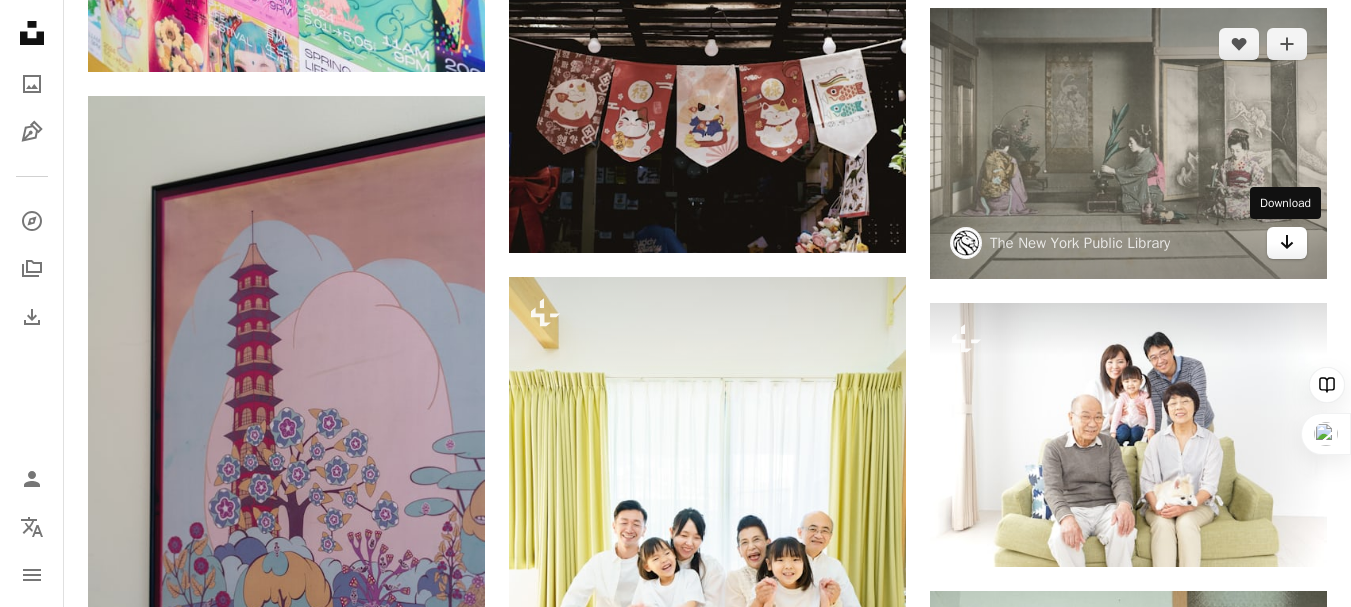 click on "Arrow pointing down" 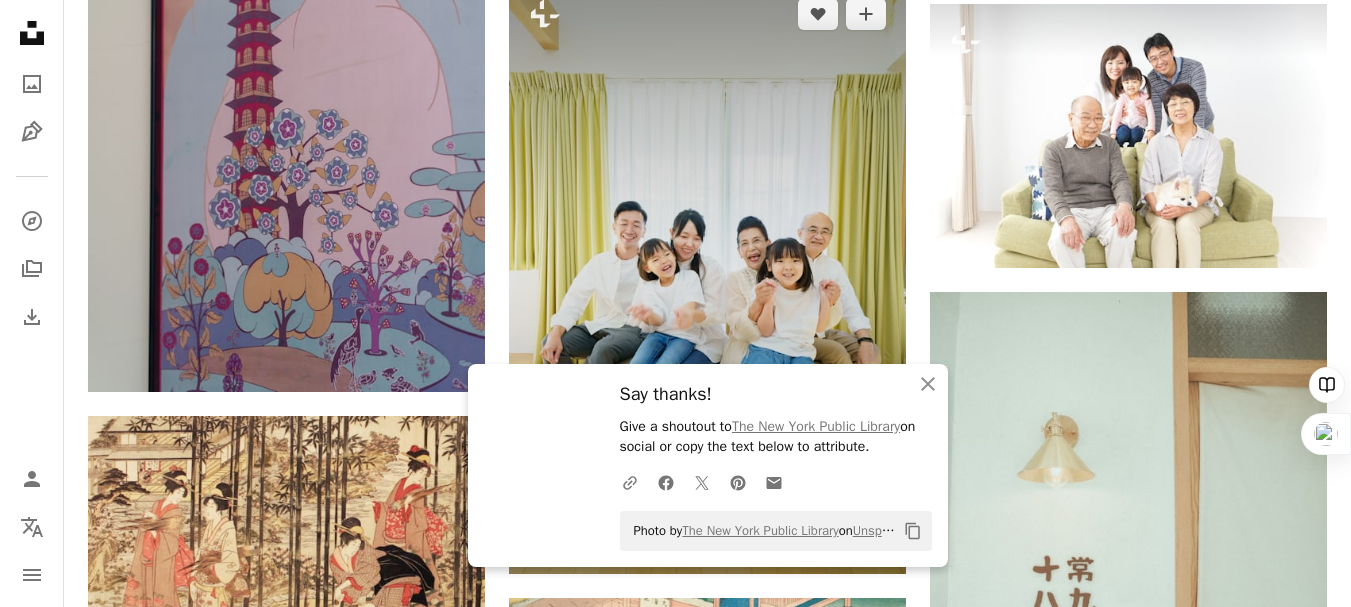 scroll, scrollTop: 1900, scrollLeft: 0, axis: vertical 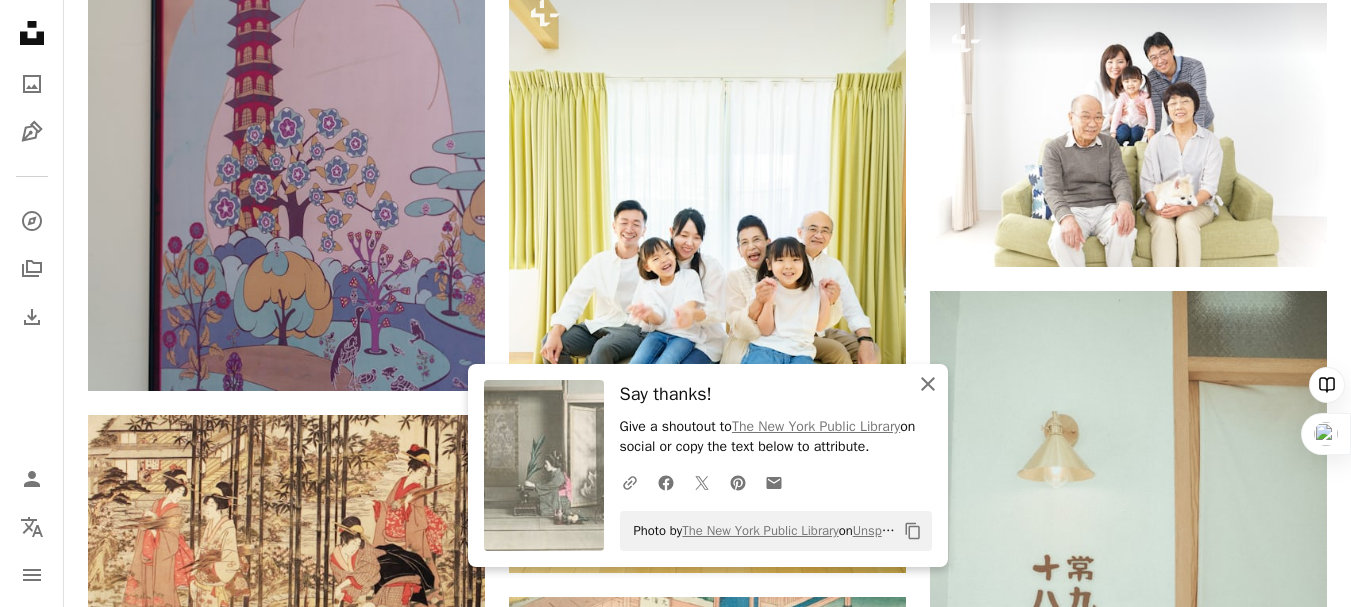 click on "An X shape" 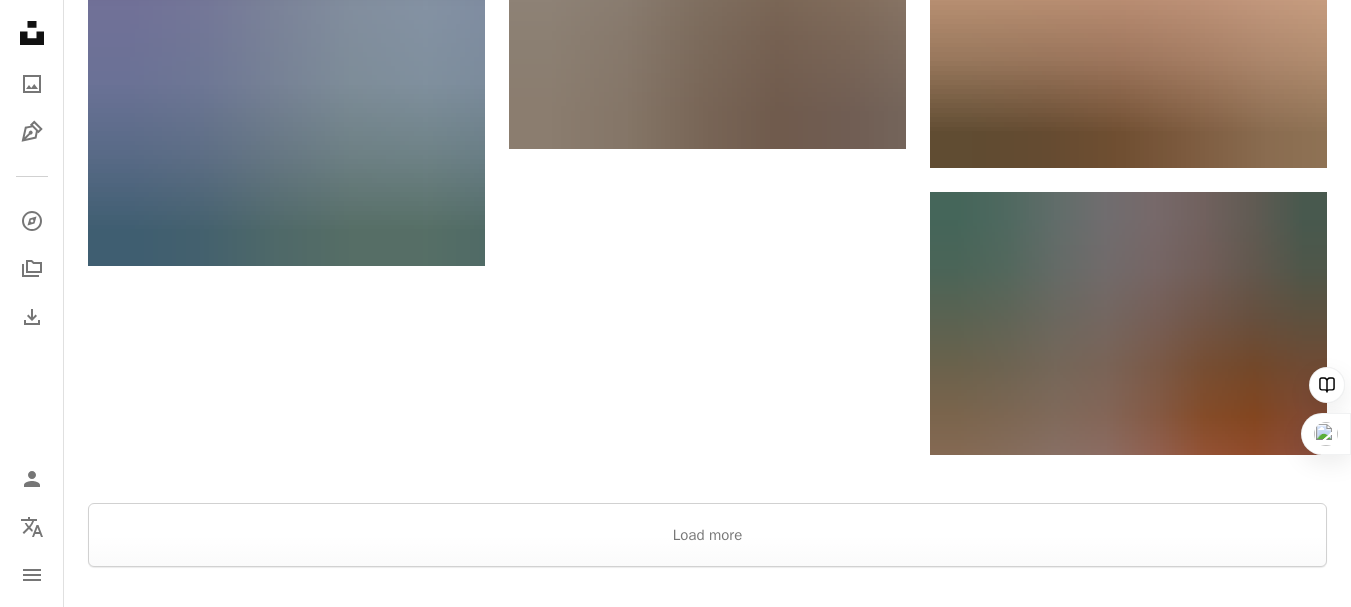 scroll, scrollTop: 3400, scrollLeft: 0, axis: vertical 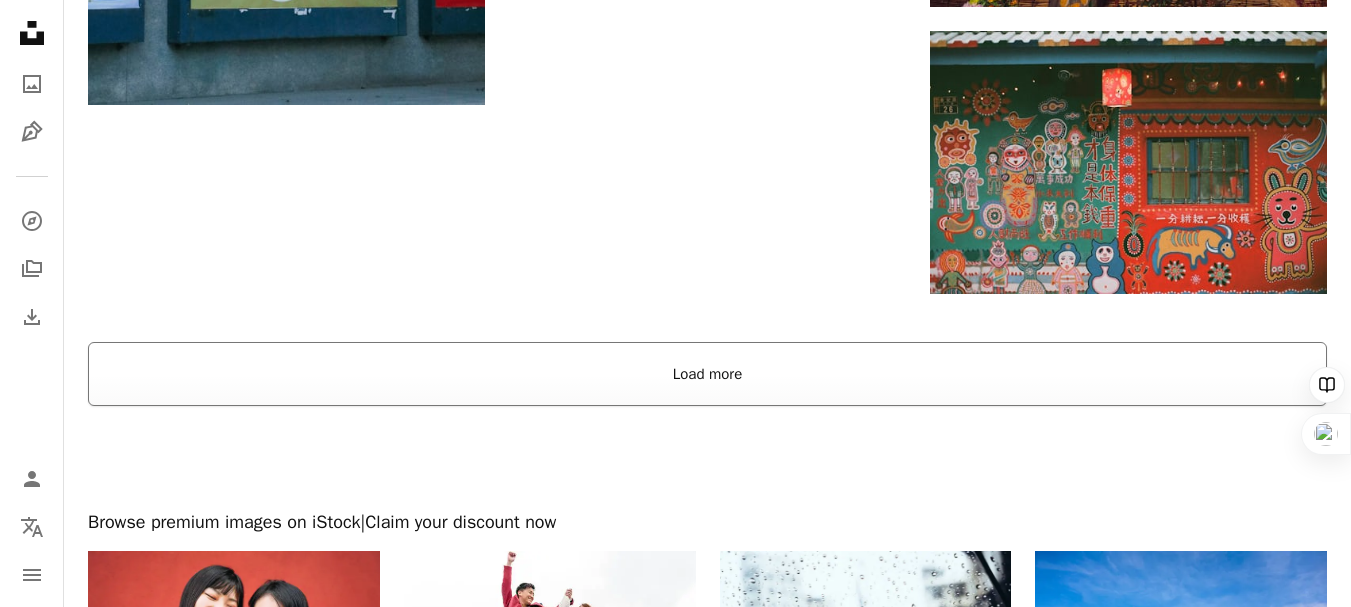 click on "Load more" at bounding box center [707, 374] 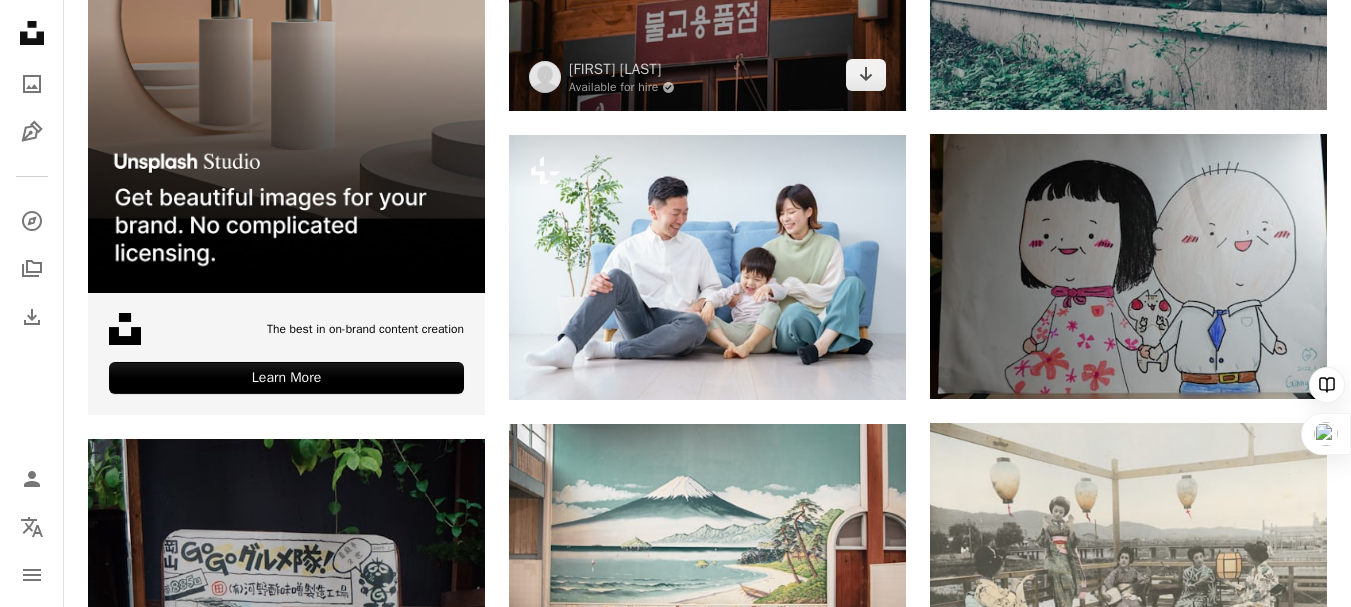 scroll, scrollTop: 4600, scrollLeft: 0, axis: vertical 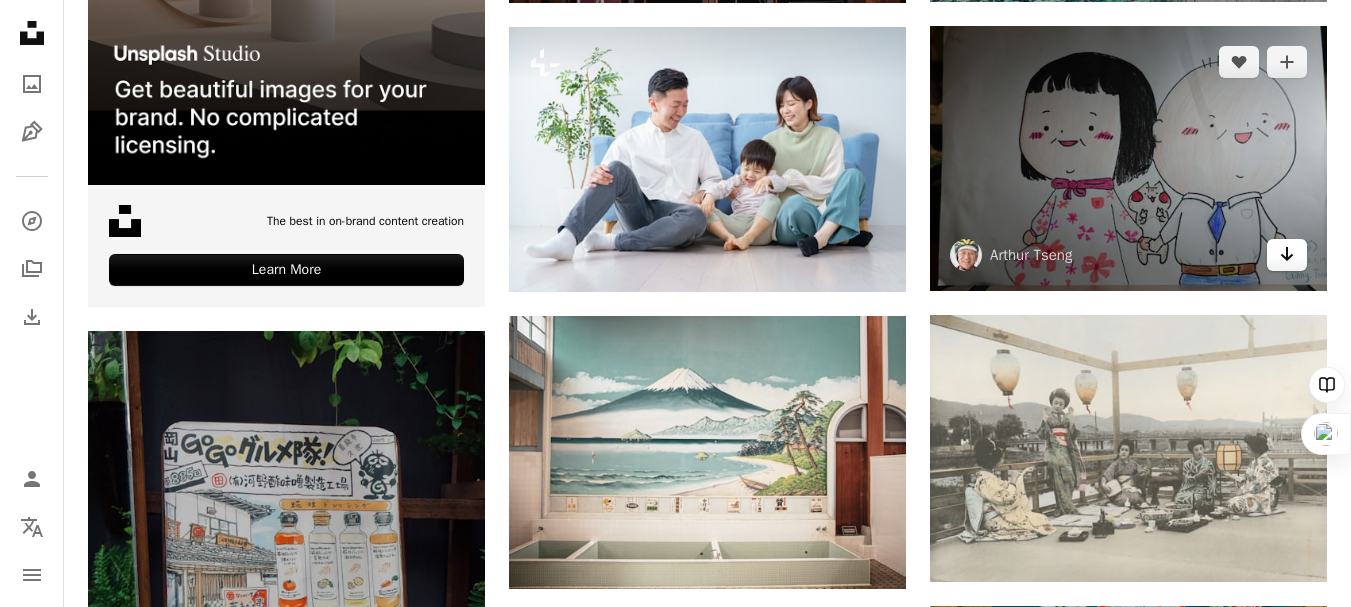 click on "Arrow pointing down" 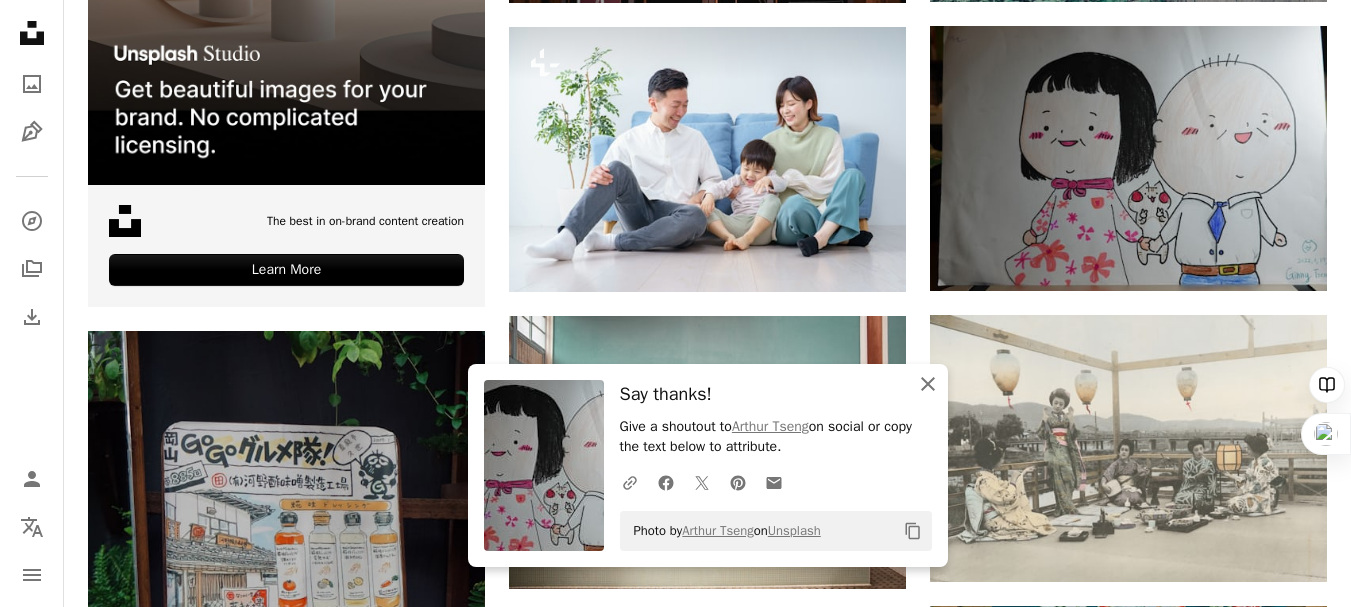 click on "An X shape" 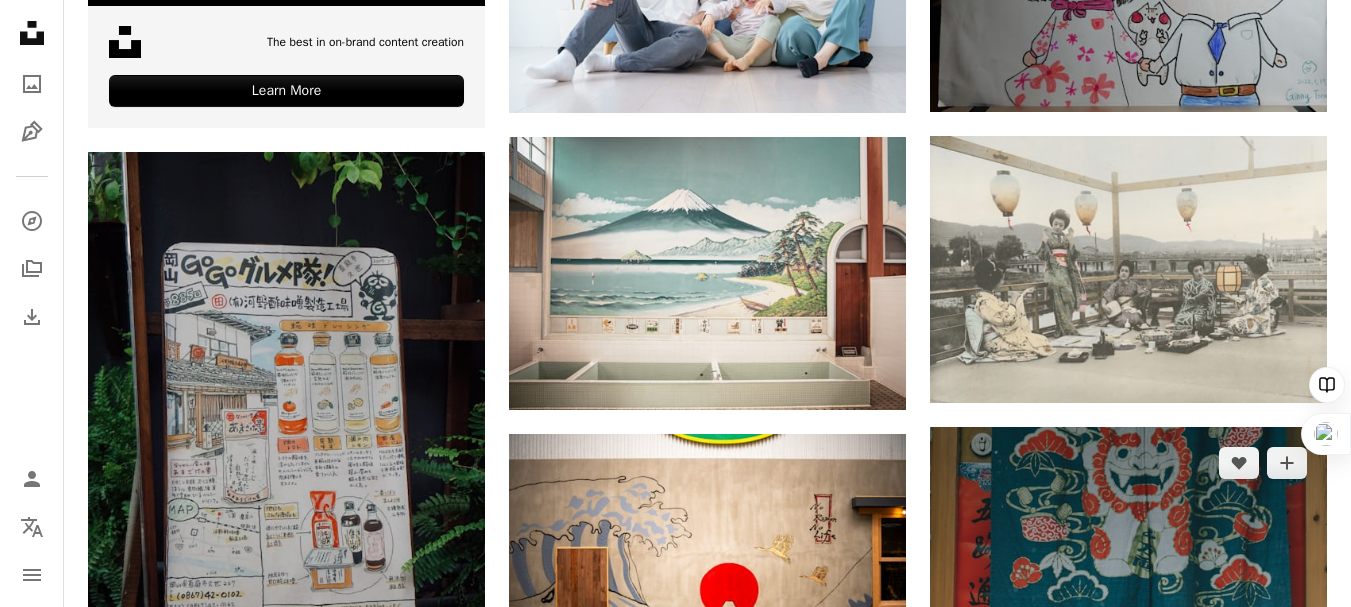 scroll, scrollTop: 4800, scrollLeft: 0, axis: vertical 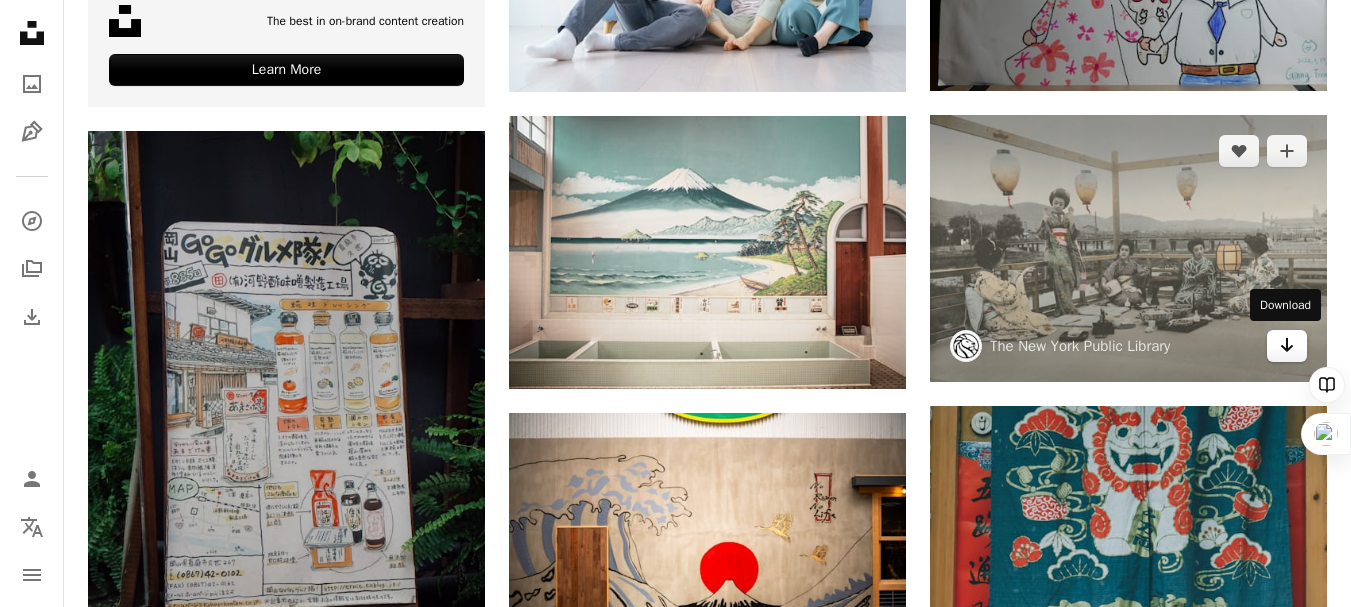 click on "Arrow pointing down" 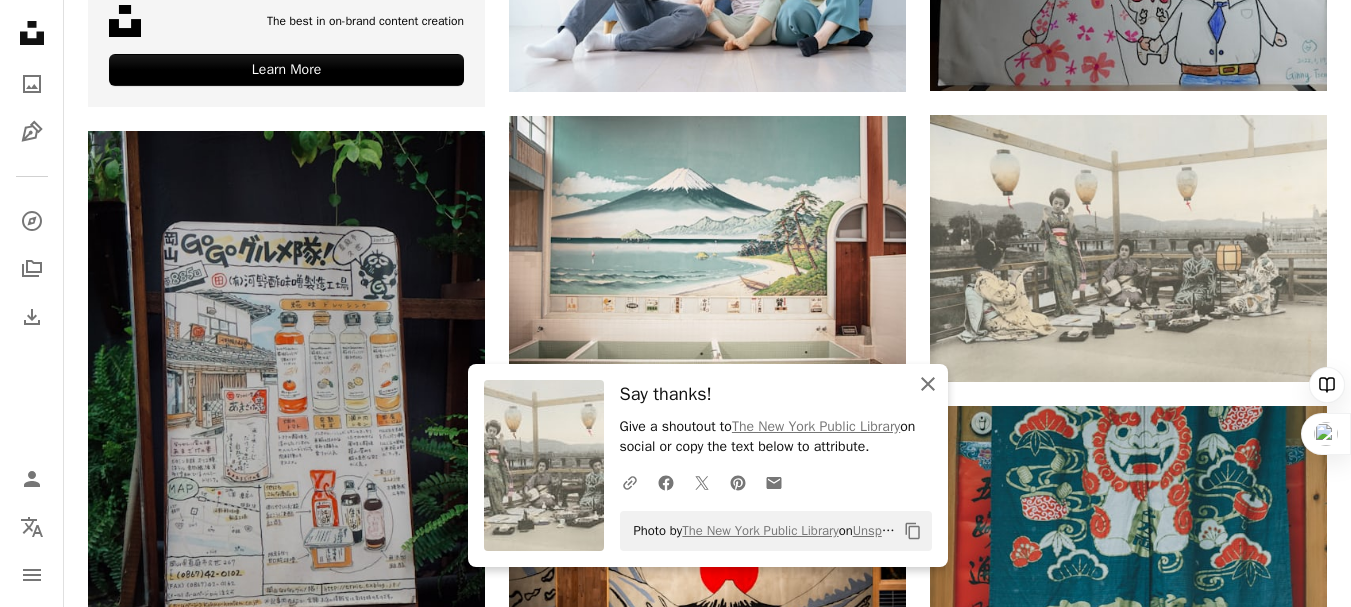 click on "An X shape" 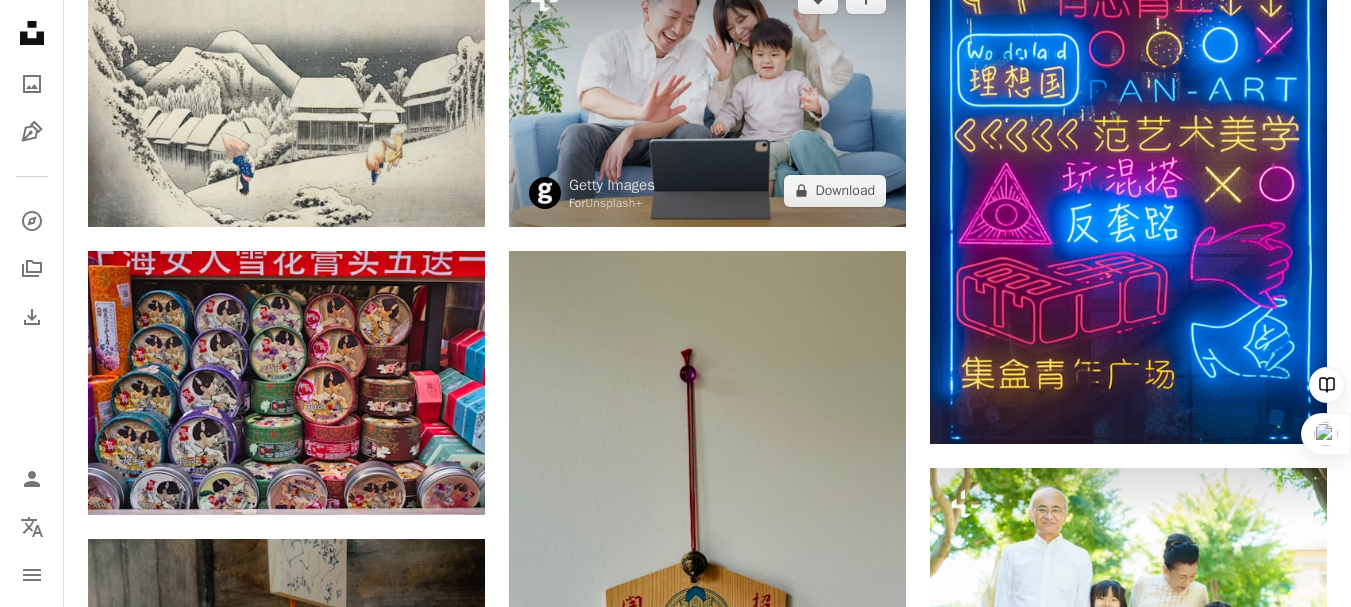 scroll, scrollTop: 9000, scrollLeft: 0, axis: vertical 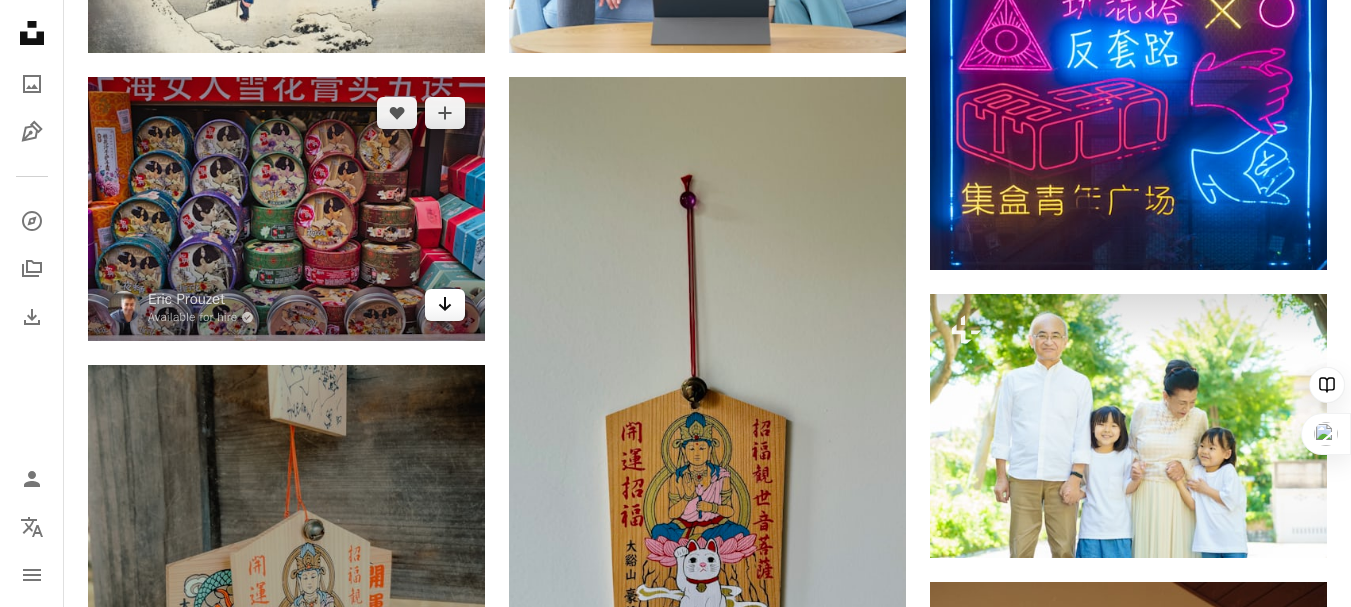 click on "Arrow pointing down" 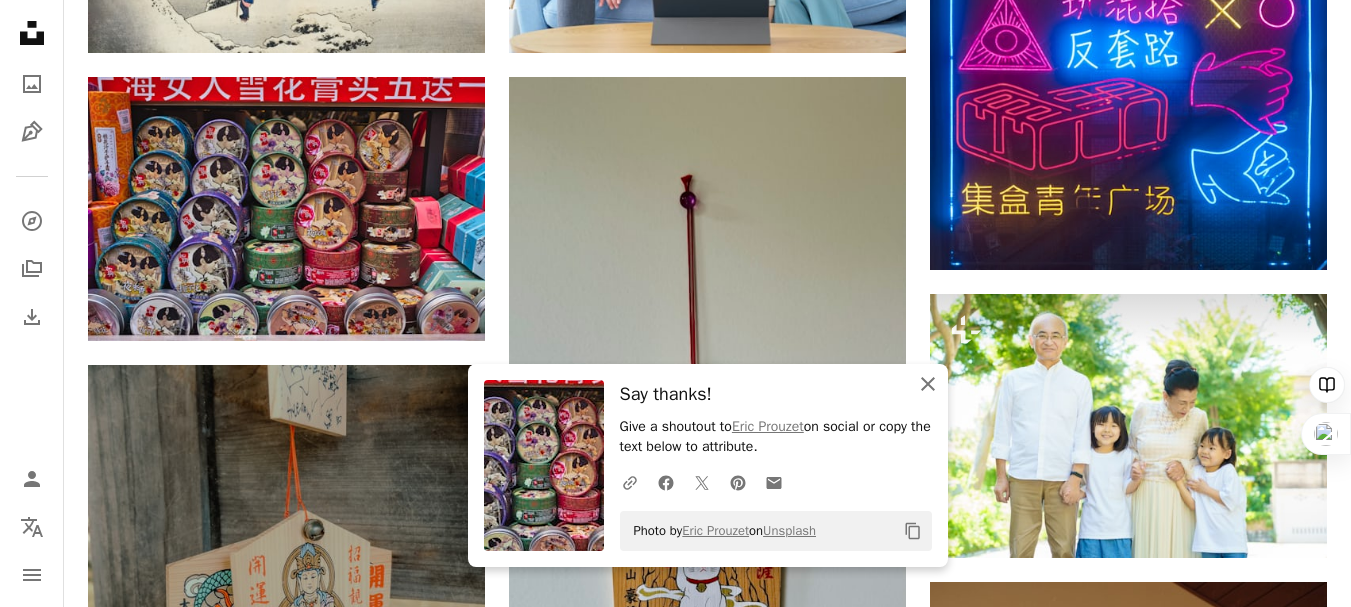 click on "An X shape" 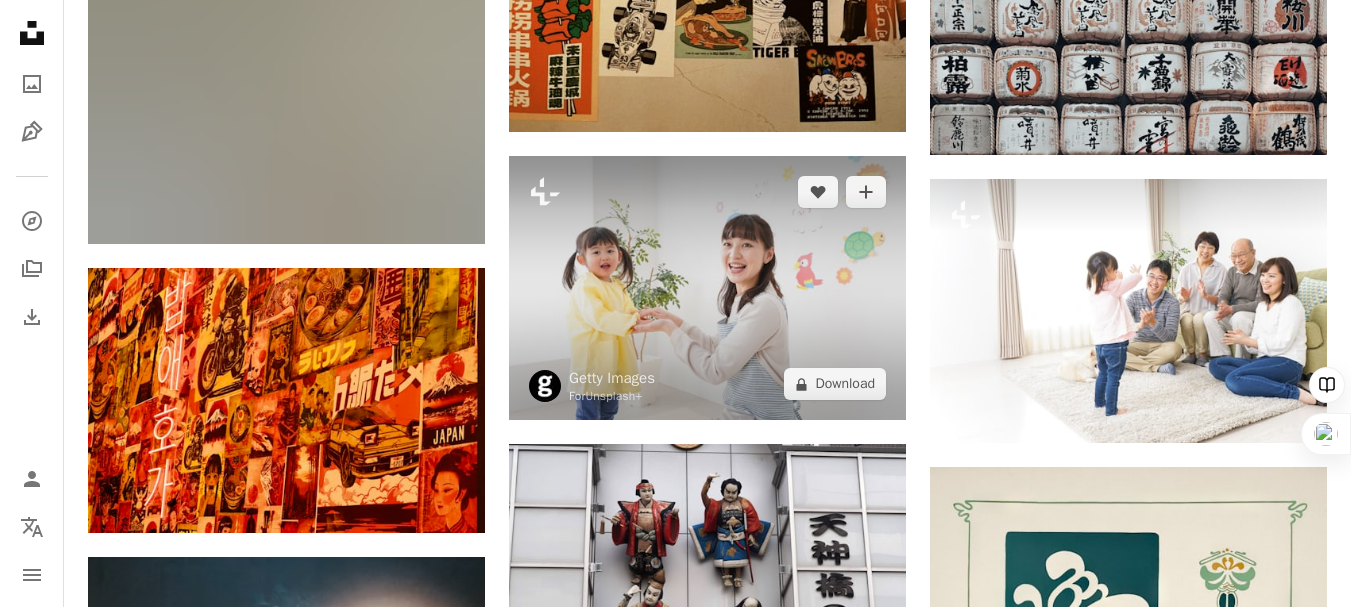scroll, scrollTop: 10300, scrollLeft: 0, axis: vertical 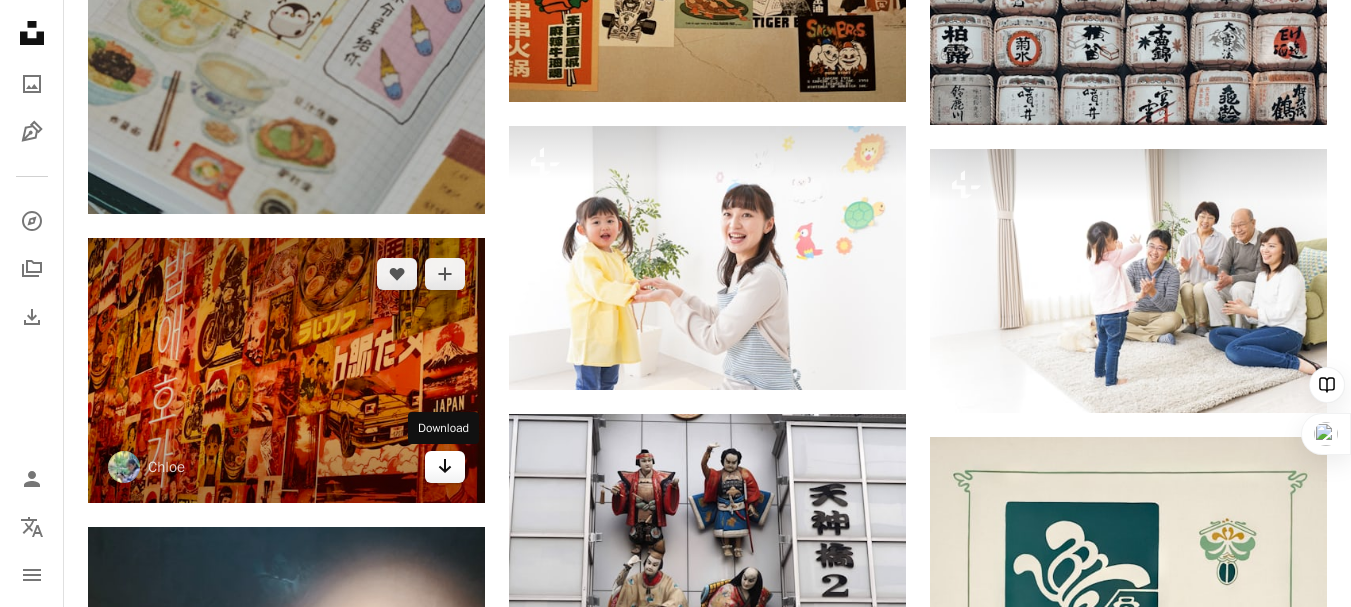 click 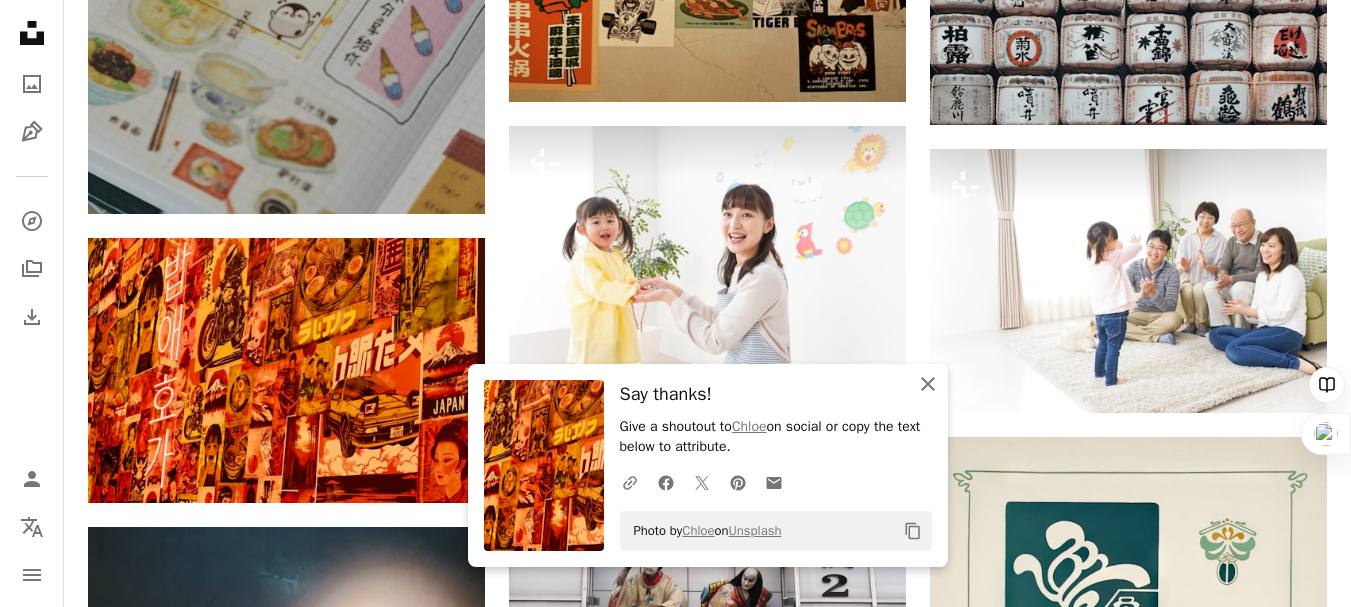 click on "An X shape" 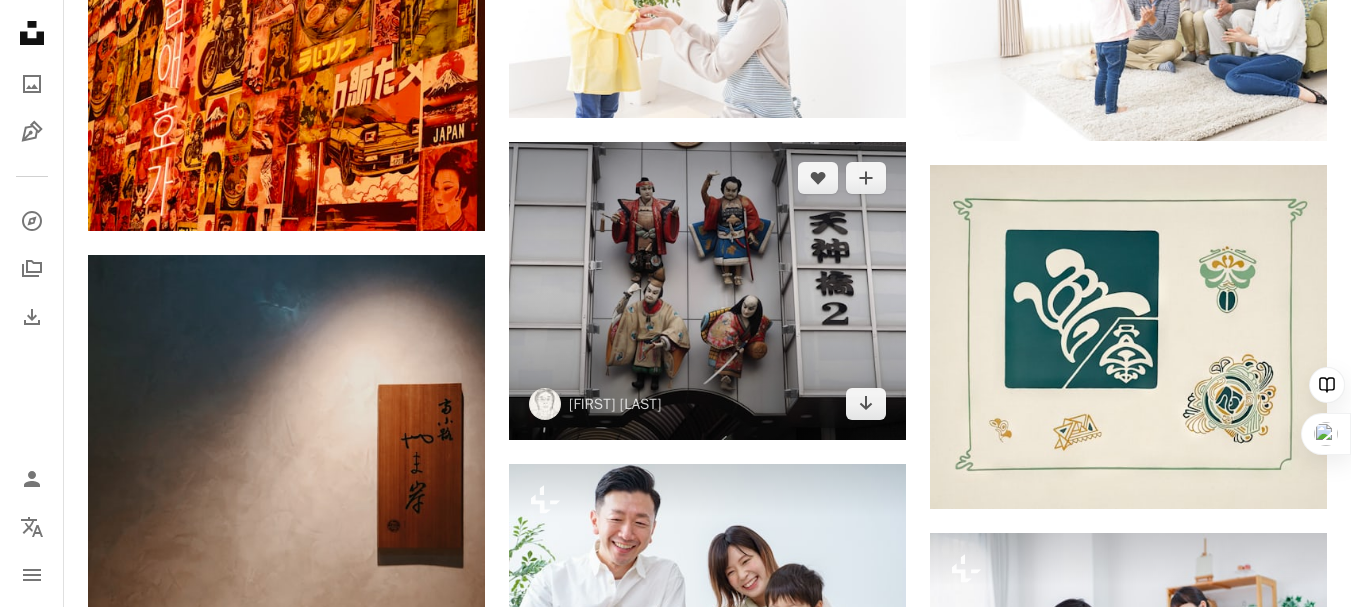 scroll, scrollTop: 10600, scrollLeft: 0, axis: vertical 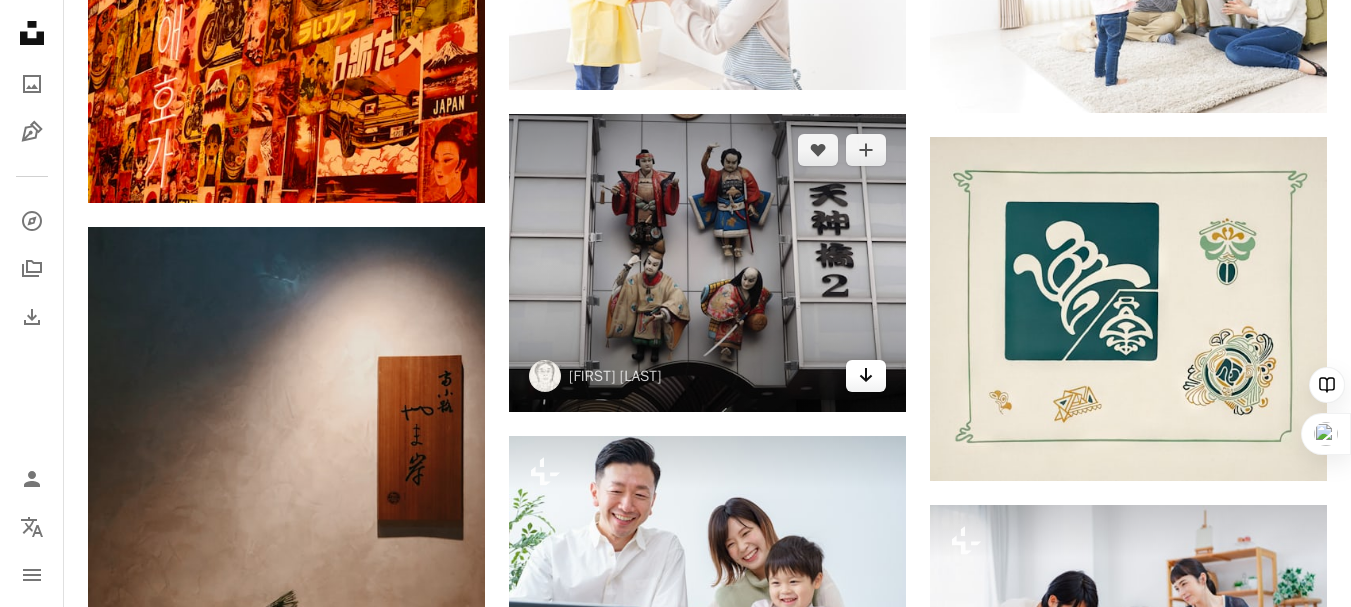 click on "Arrow pointing down" at bounding box center [866, 376] 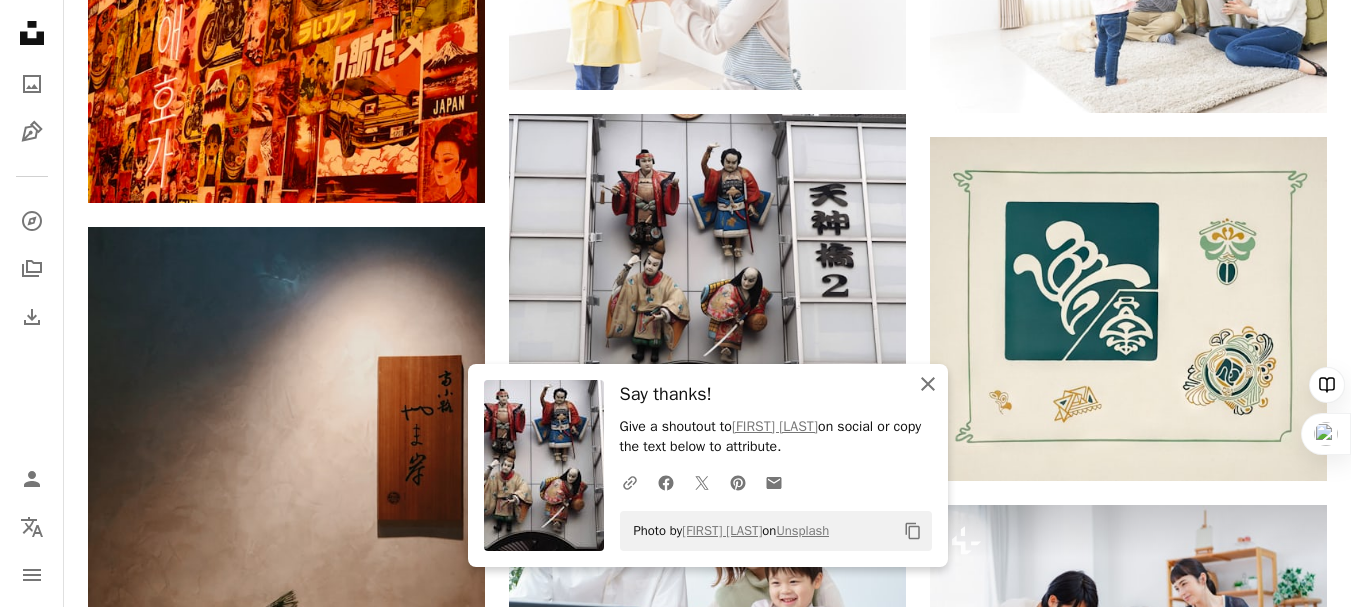 click 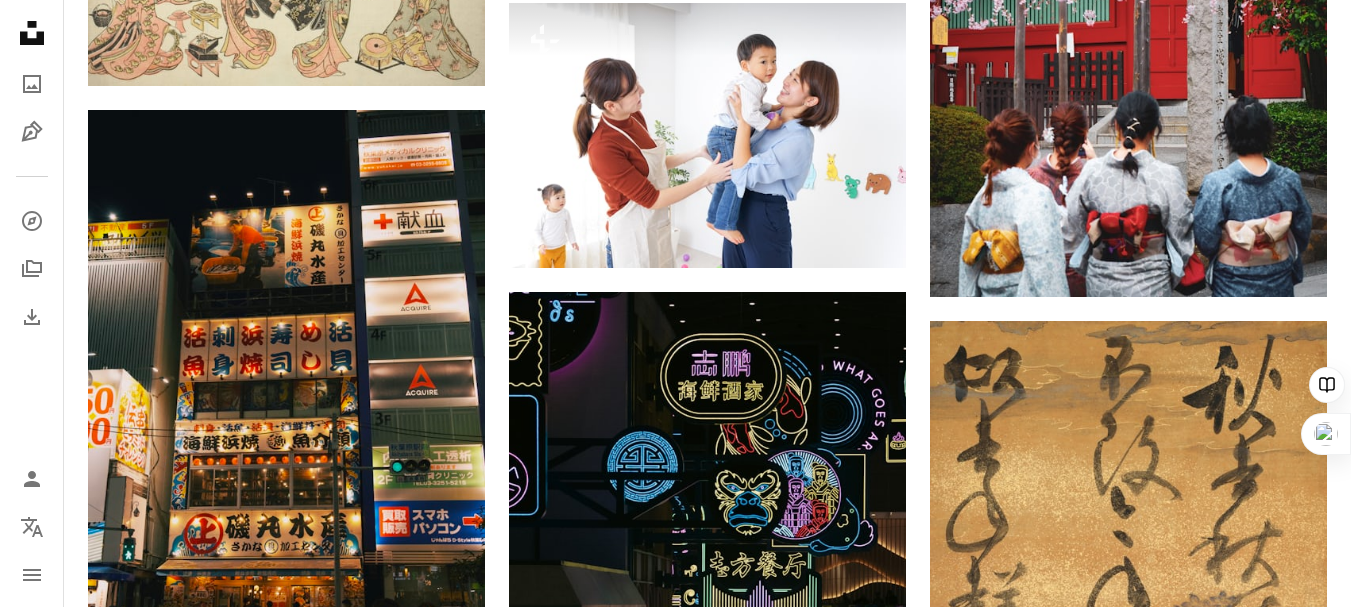 scroll, scrollTop: 12200, scrollLeft: 0, axis: vertical 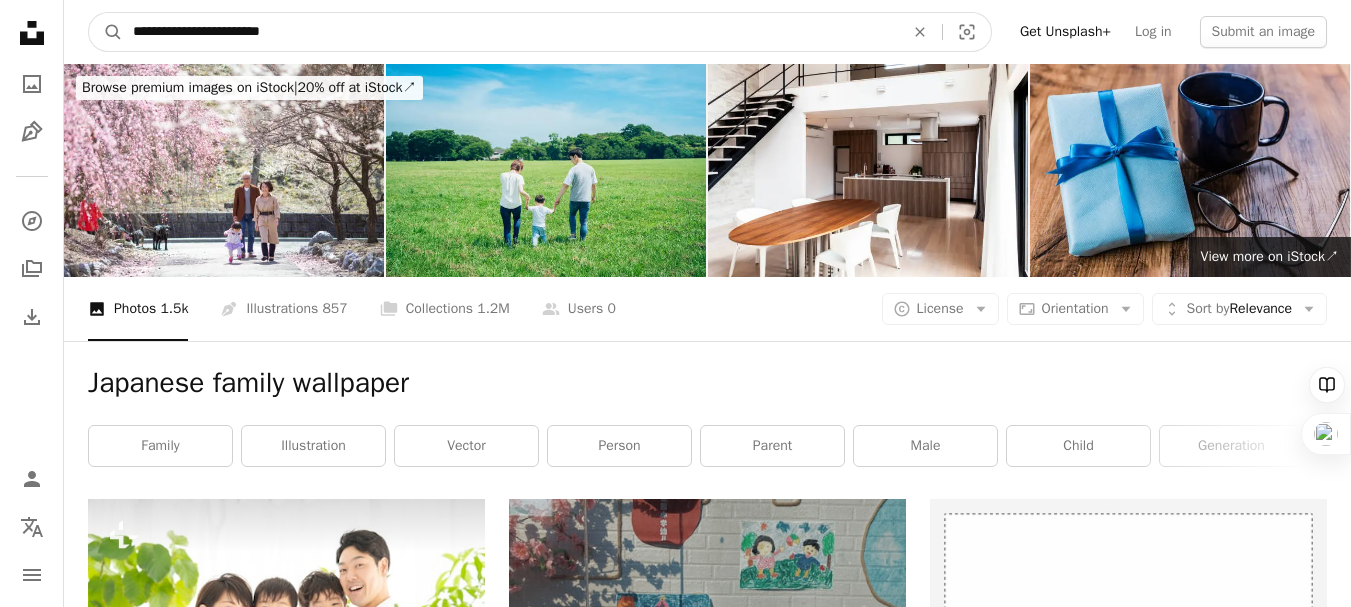 drag, startPoint x: 186, startPoint y: 35, endPoint x: 15, endPoint y: 22, distance: 171.49344 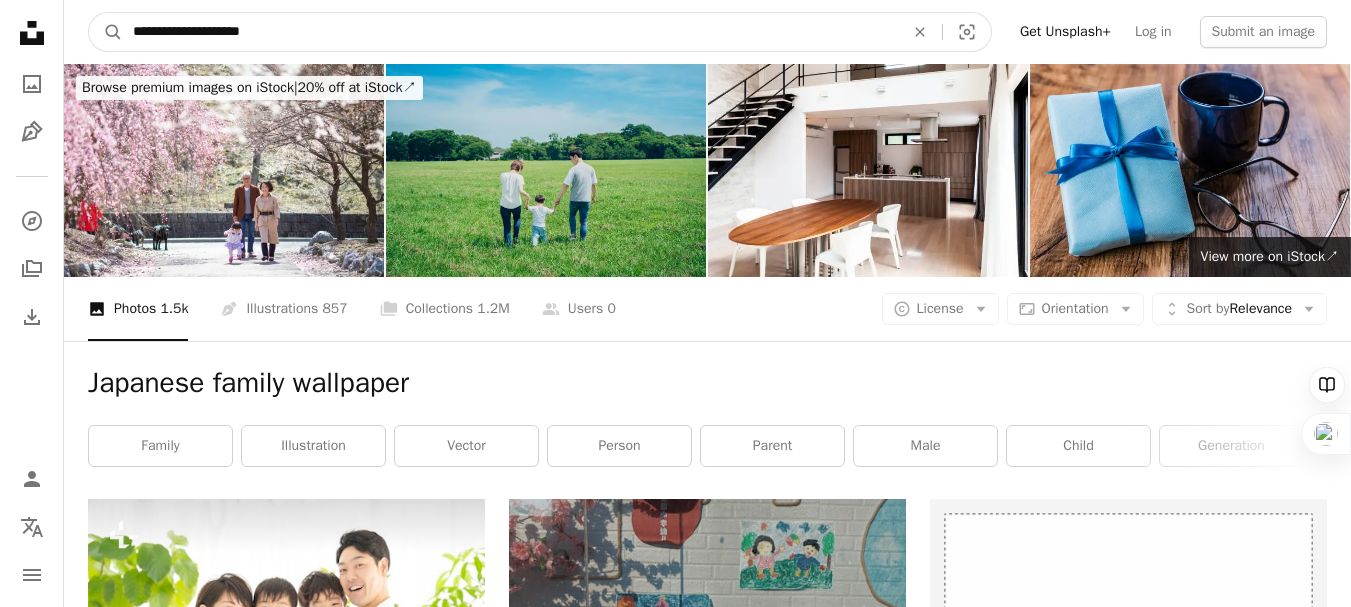 type on "**********" 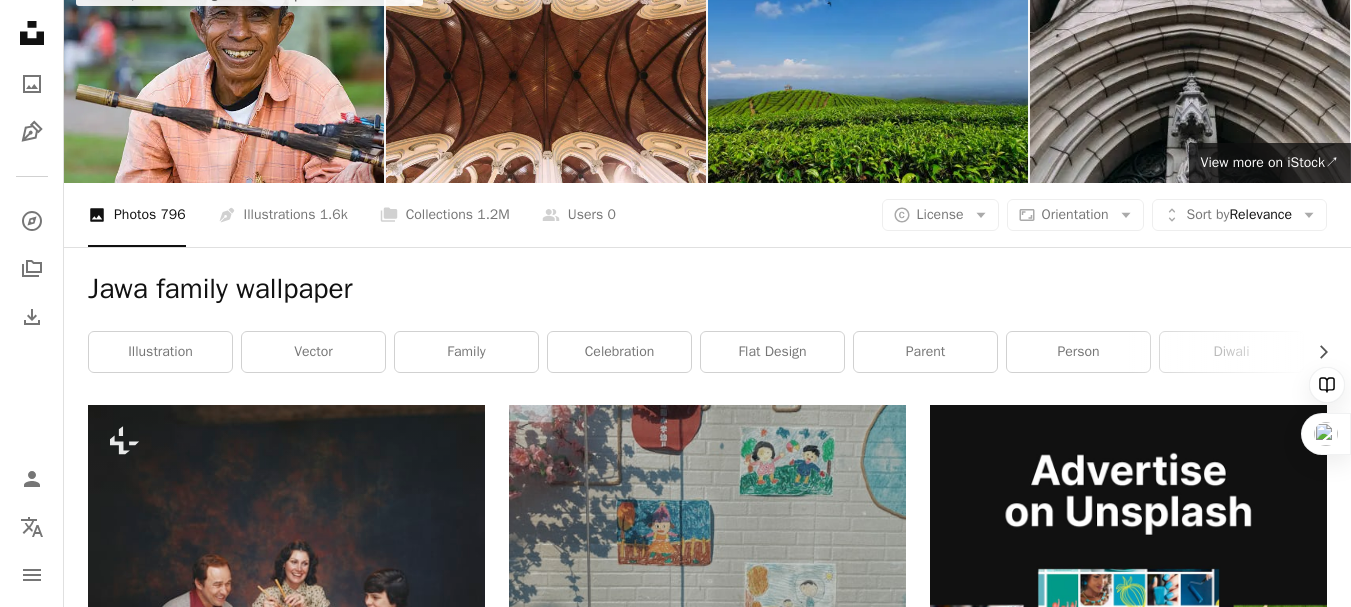 scroll, scrollTop: 0, scrollLeft: 0, axis: both 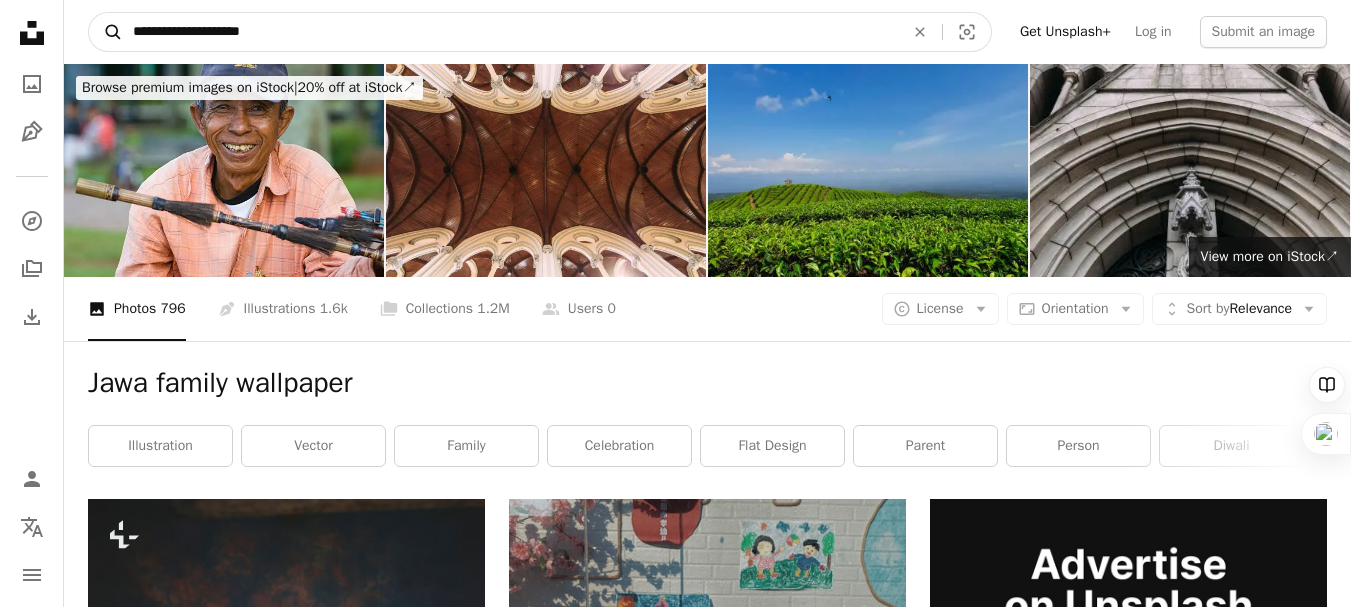drag, startPoint x: 159, startPoint y: 29, endPoint x: 115, endPoint y: 29, distance: 44 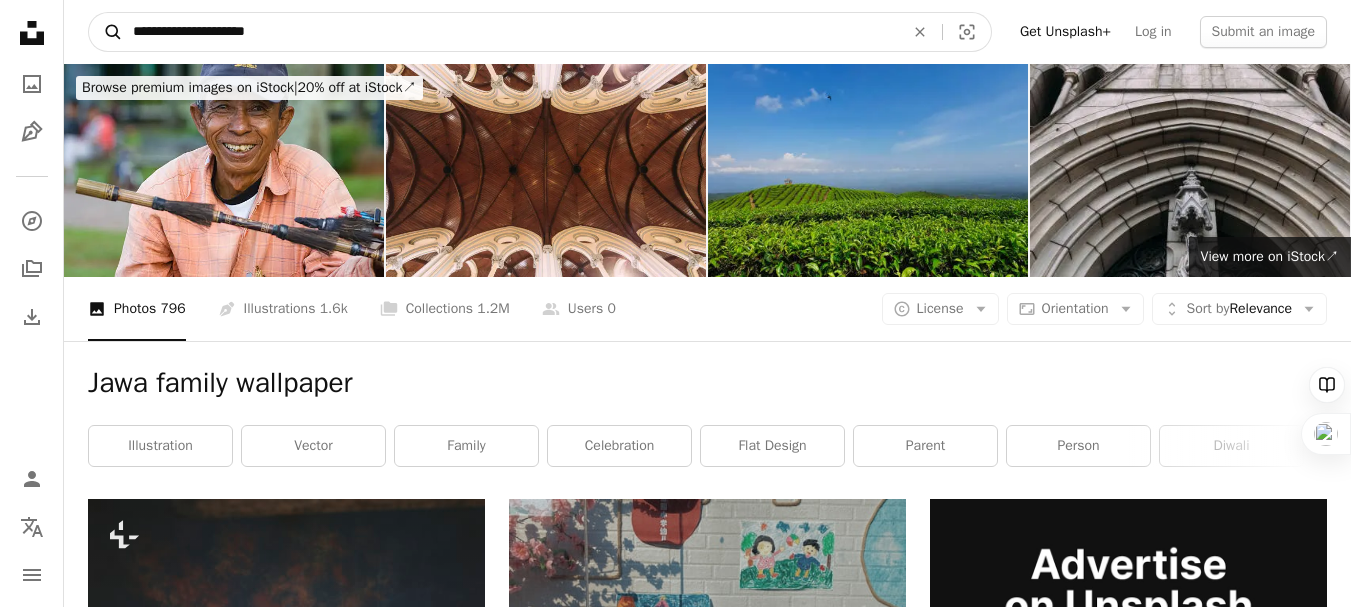 type on "**********" 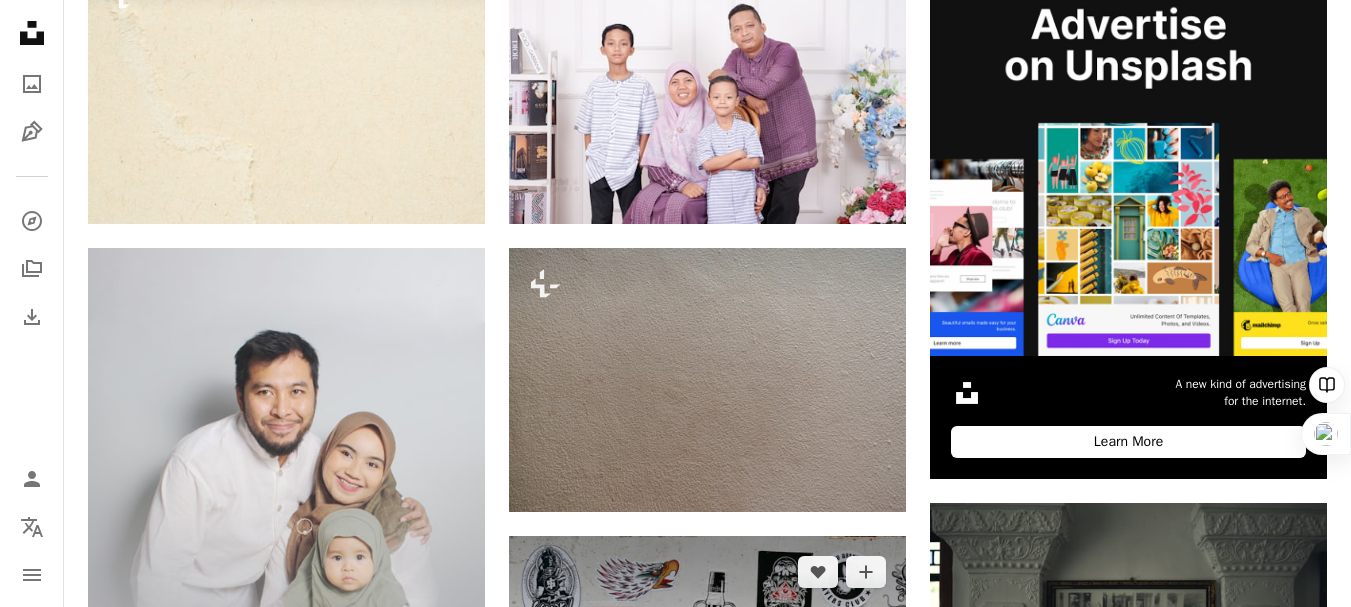 scroll, scrollTop: 700, scrollLeft: 0, axis: vertical 